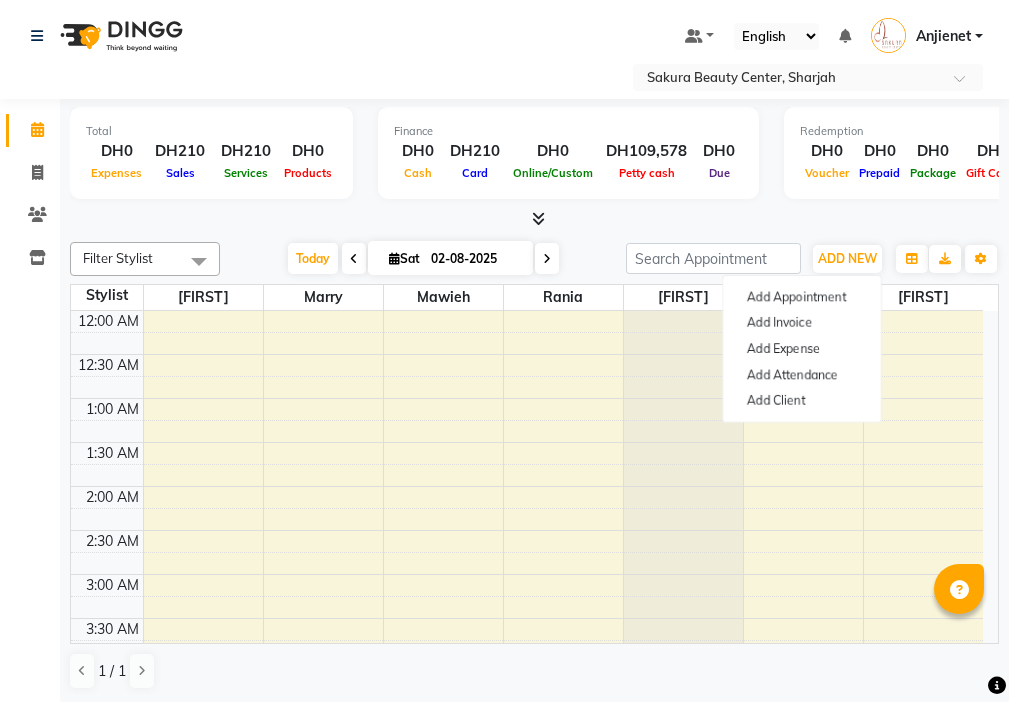 scroll, scrollTop: 0, scrollLeft: 0, axis: both 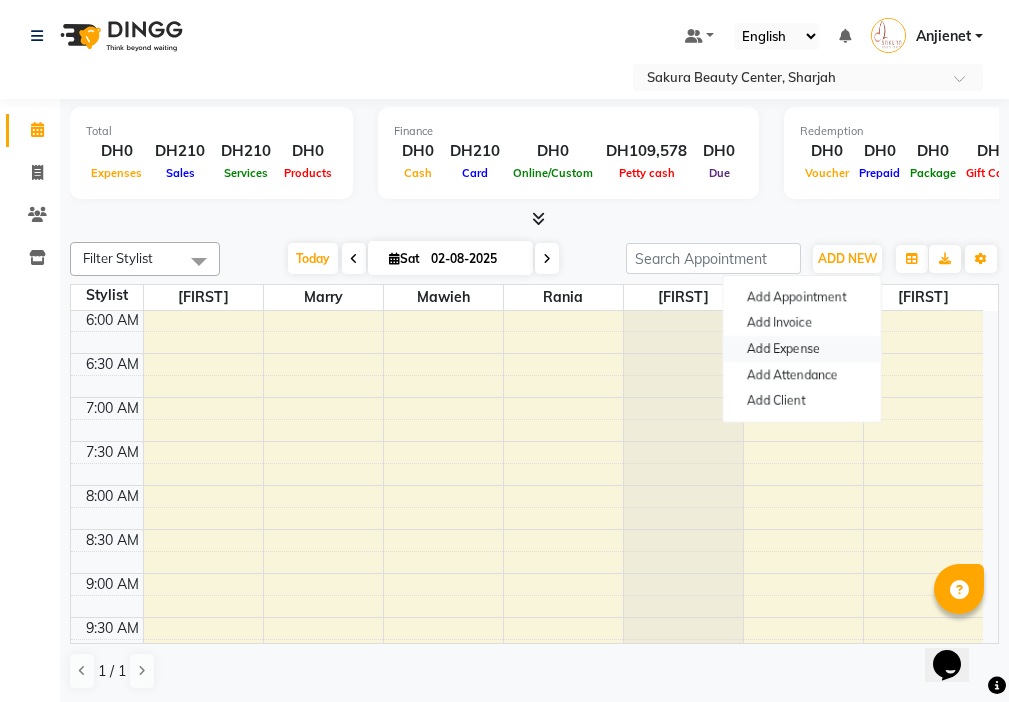 click on "Add Expense" at bounding box center (802, 349) 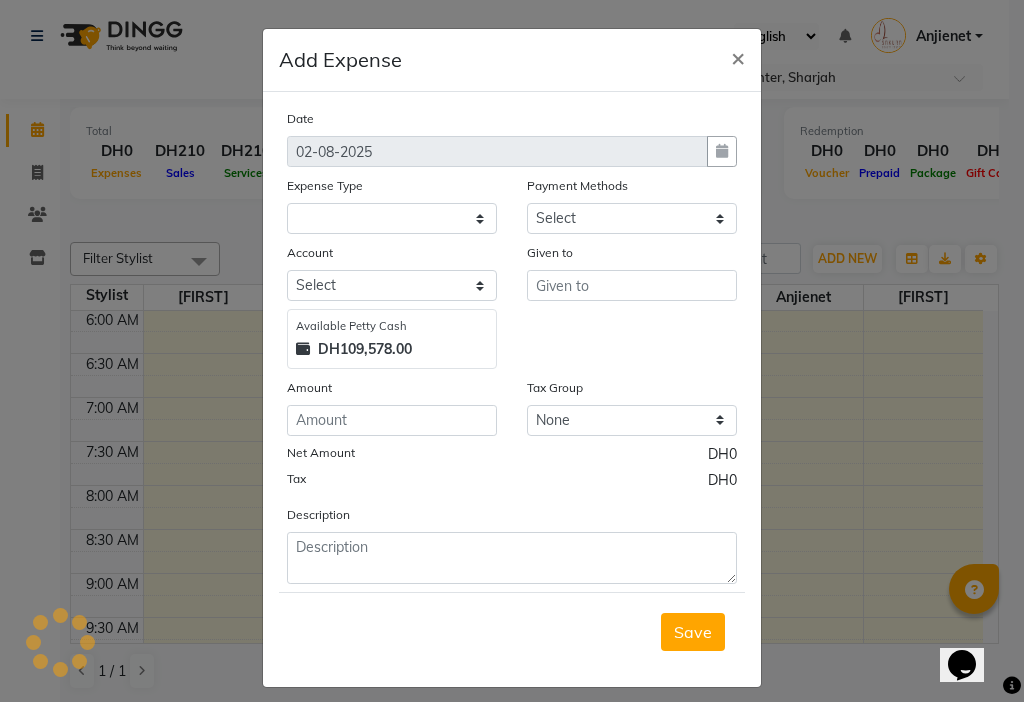 select on "1" 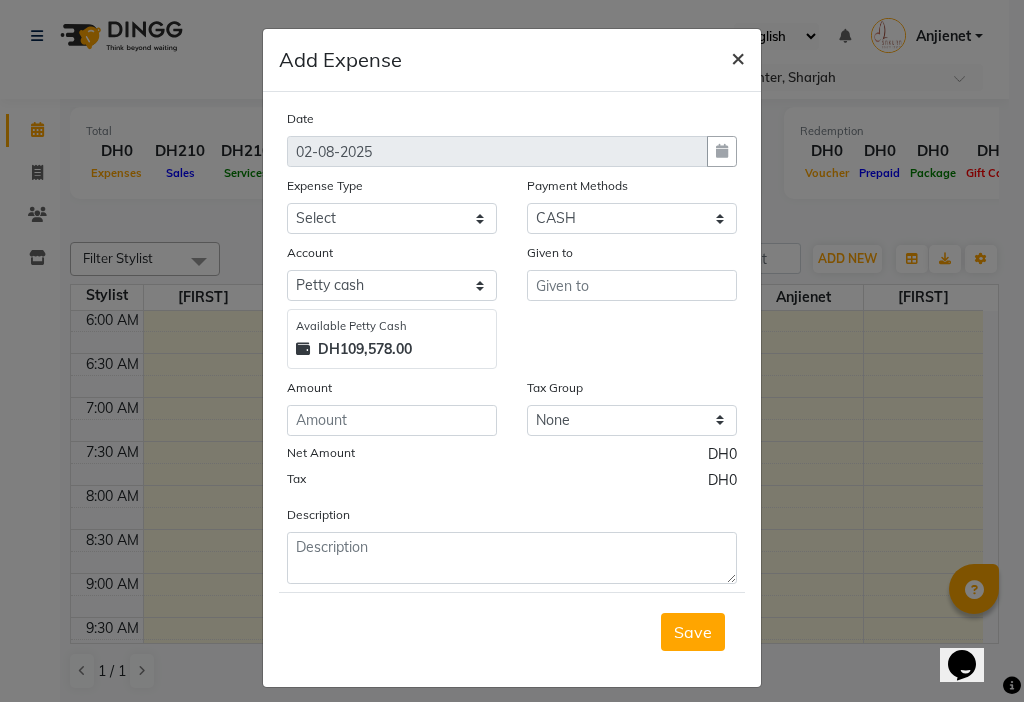 click on "×" 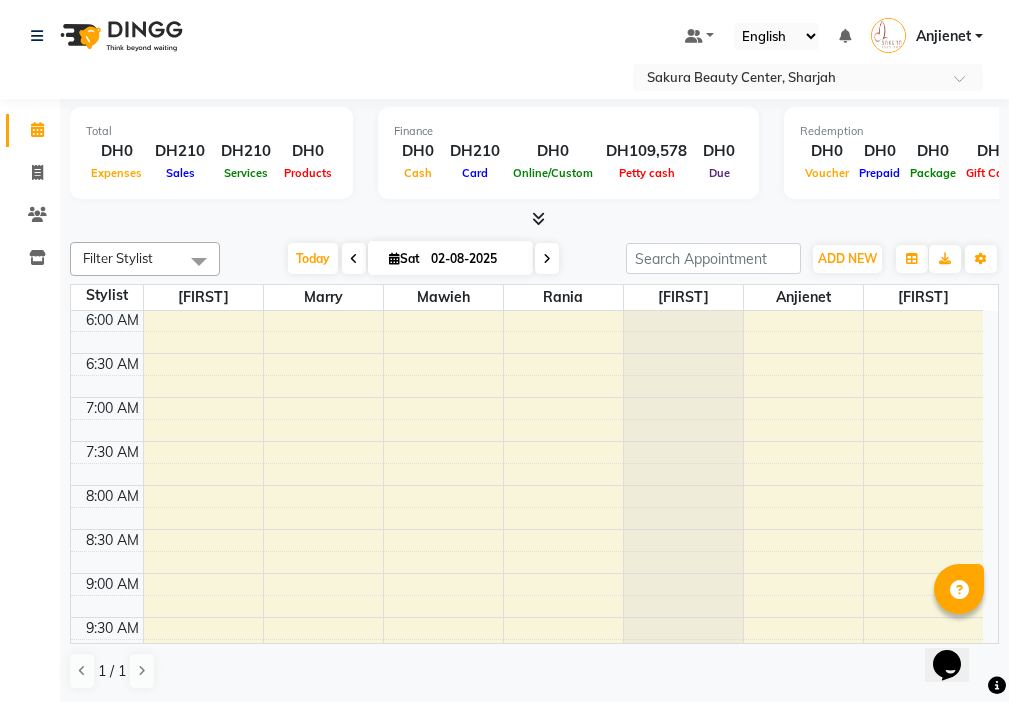 click on "Total  DH0  Expenses DH210  Sales DH210  Services DH0  Products Finance  DH0  Cash DH210  Card DH0  Online/Custom DH109,578 Petty cash DH0 Due  Redemption  DH0 Voucher DH0 Prepaid DH0 Package DH0  Gift Cards DH0  Wallet  Appointment  2 Completed 0 Upcoming 0 Ongoing 0 No show  Other sales  DH0  Packages DH0  Memberships DH0  Vouchers DH0  Prepaids DH0  Gift Cards" at bounding box center (534, 164) 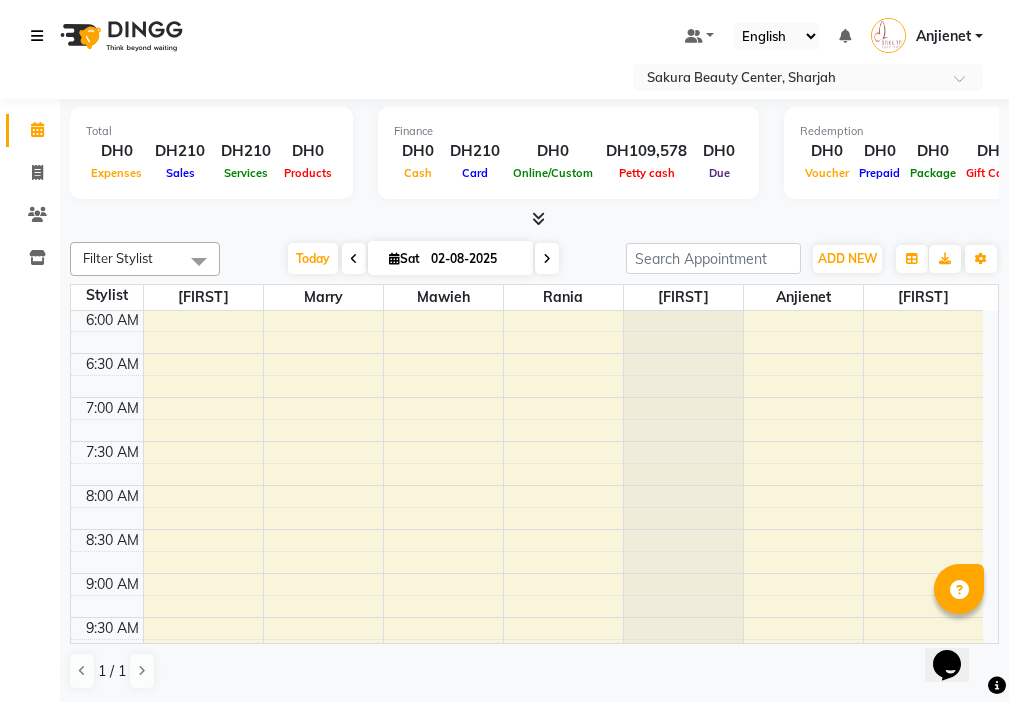click at bounding box center (37, 36) 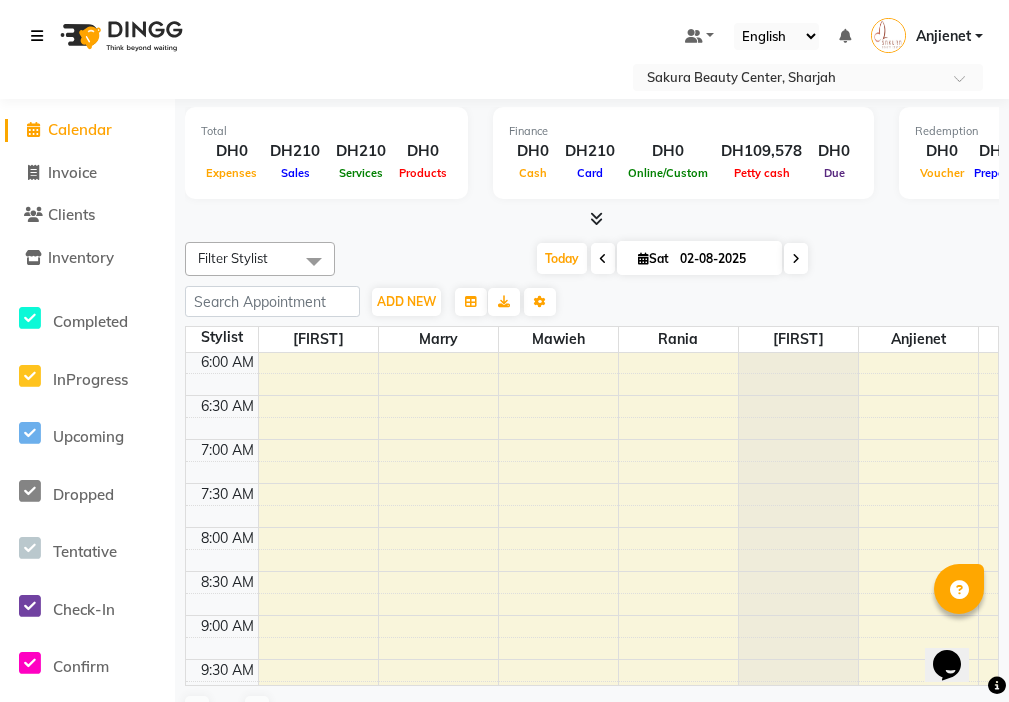 click at bounding box center (37, 36) 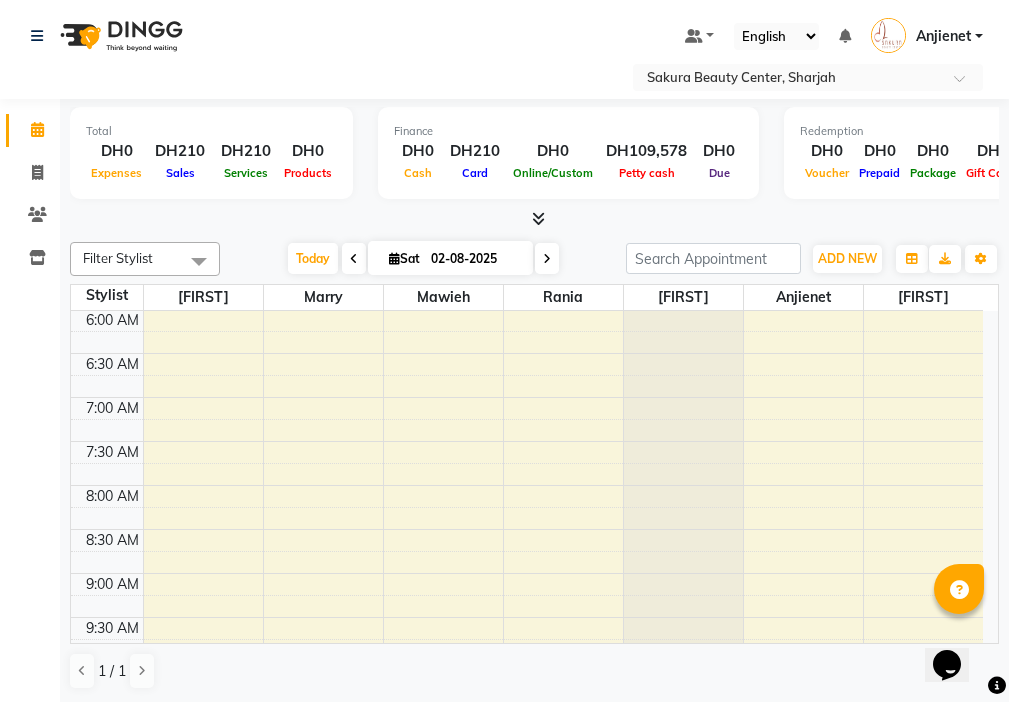 click at bounding box center (534, 219) 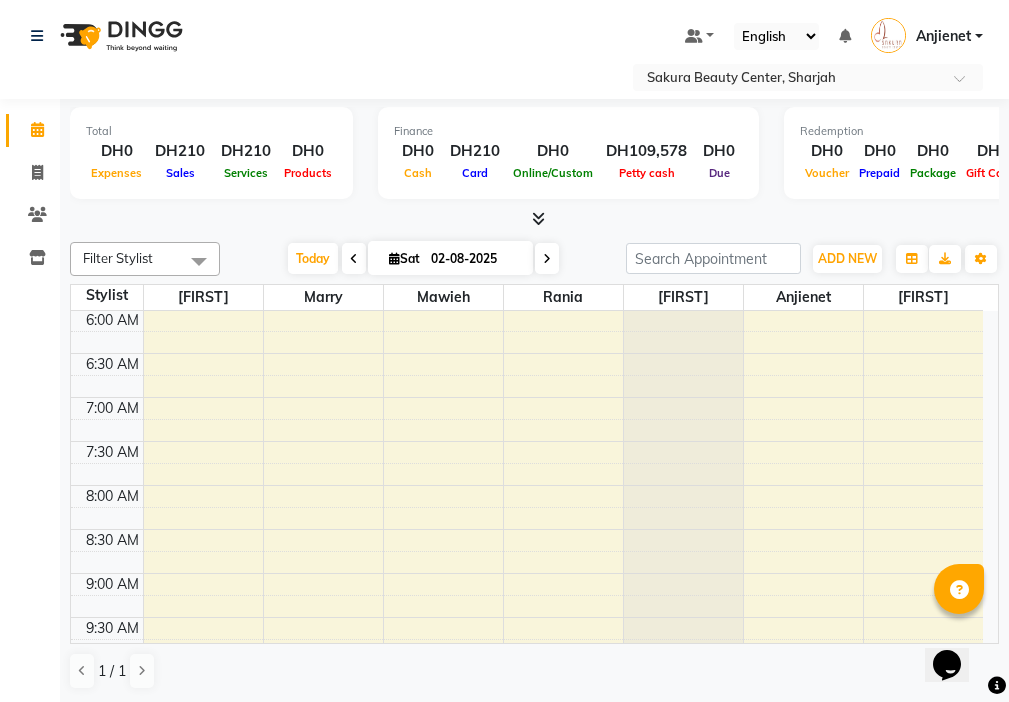 click at bounding box center [534, 219] 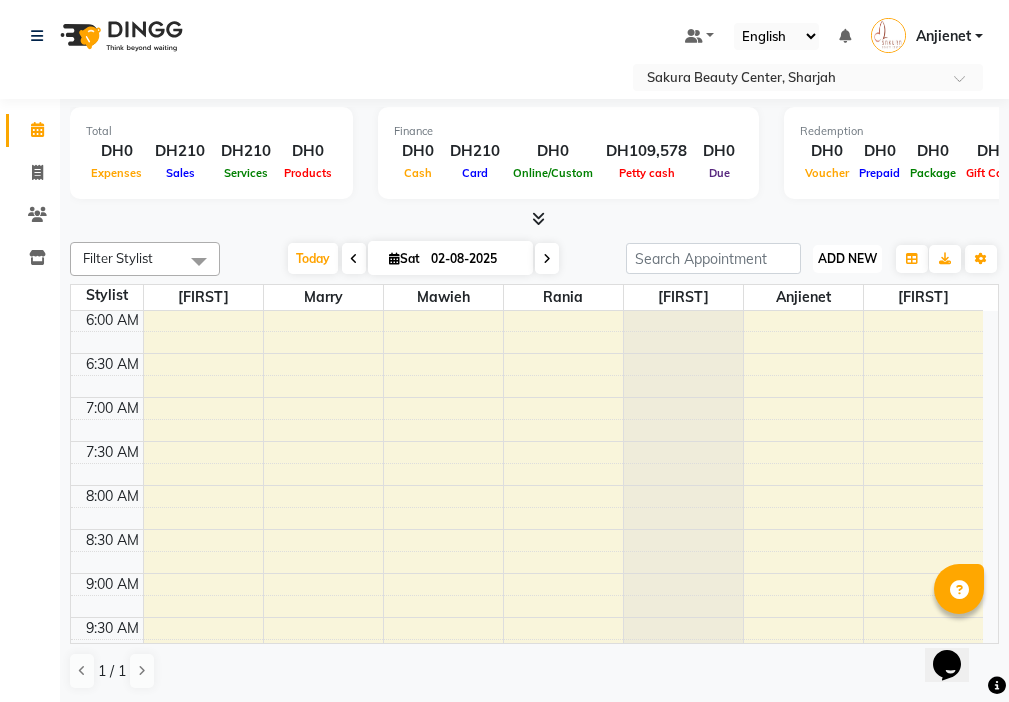 click on "ADD NEW" at bounding box center (847, 258) 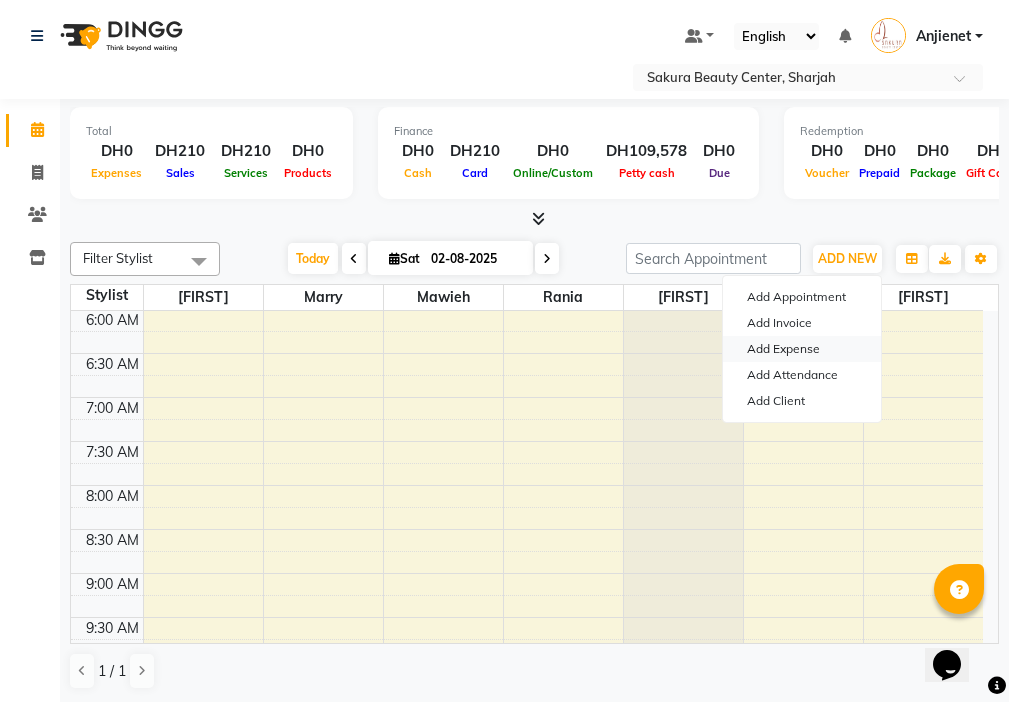 click on "Add Expense" at bounding box center [802, 349] 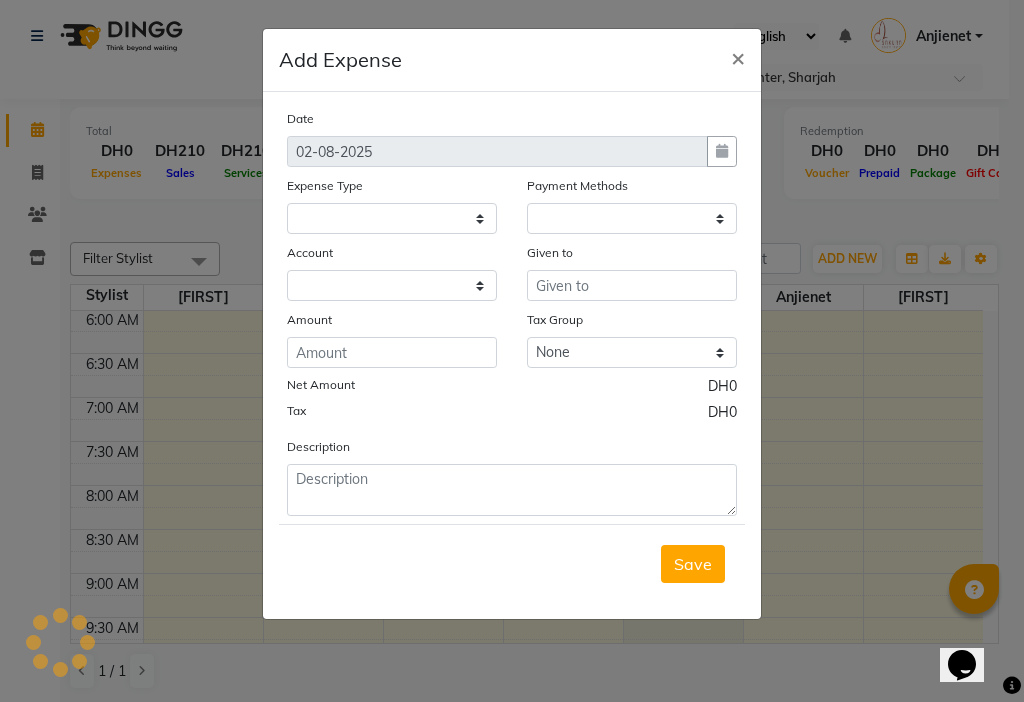 select 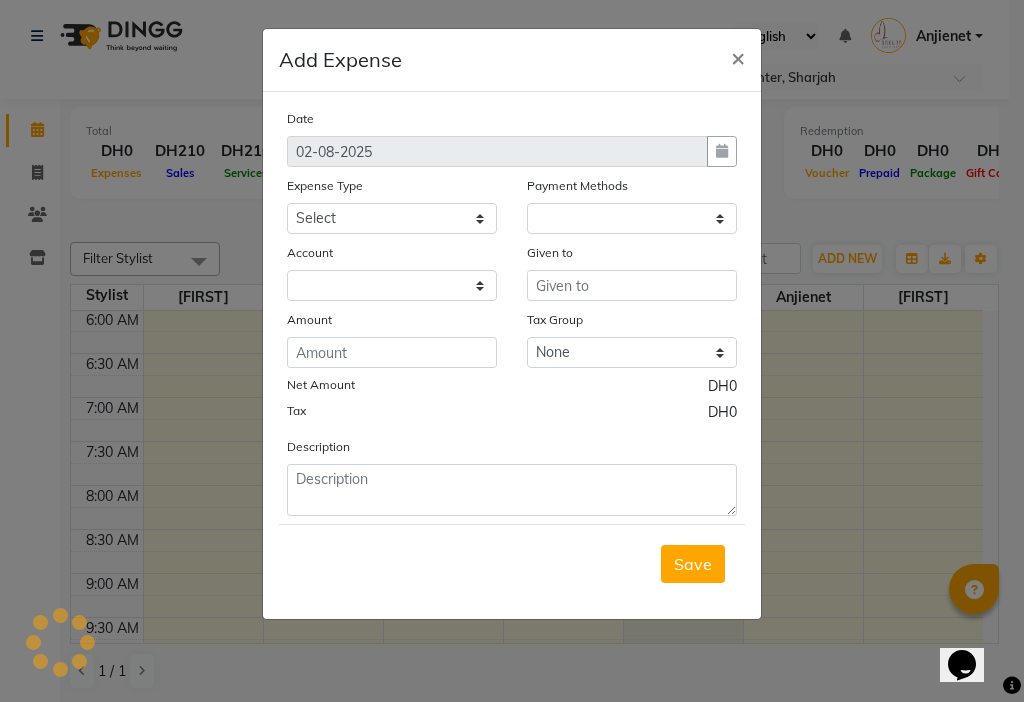 select on "1" 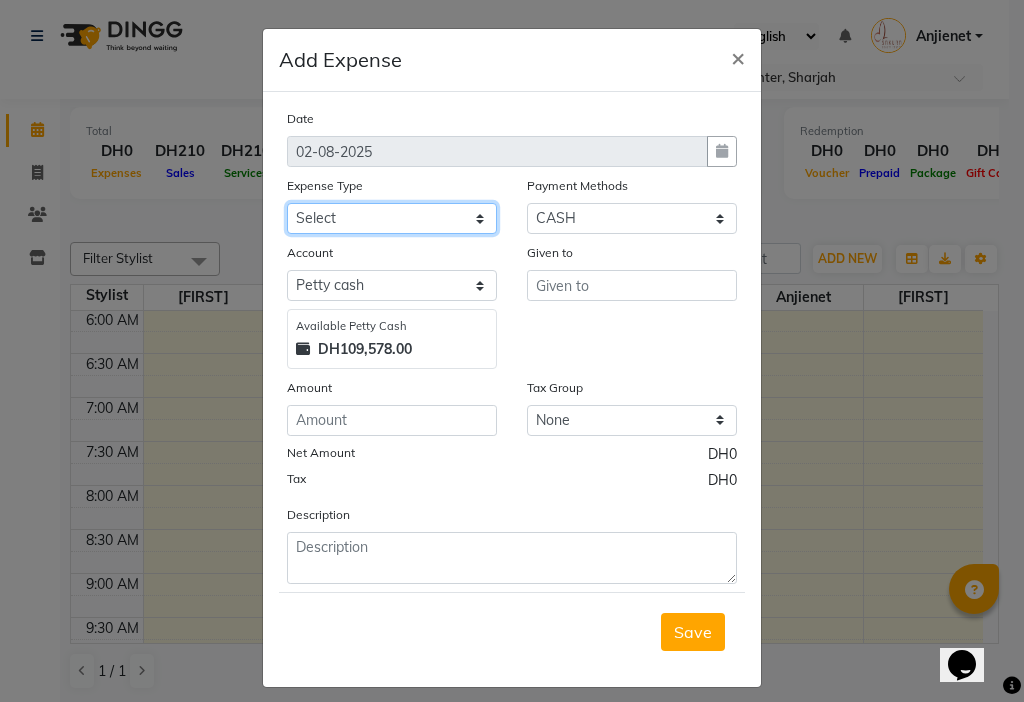 click on "Select Advance Salary Bank charges Car maintenance  Cash transfer to bank Cash transfer to hub Client Snacks Clinical charges Equipment Fuel Govt fee Incentive Insurance International purchase Loan Repayment Maintenance Marketing Miscellaneous MRA Other Pantry Product Rent Salary Staff Snacks Tax Tea & Refreshment Utilities" 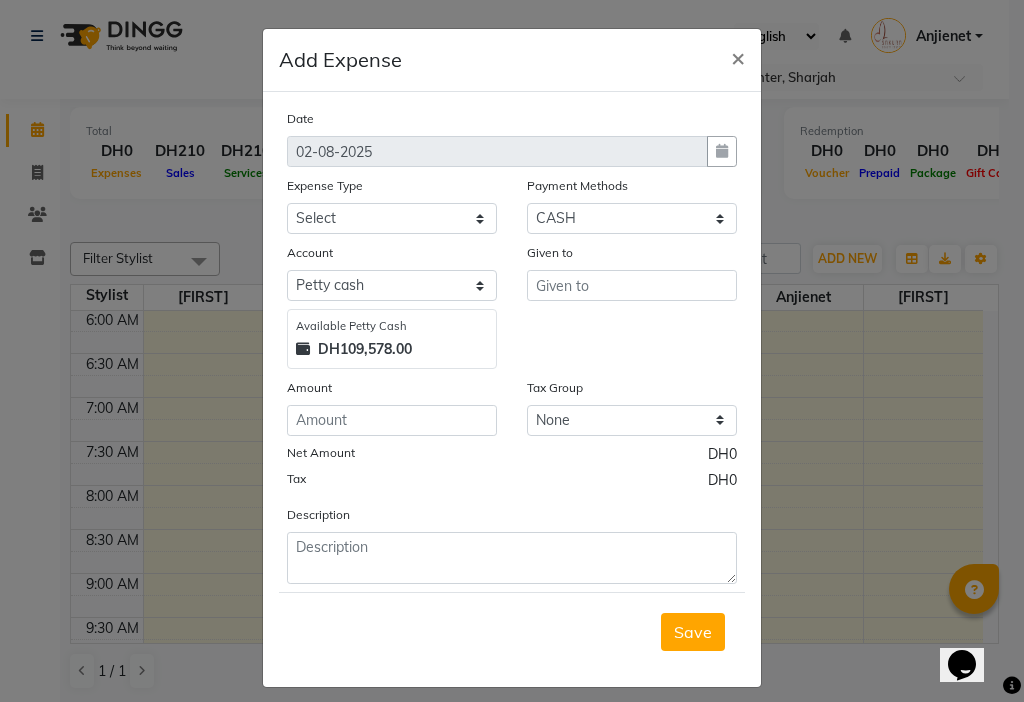click on "Given to" 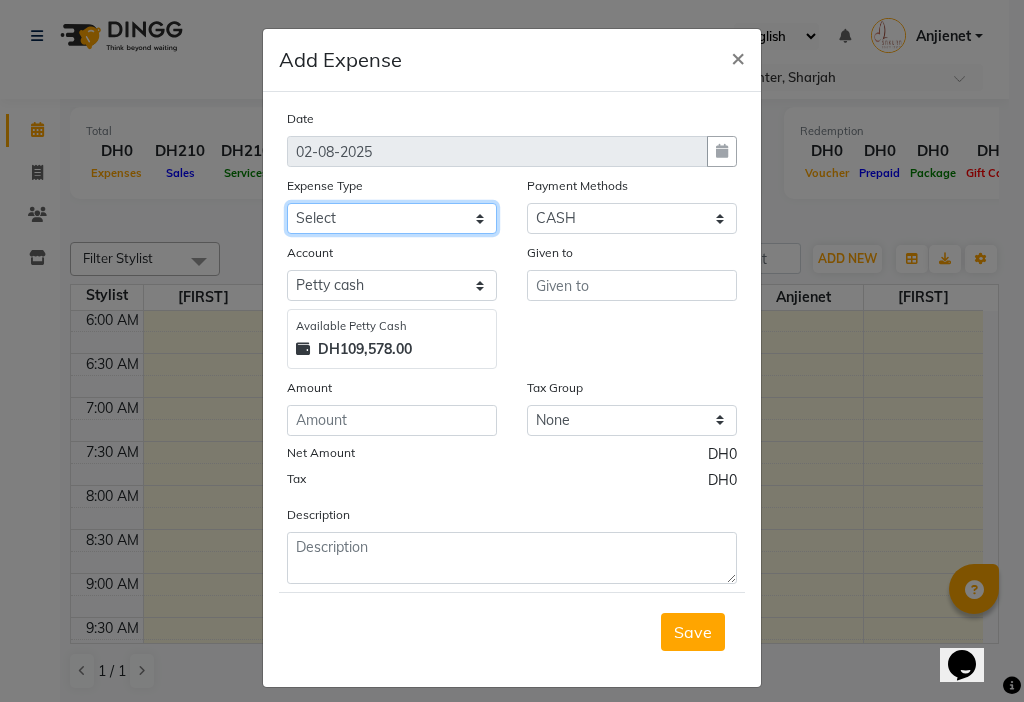 click on "Select Advance Salary Bank charges Car maintenance  Cash transfer to bank Cash transfer to hub Client Snacks Clinical charges Equipment Fuel Govt fee Incentive Insurance International purchase Loan Repayment Maintenance Marketing Miscellaneous MRA Other Pantry Product Rent Salary Staff Snacks Tax Tea & Refreshment Utilities" 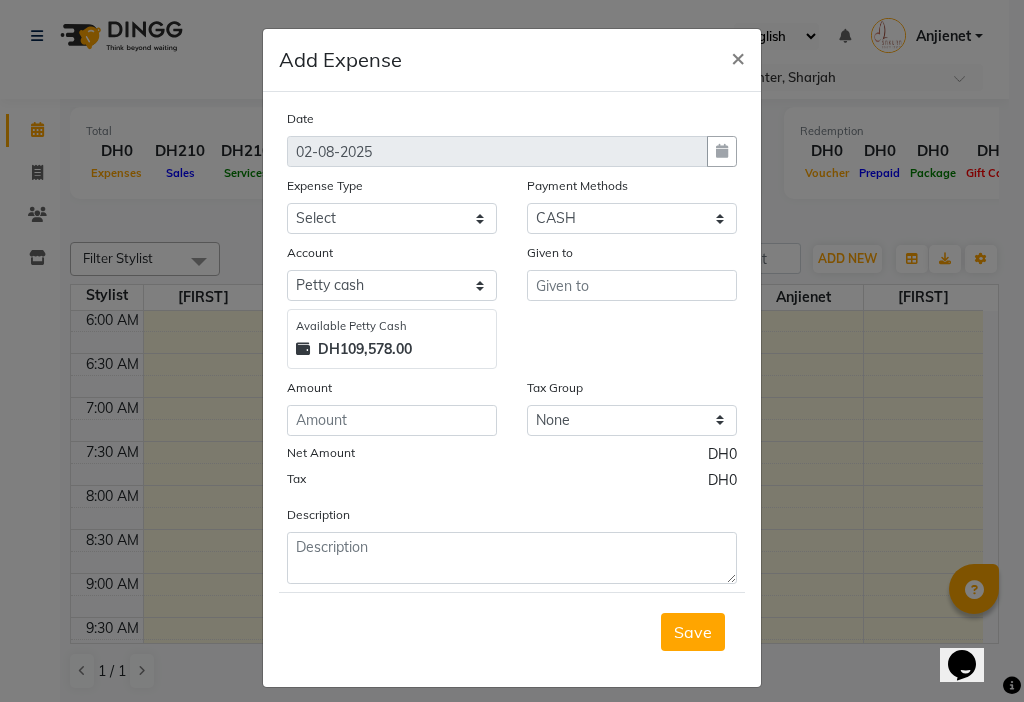 click on "Date 02-08-2025 Expense Type Select Advance Salary Bank charges Car maintenance Cash transfer to bank Cash transfer to hub Client Snacks Clinical charges Equipment Fuel Govt fee Incentive Insurance International purchase Loan Repayment Maintenance Marketing Miscellaneous MRA Other Pantry Product Rent Salary Staff Snacks Tax Tea & Refreshment Utilities Payment Methods Select CASH Master Card Visa Card Gift Card Voucher Package Prepaid On Account Wallet Account Select Default account Petty cash Expense Account Available Petty Cash DH109,578.00 Given to Amount Tax Group None VAT Net Amount DH0 Tax DH0 Description Save" 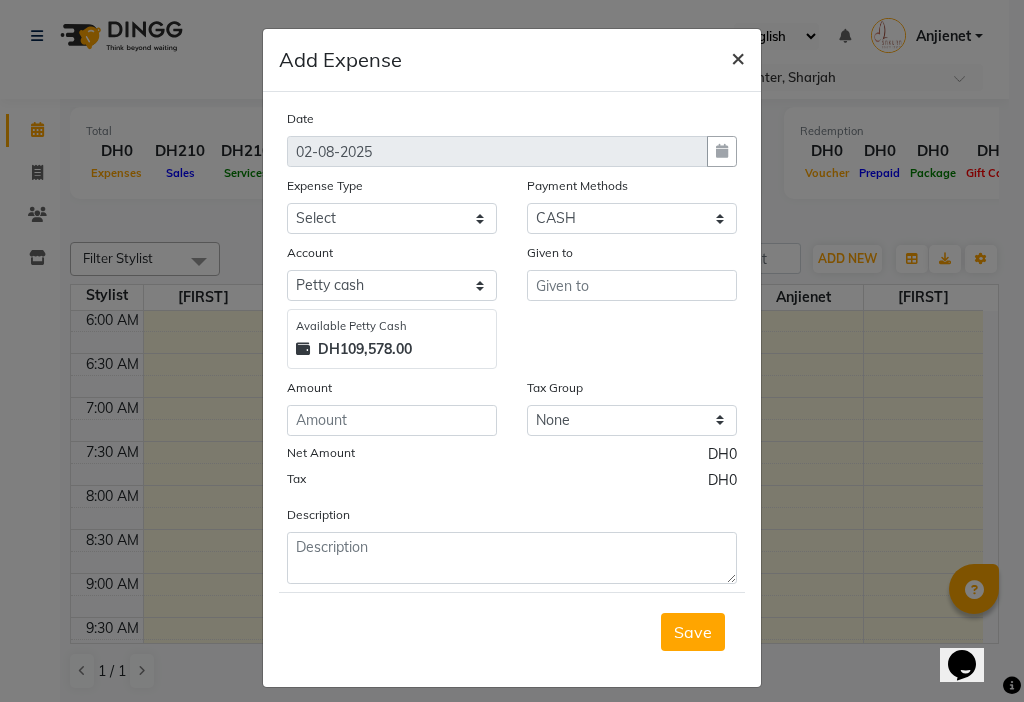 click on "×" 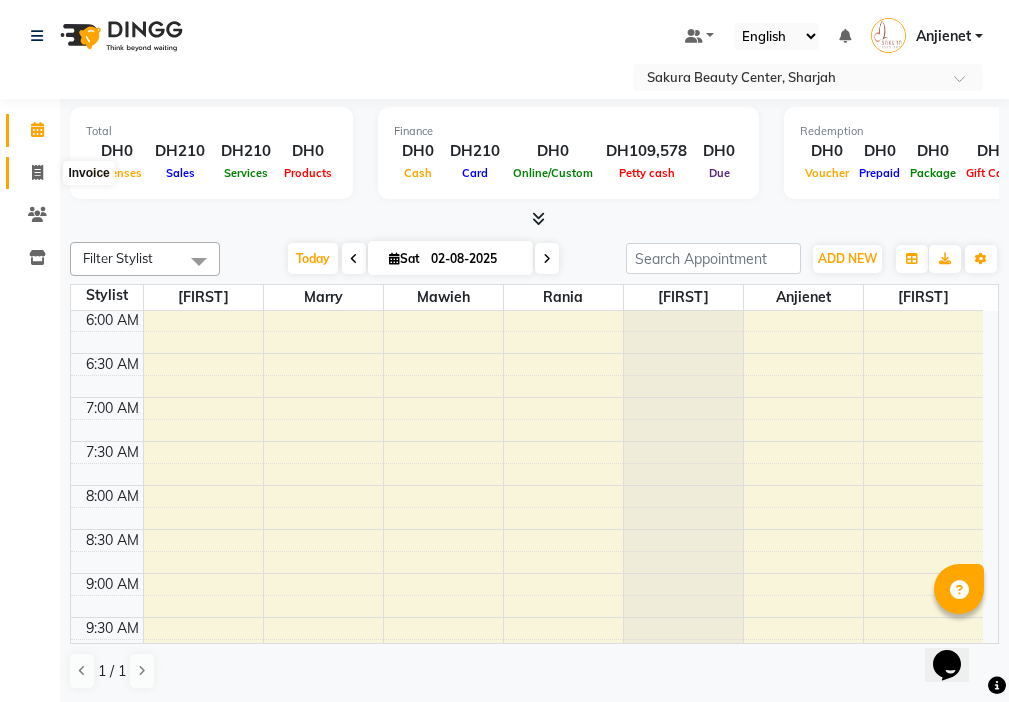 click 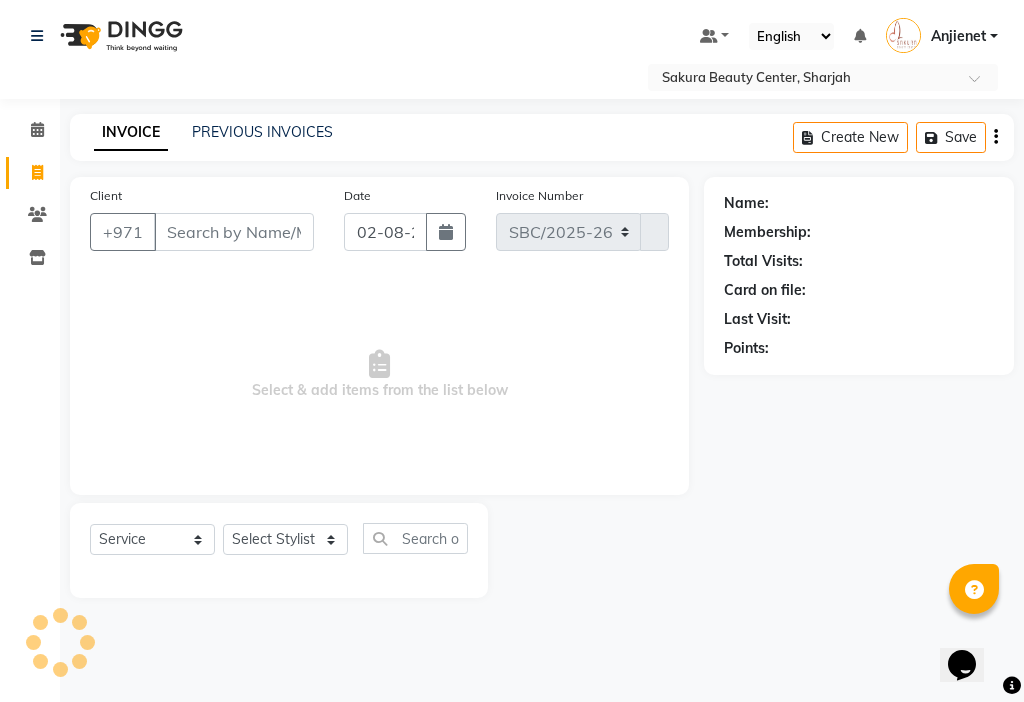 select on "3691" 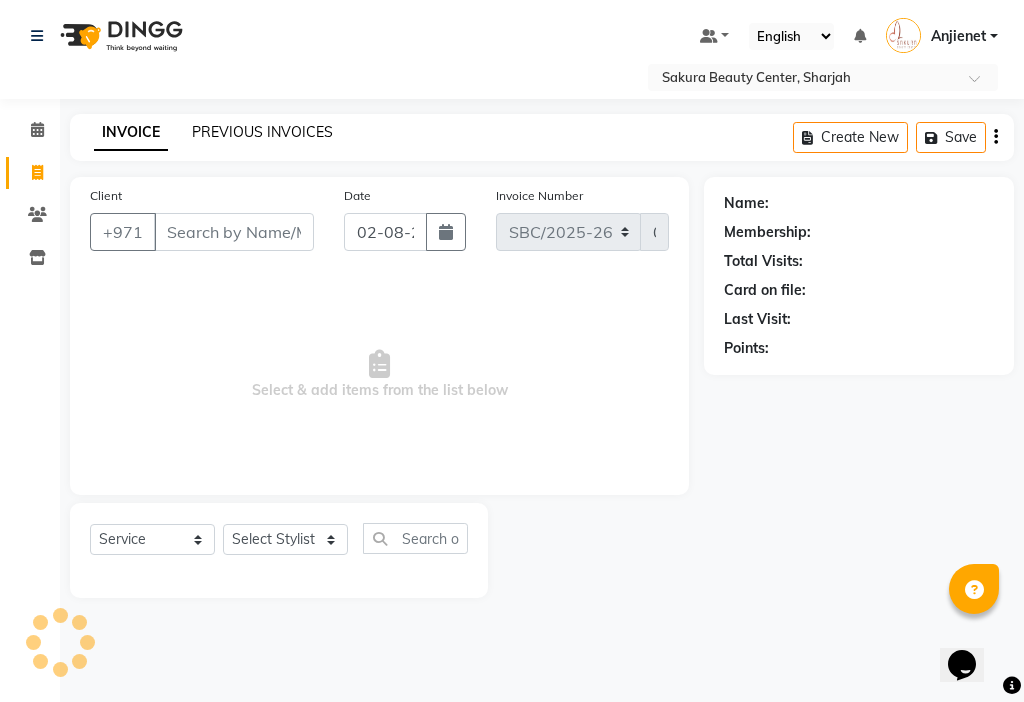 click on "PREVIOUS INVOICES" 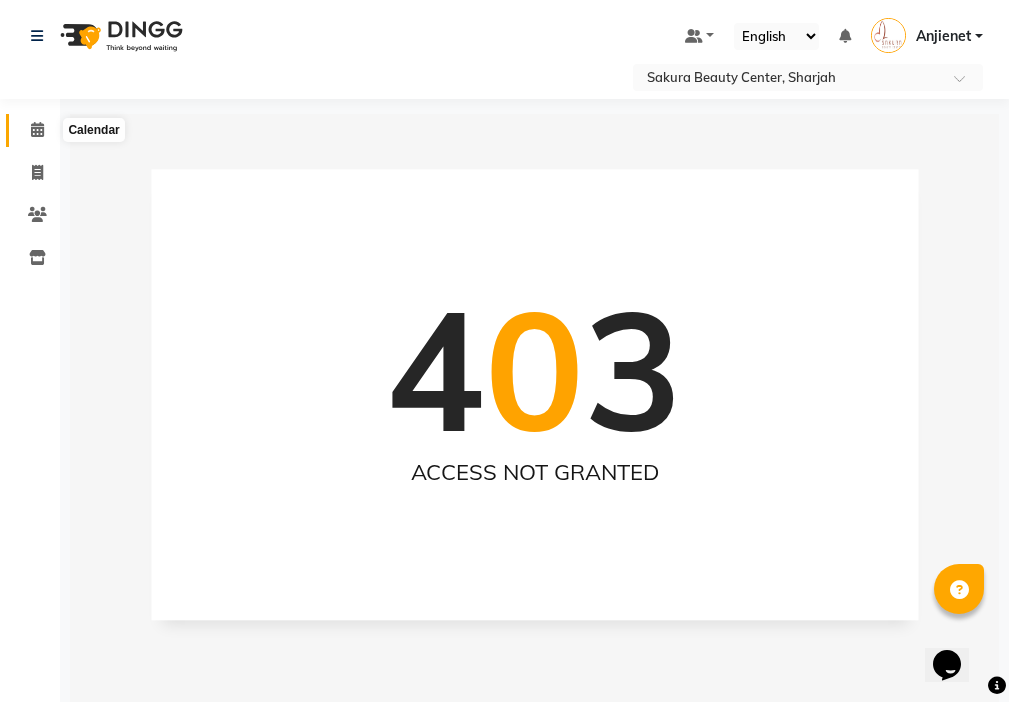 click 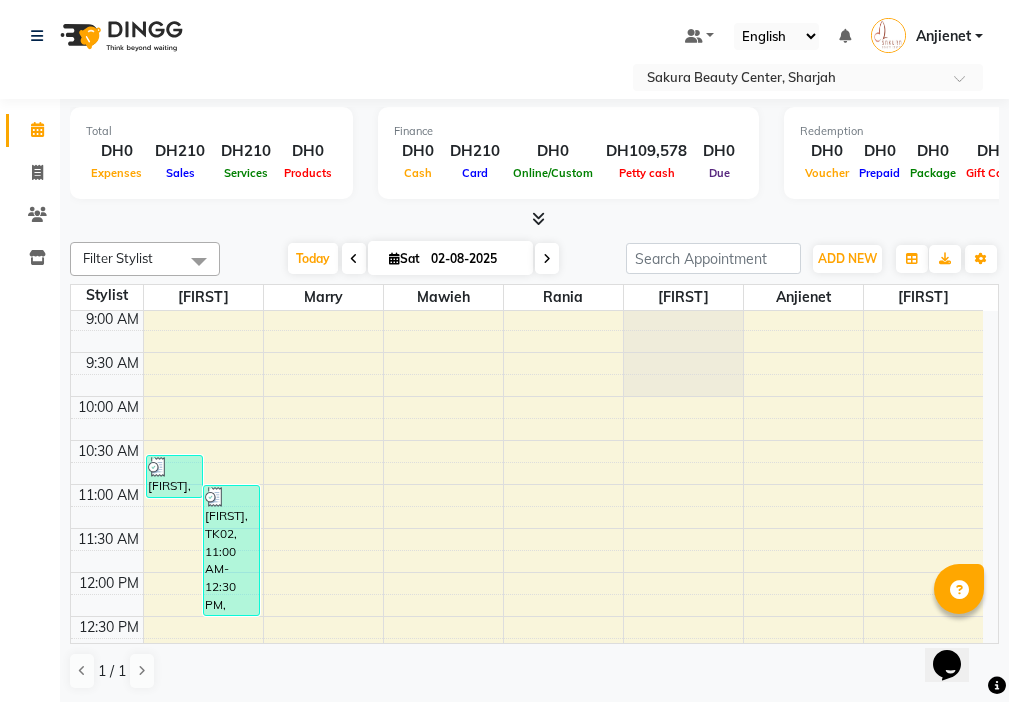 scroll, scrollTop: 829, scrollLeft: 0, axis: vertical 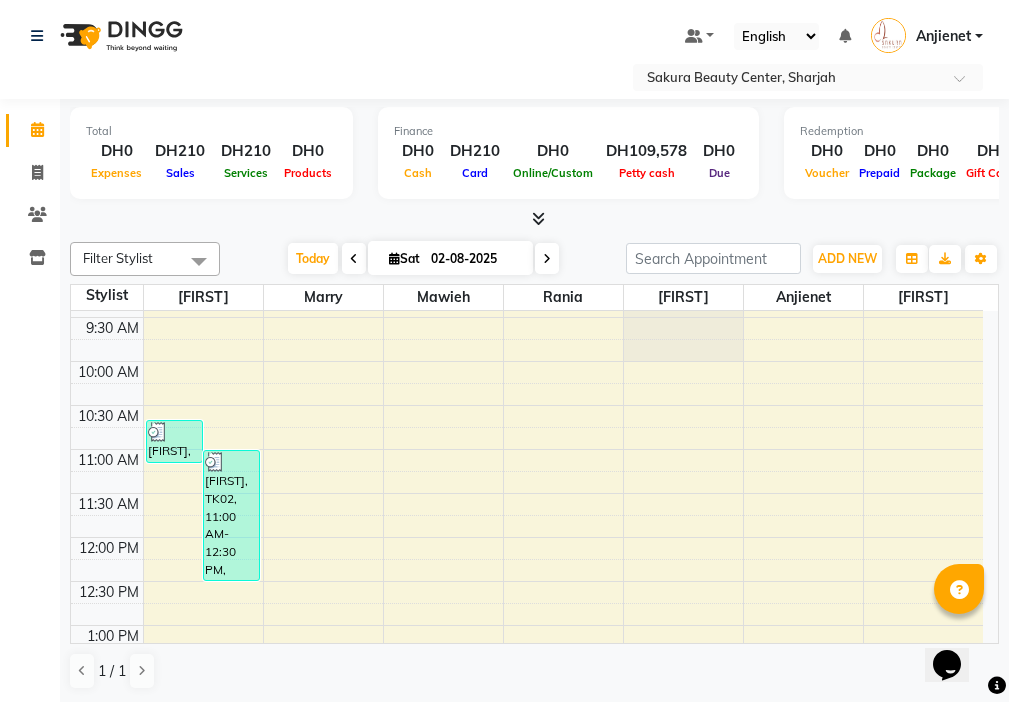 click on "[FIRST], TK02, 11:00 AM-12:30 PM, hyaluronic facial" at bounding box center [231, 515] 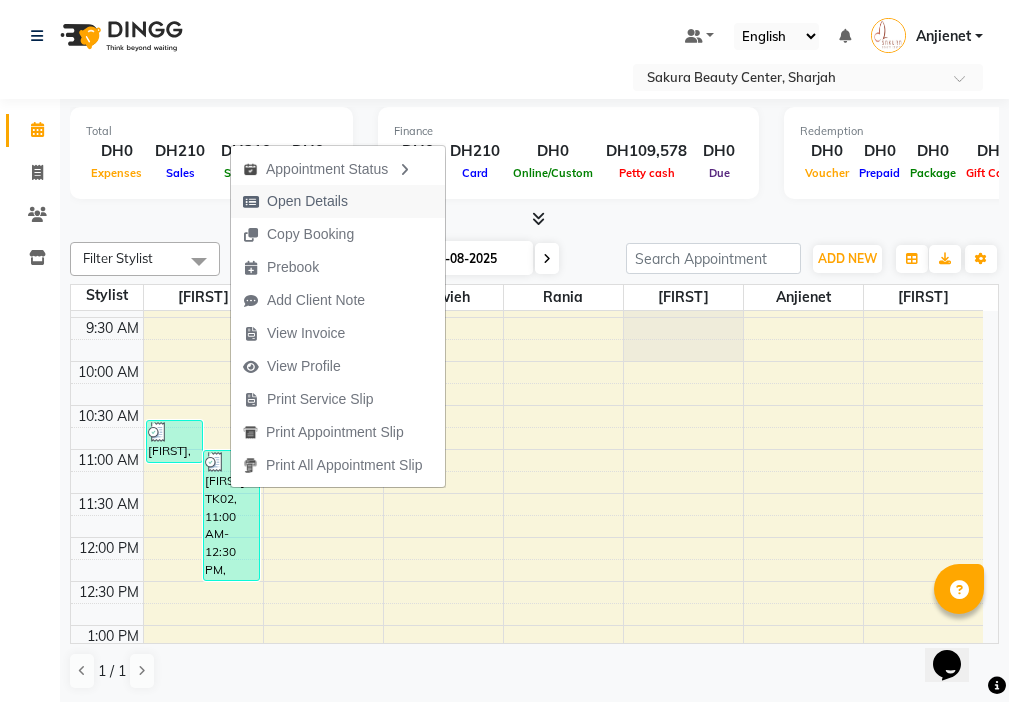 click on "Open Details" at bounding box center [307, 201] 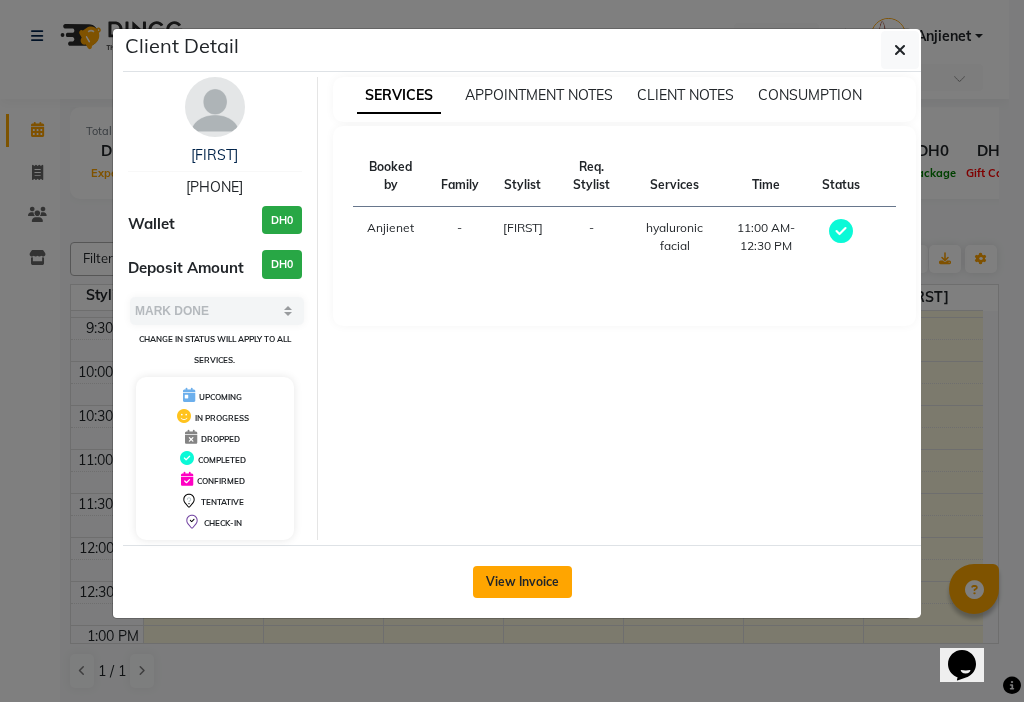 click on "View Invoice" 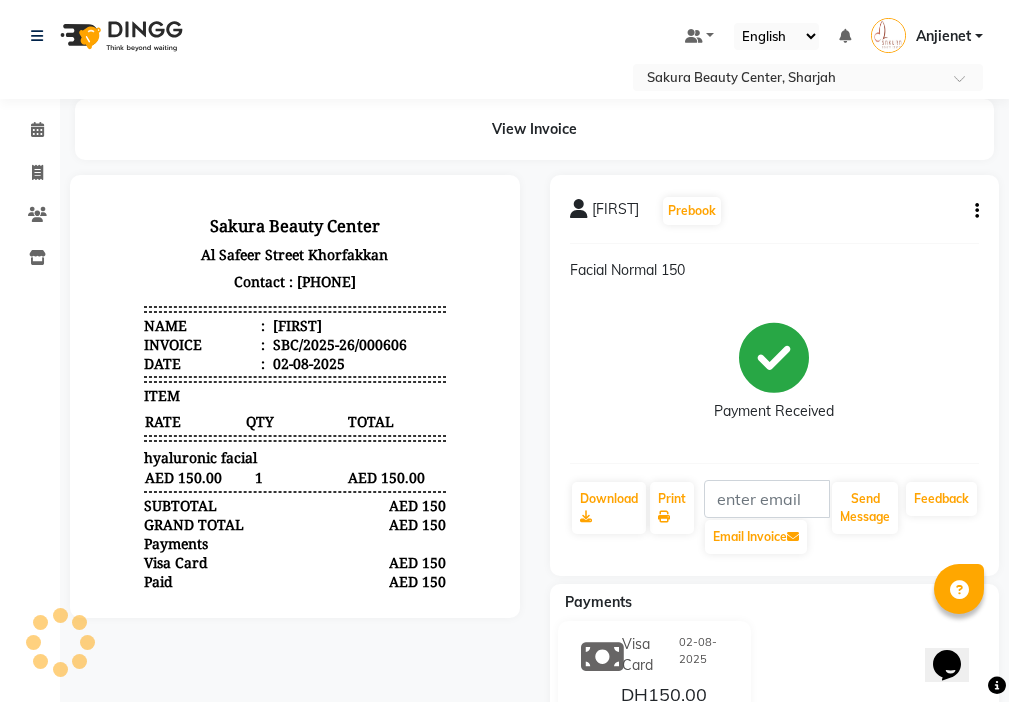 scroll, scrollTop: 63, scrollLeft: 0, axis: vertical 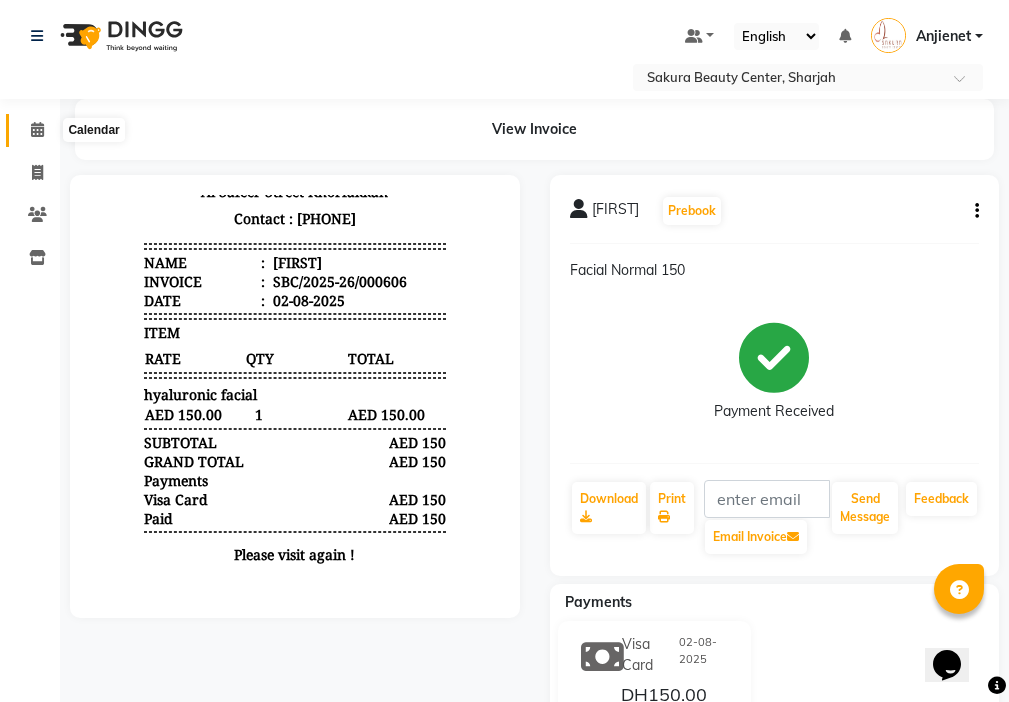 click 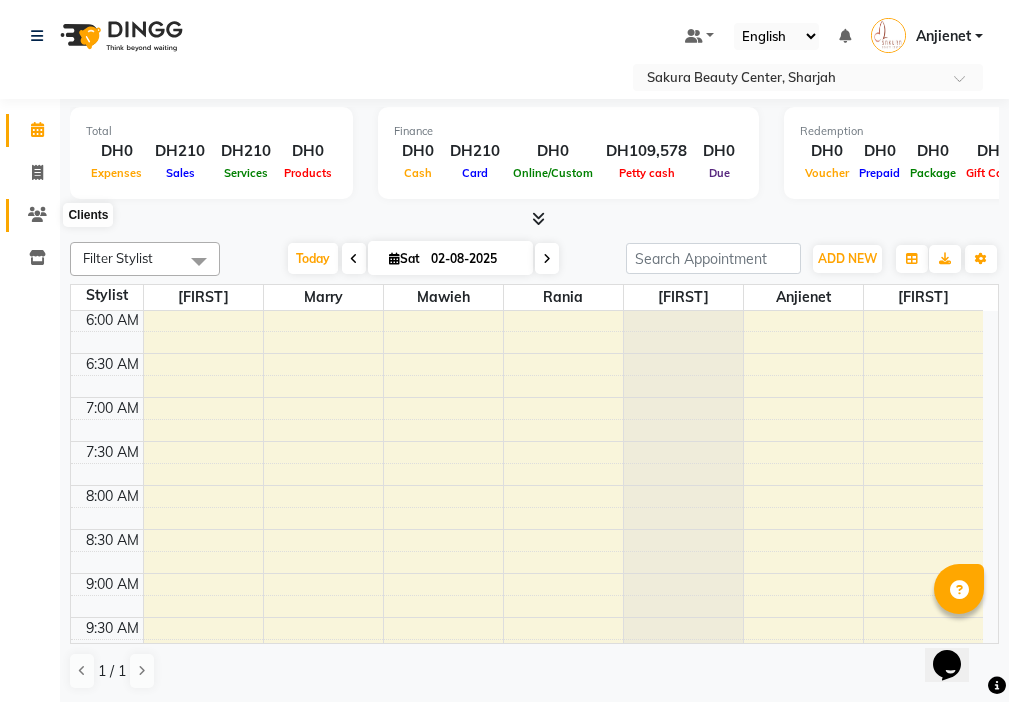 scroll, scrollTop: 529, scrollLeft: 0, axis: vertical 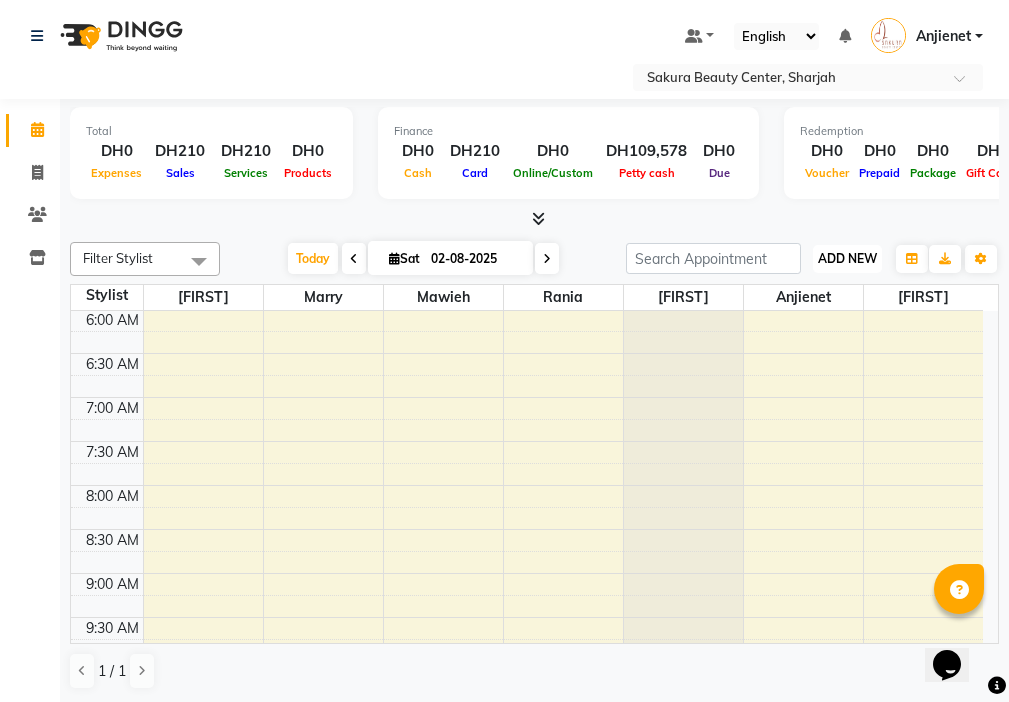 click on "ADD NEW Toggle Dropdown" at bounding box center [847, 259] 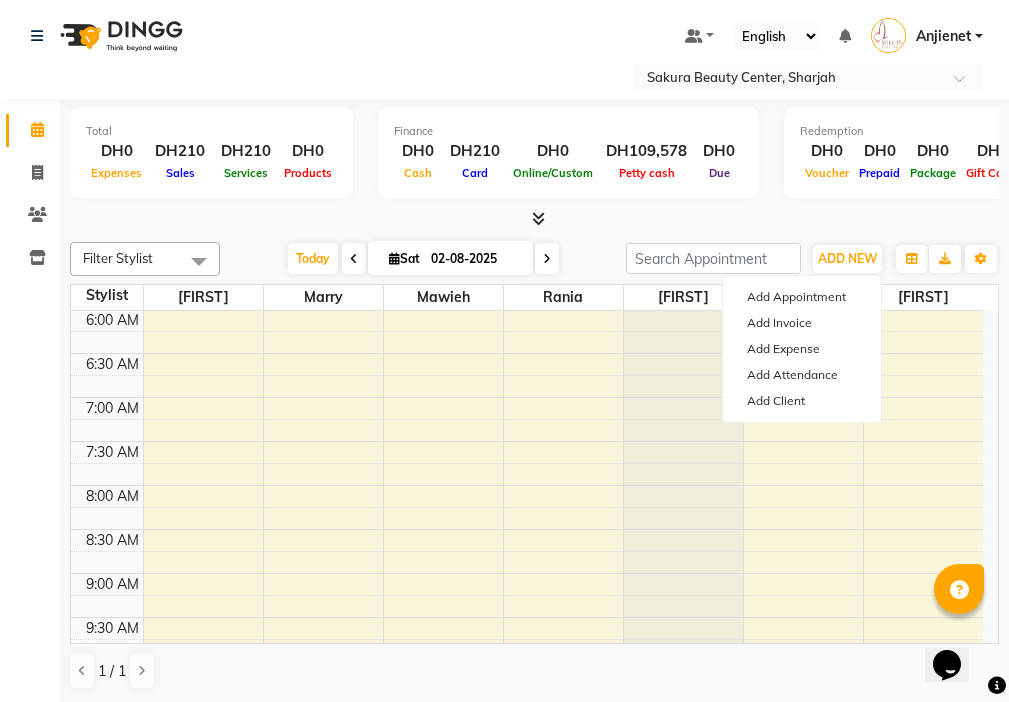 click on "Total  DH0  Expenses DH210  Sales DH210  Services DH0  Products Finance  DH0  Cash DH210  Card DH0  Online/Custom DH109,578 Petty cash DH0 Due  Redemption  DH0 Voucher DH0 Prepaid DH0 Package DH0  Gift Cards DH0  Wallet  Appointment  2 Completed 0 Upcoming 0 Ongoing 0 No show  Other sales  DH0  Packages DH0  Memberships DH0  Vouchers DH0  Prepaids DH0  Gift Cards" at bounding box center [534, 164] 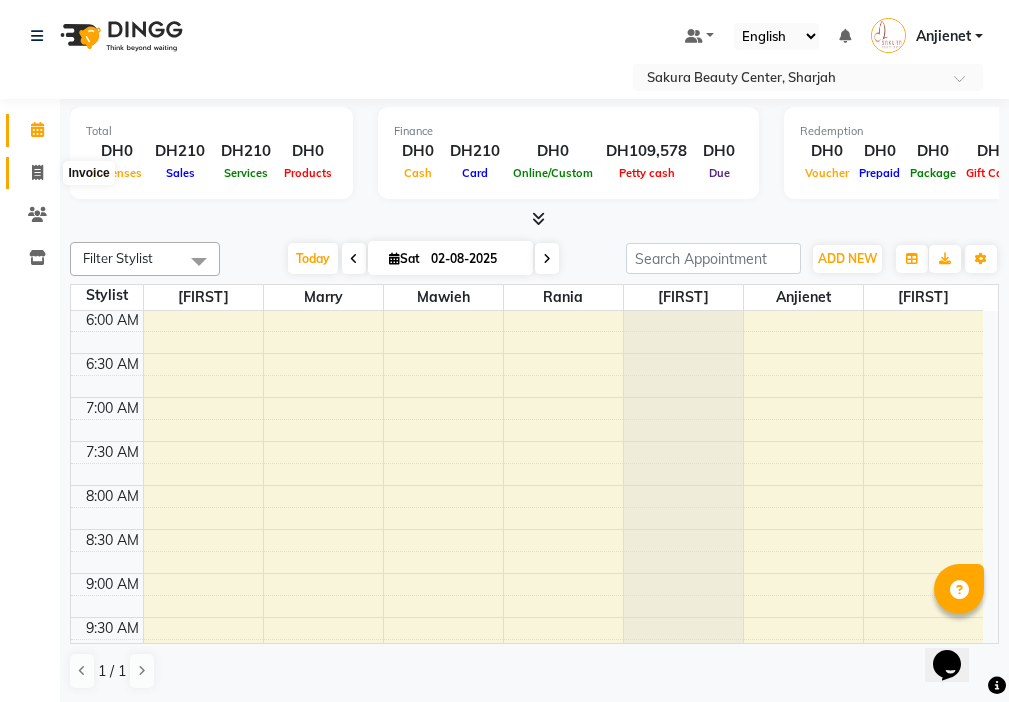 click 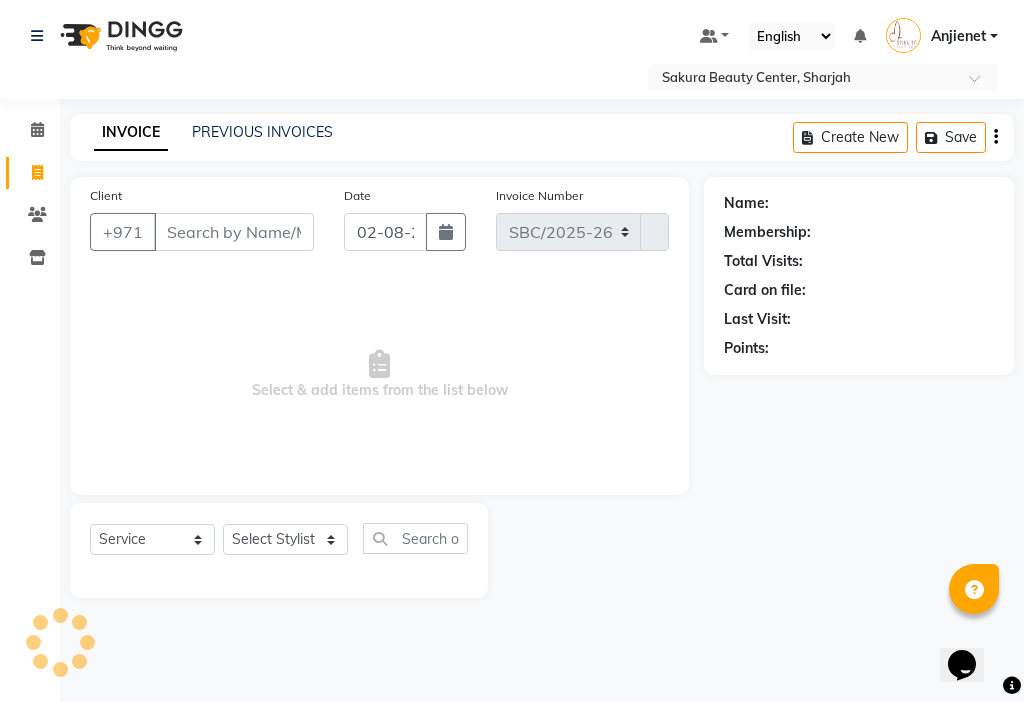 select on "3691" 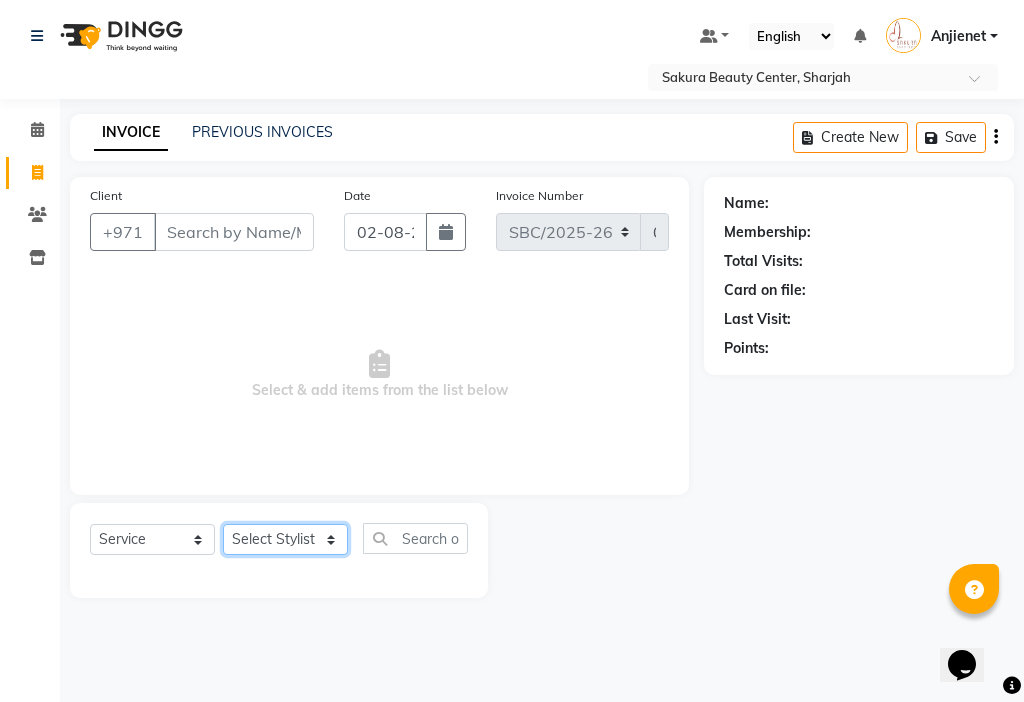 click on "Select Stylist" 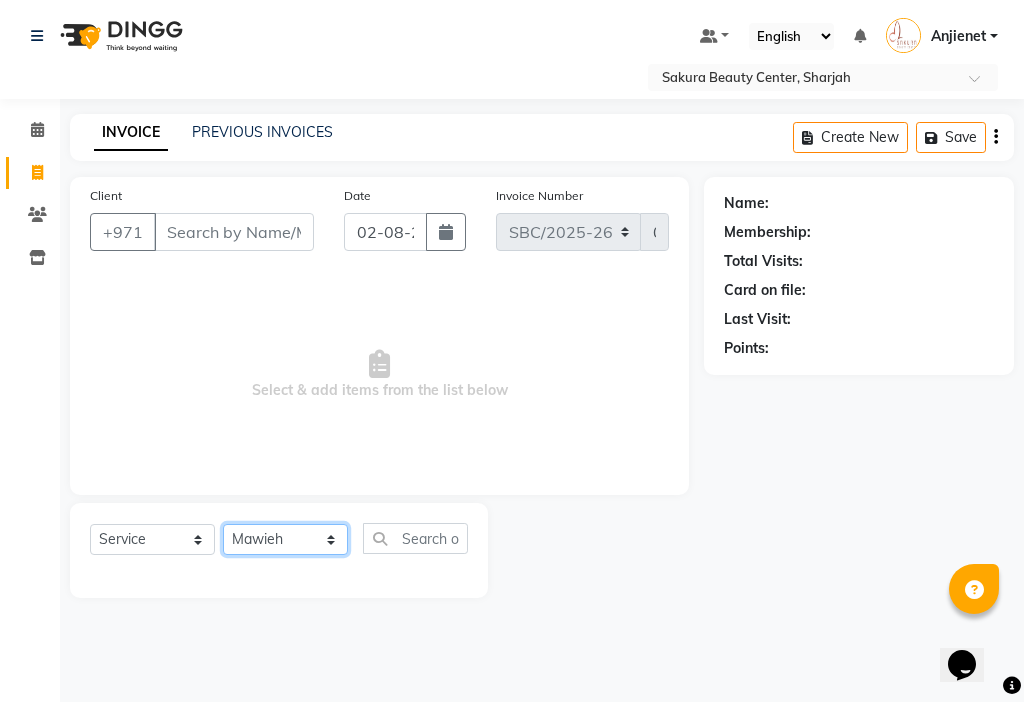 click on "Select Stylist Anjienet Davina Gladys marry Mawieh Moza Rania Starla" 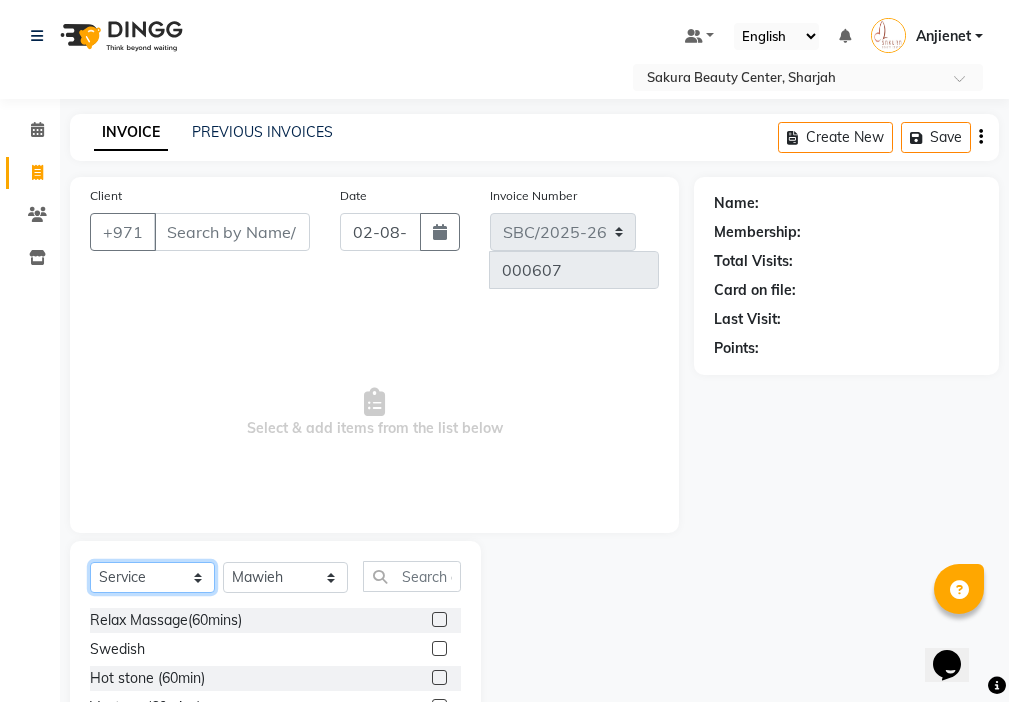 click on "Select  Service  Product  Membership  Package Voucher Prepaid Gift Card" 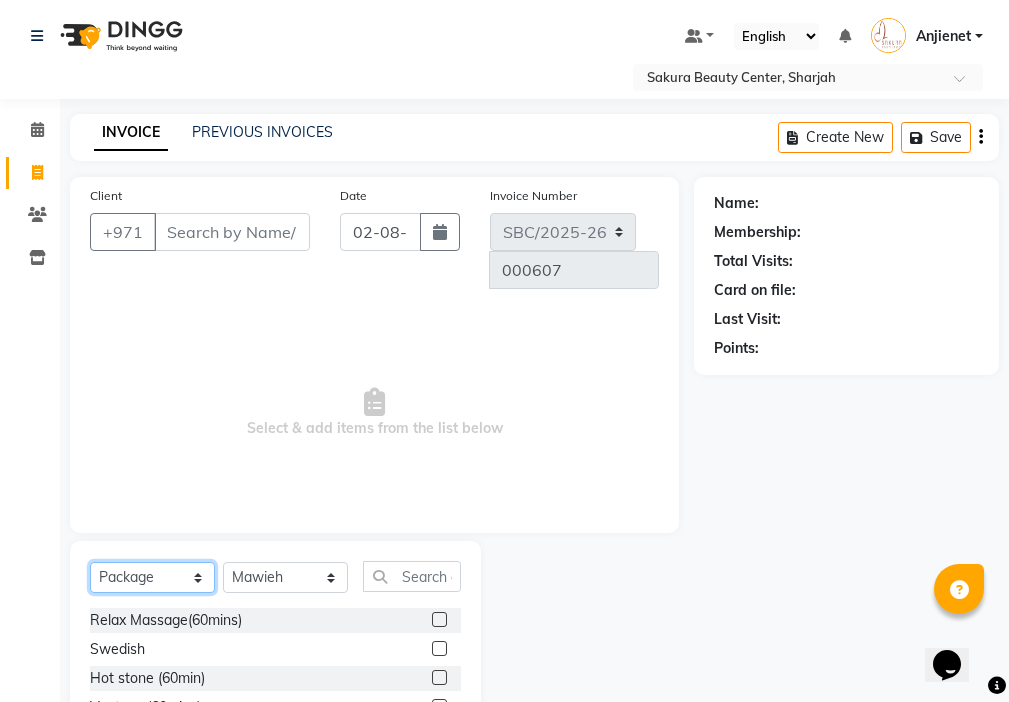 click on "Select  Service  Product  Membership  Package Voucher Prepaid Gift Card" 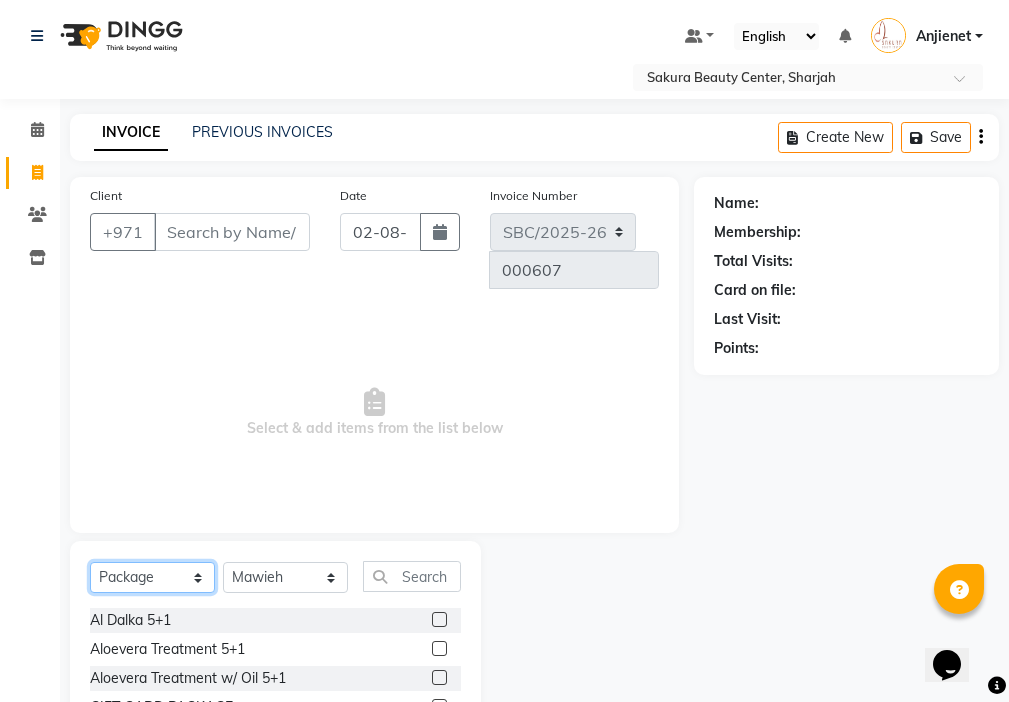scroll, scrollTop: 126, scrollLeft: 0, axis: vertical 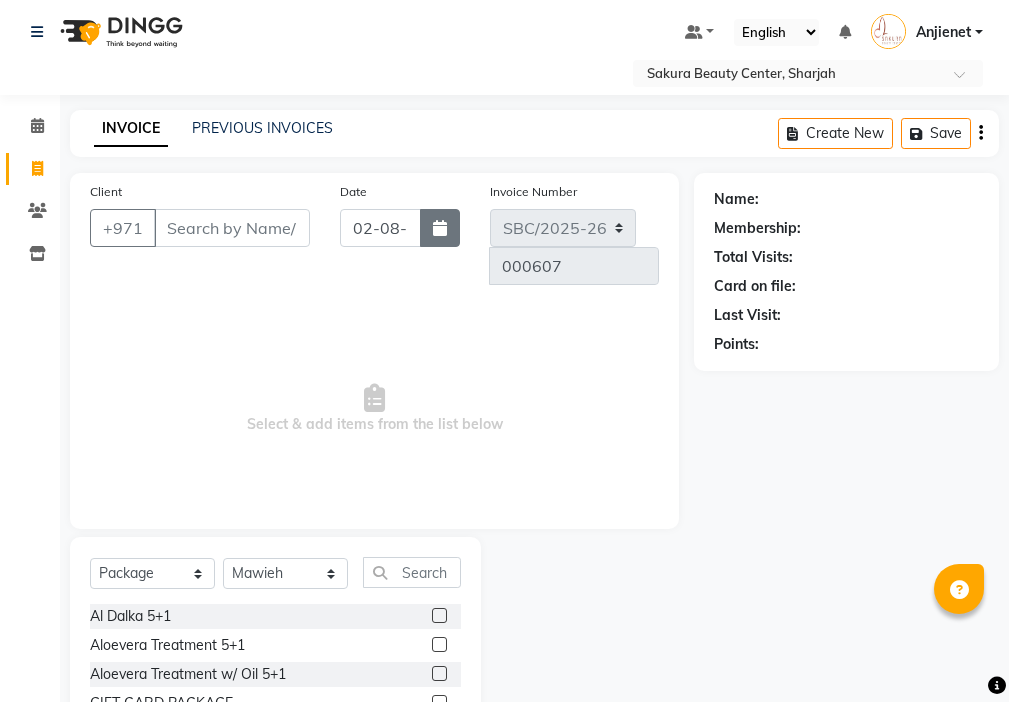 click 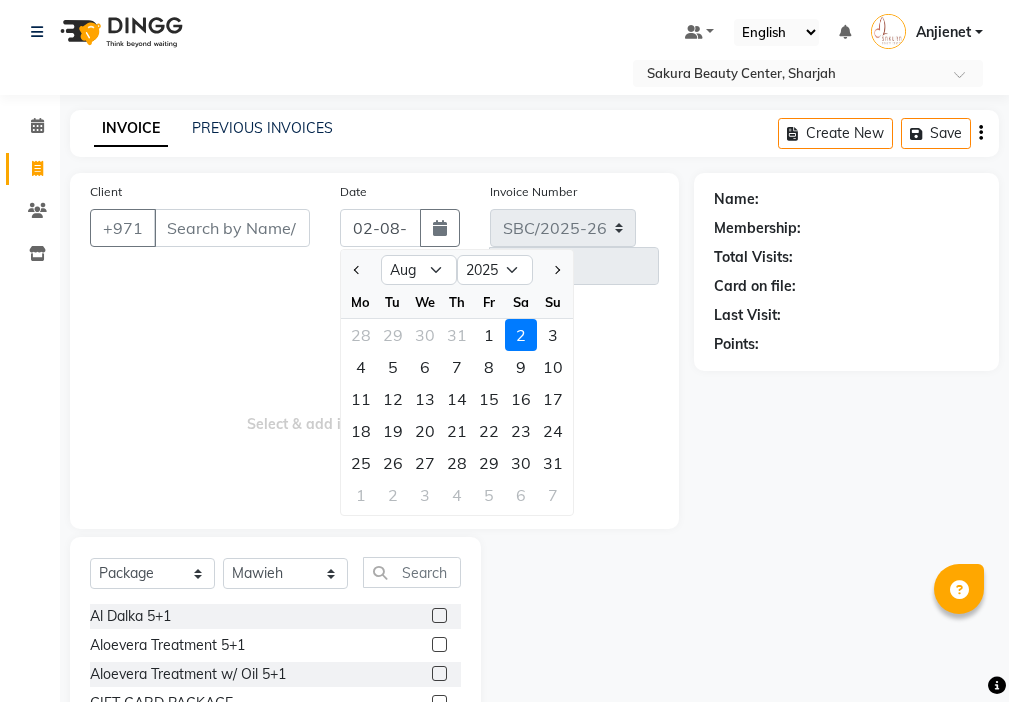 click on "Select & add items from the list below" at bounding box center (374, 409) 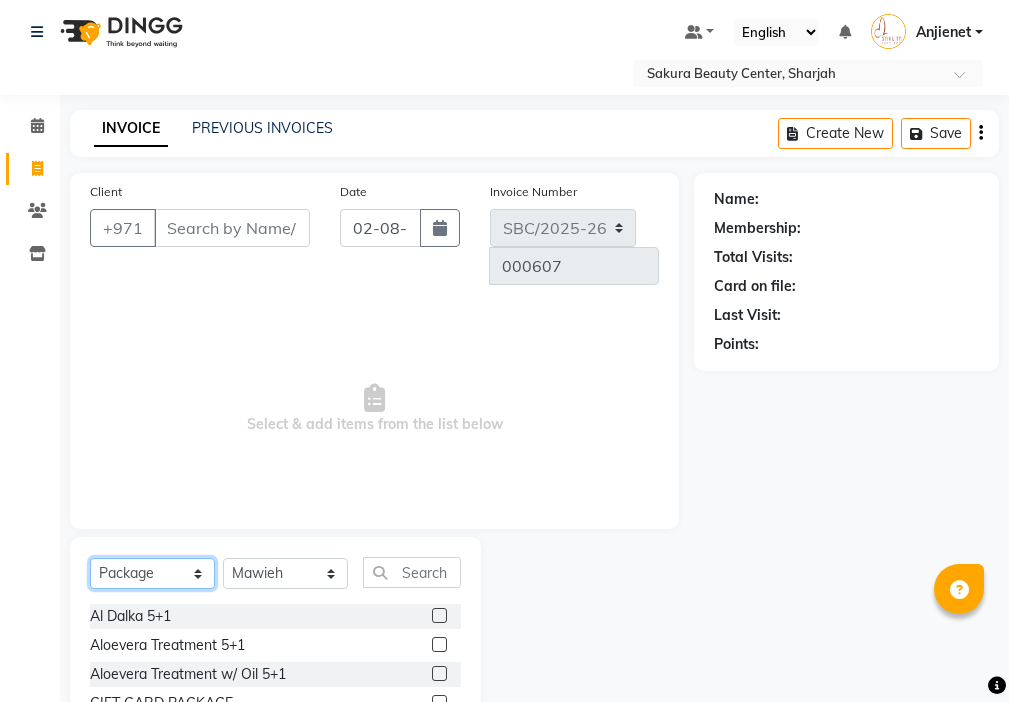 click on "Select  Service  Product  Membership  Package Voucher Prepaid Gift Card" 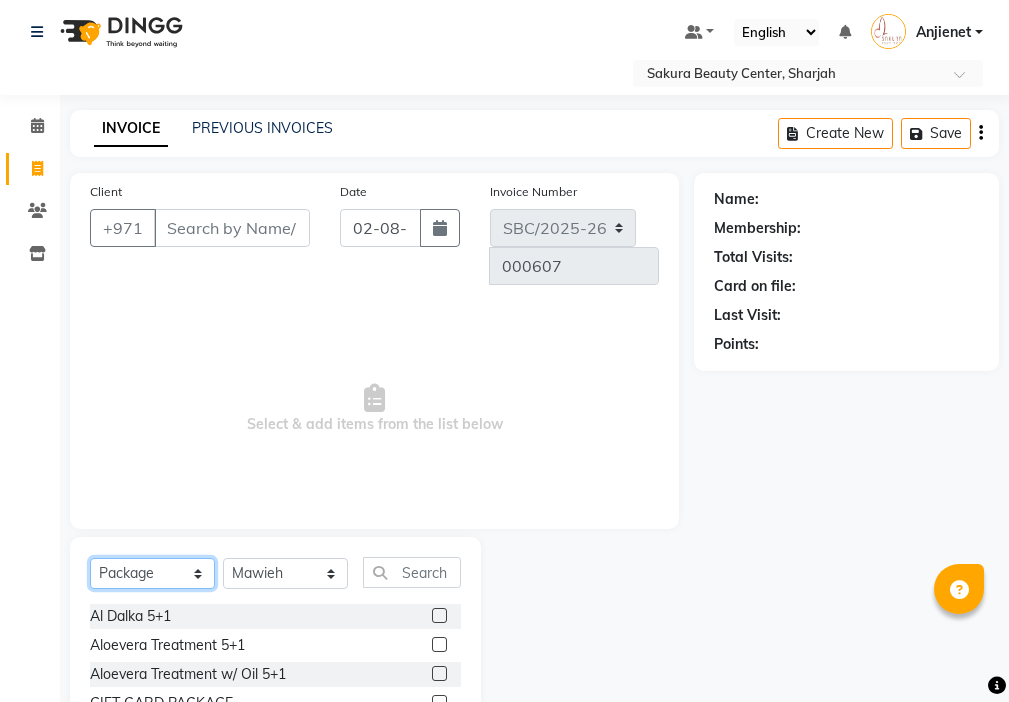 select on "service" 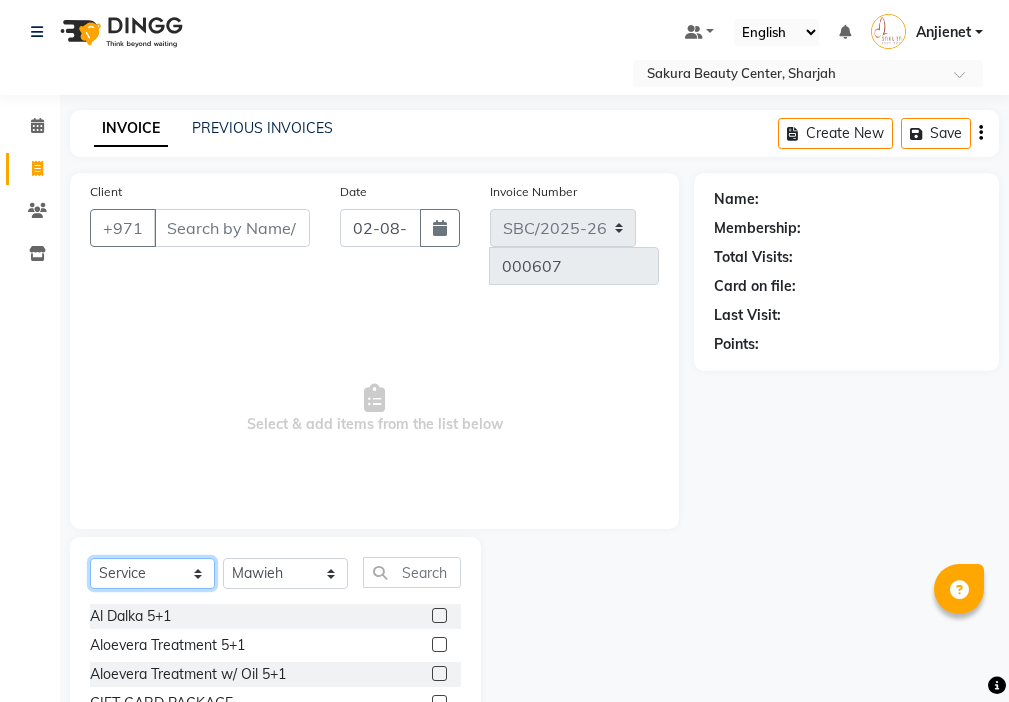 click on "Select  Service  Product  Membership  Package Voucher Prepaid Gift Card" 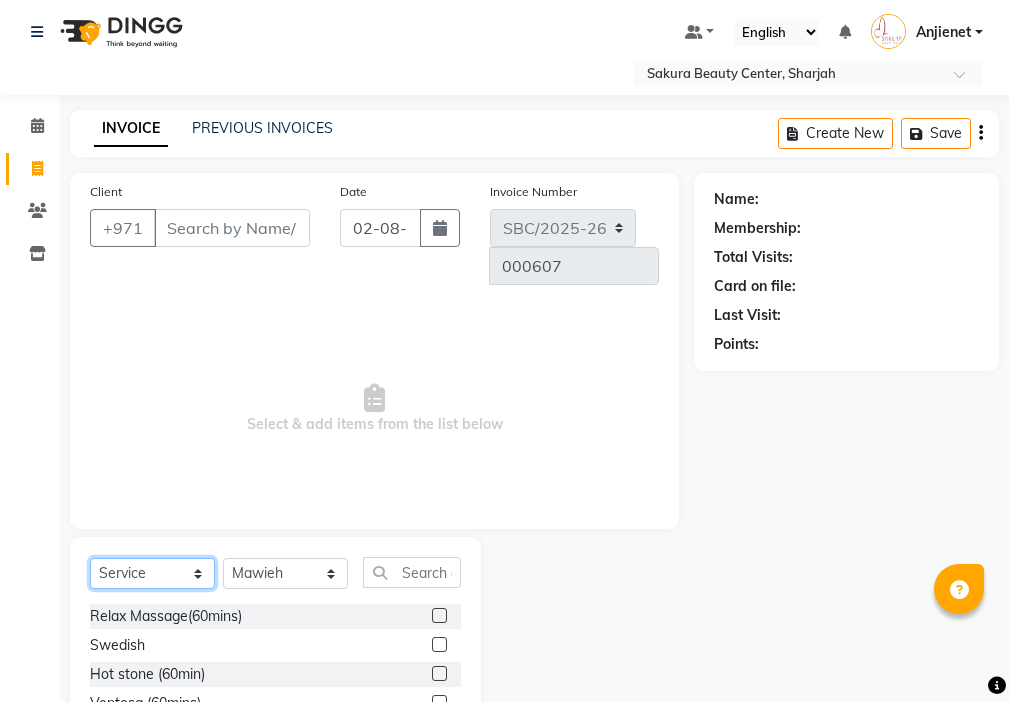 click on "Select  Service  Product  Membership  Package Voucher Prepaid Gift Card" 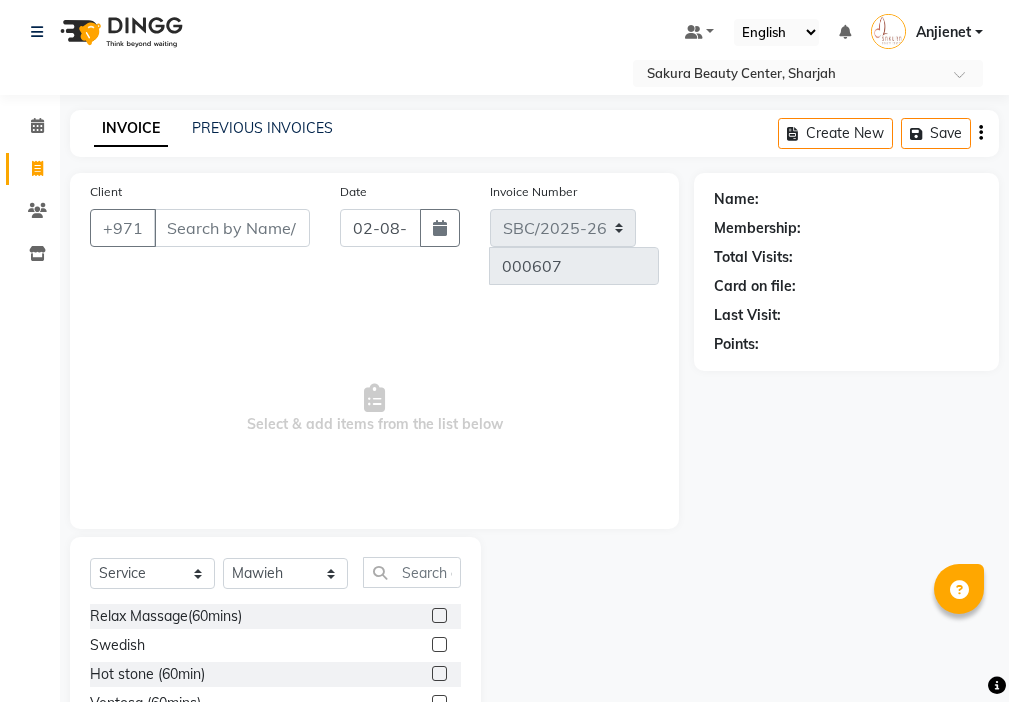 click on "Select & add items from the list below" at bounding box center [374, 409] 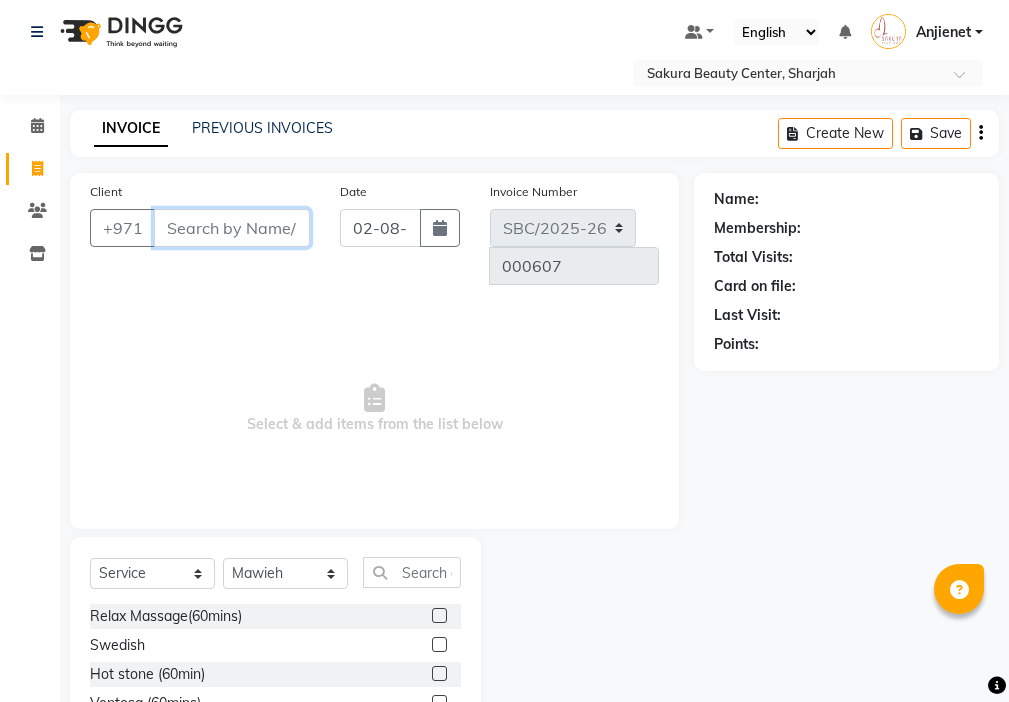 click on "Client" at bounding box center [232, 228] 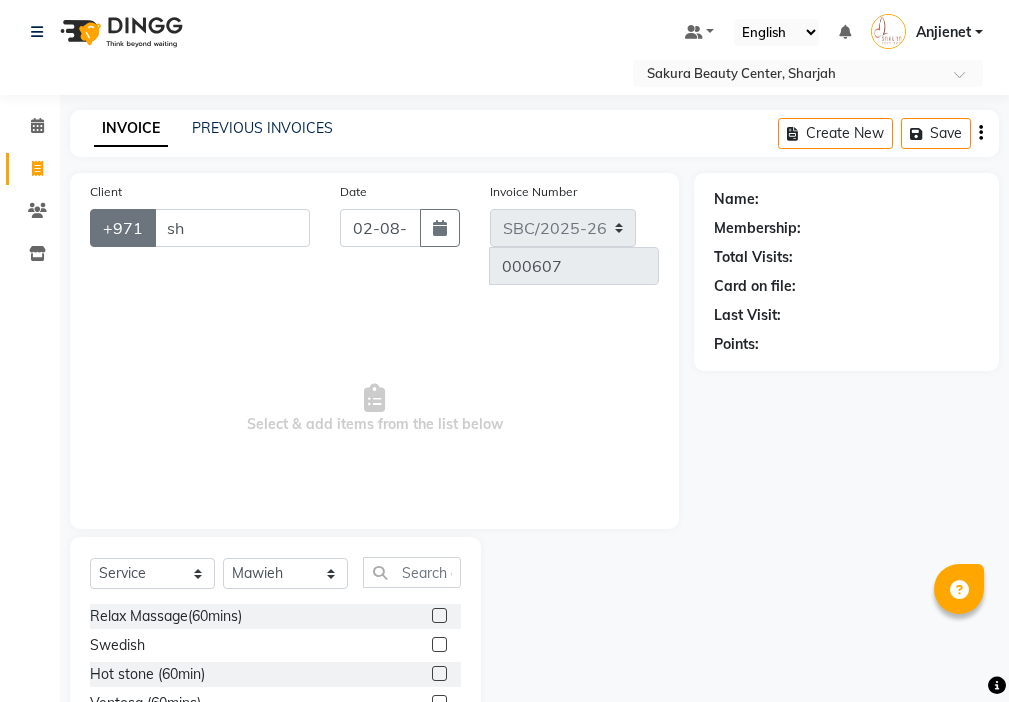 click on "+971" 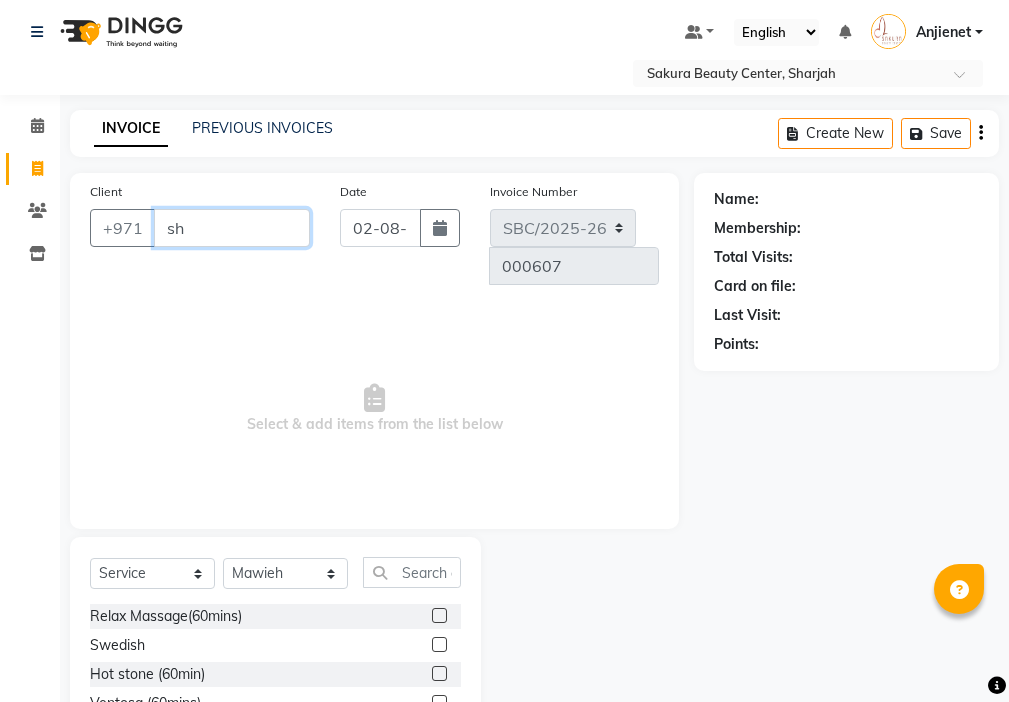 click on "sh" at bounding box center (232, 228) 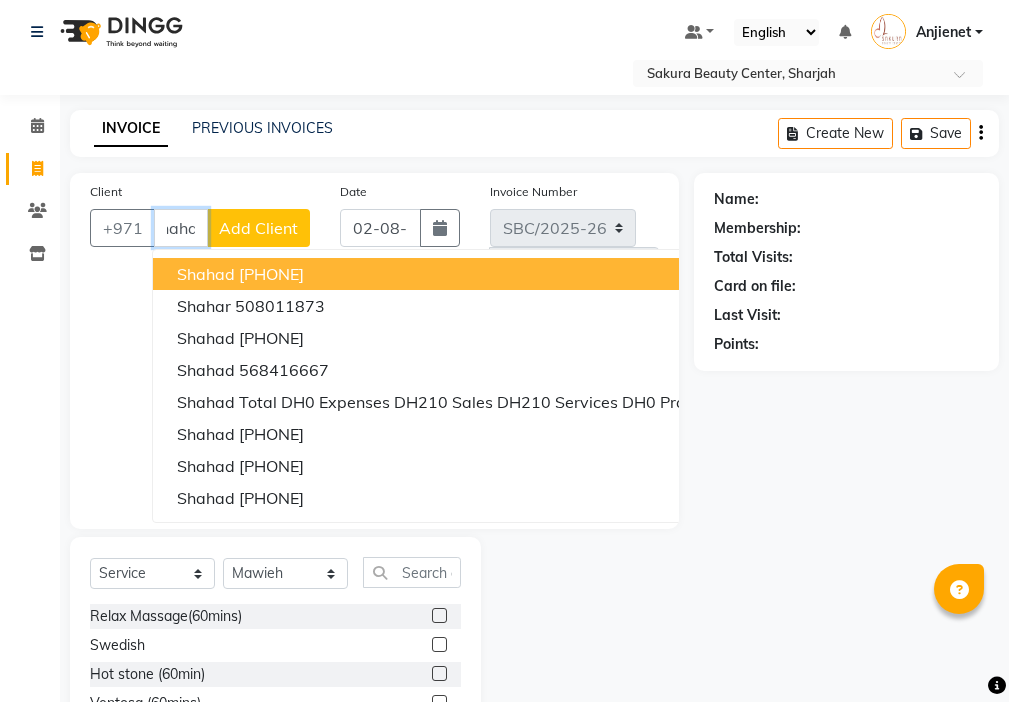 scroll, scrollTop: 0, scrollLeft: 24, axis: horizontal 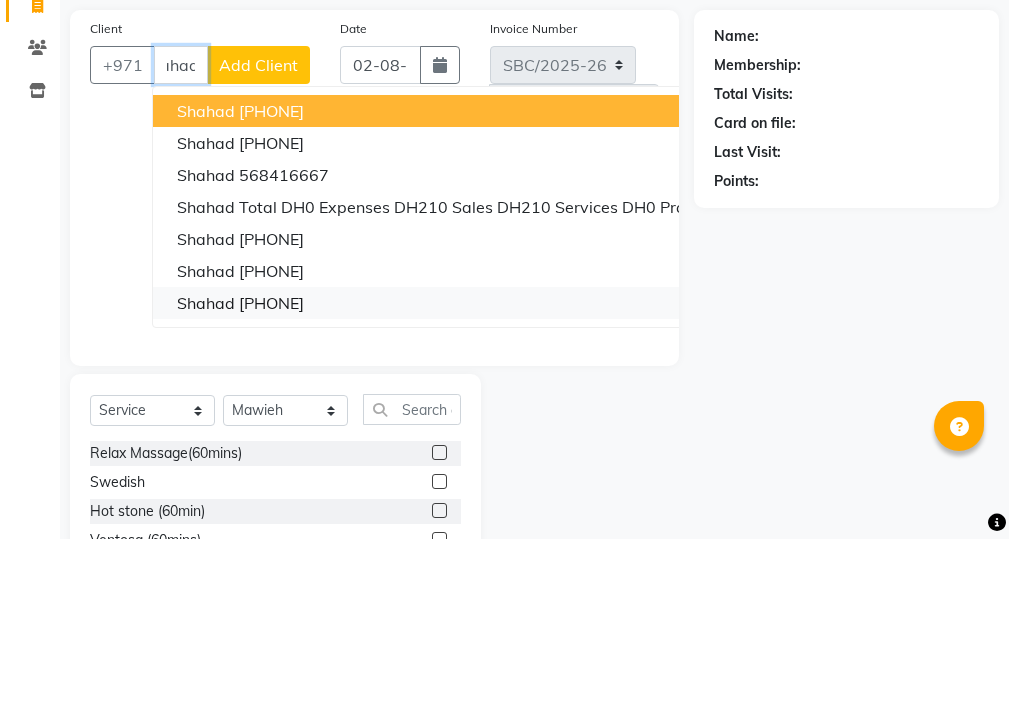 click on "[PHONE]" at bounding box center (271, 466) 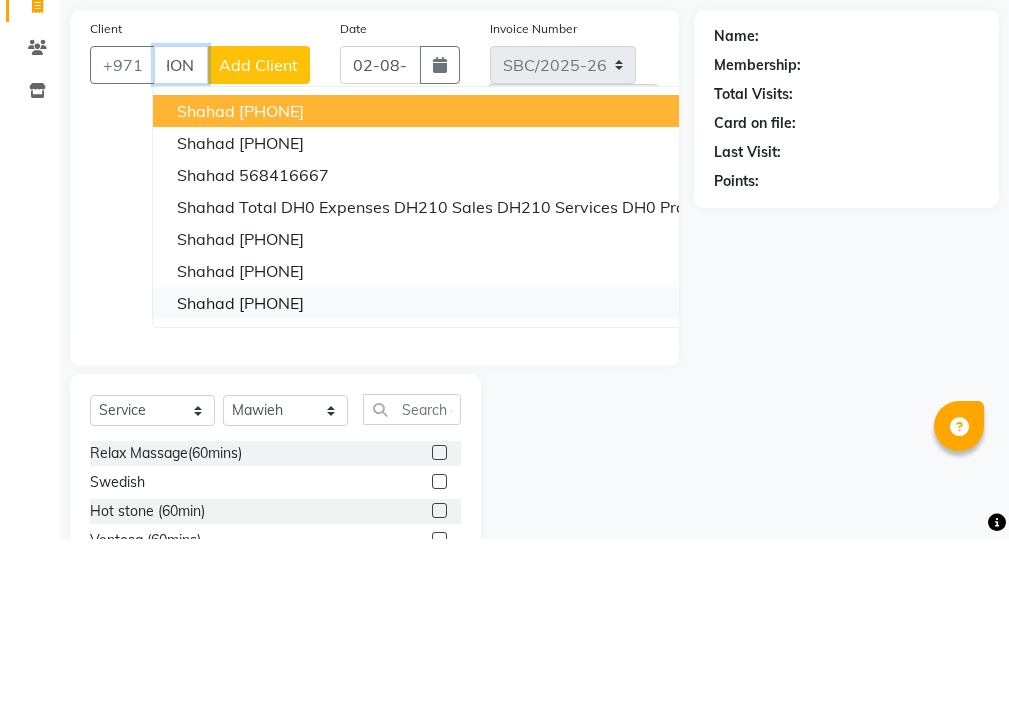 scroll, scrollTop: 0, scrollLeft: 0, axis: both 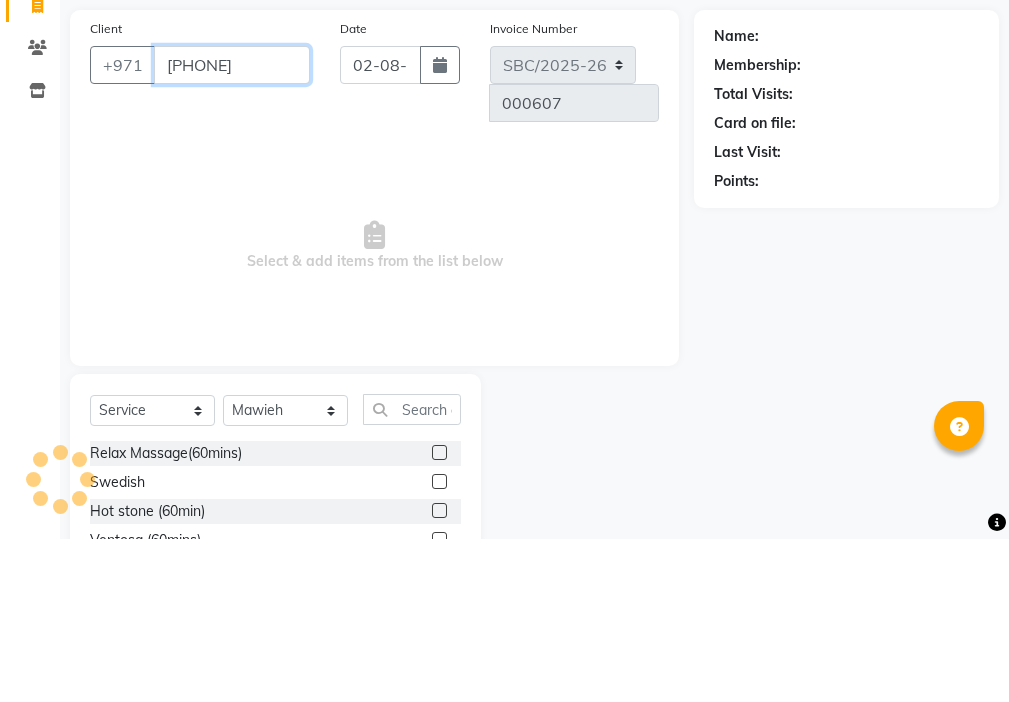 type on "[PHONE]" 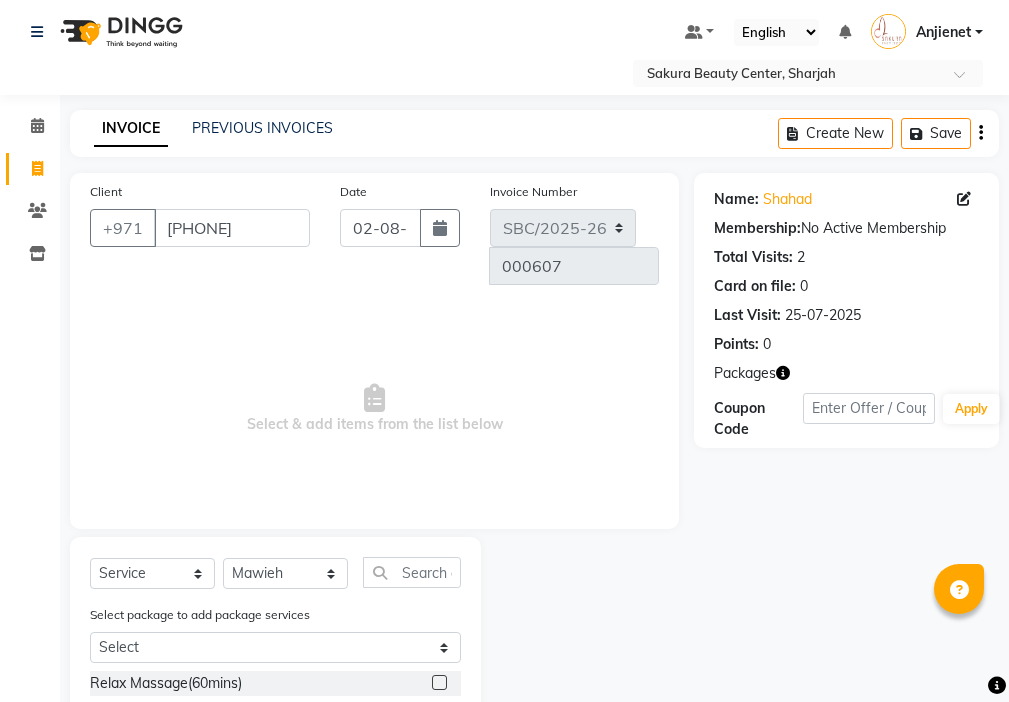 scroll, scrollTop: 158, scrollLeft: 0, axis: vertical 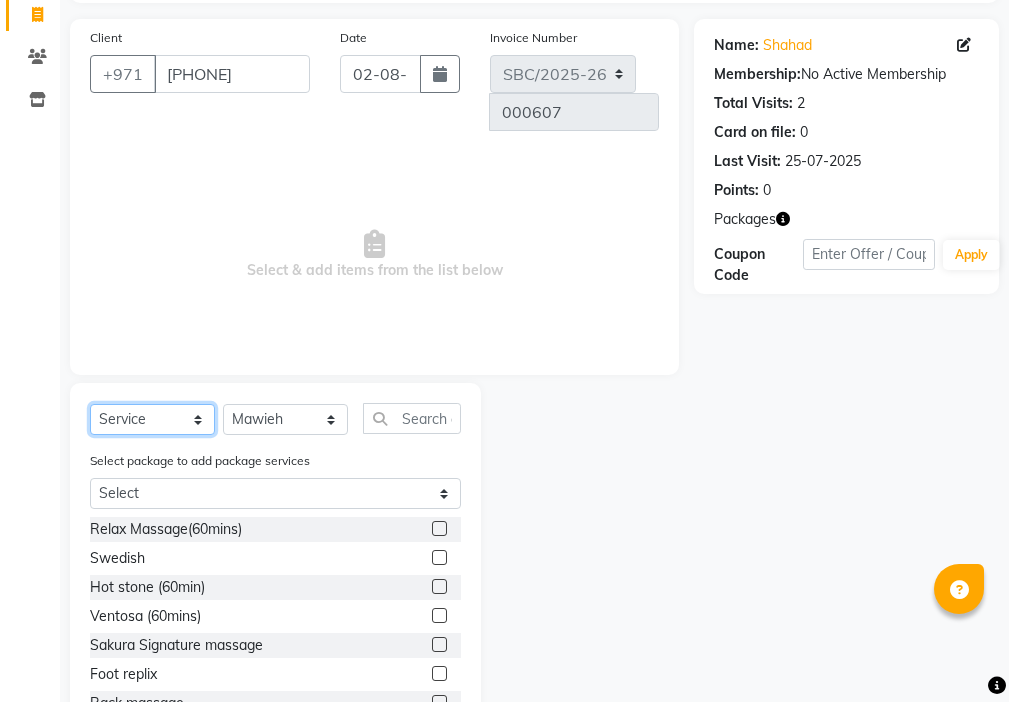click on "Select  Service  Product  Membership  Package Voucher Prepaid Gift Card" 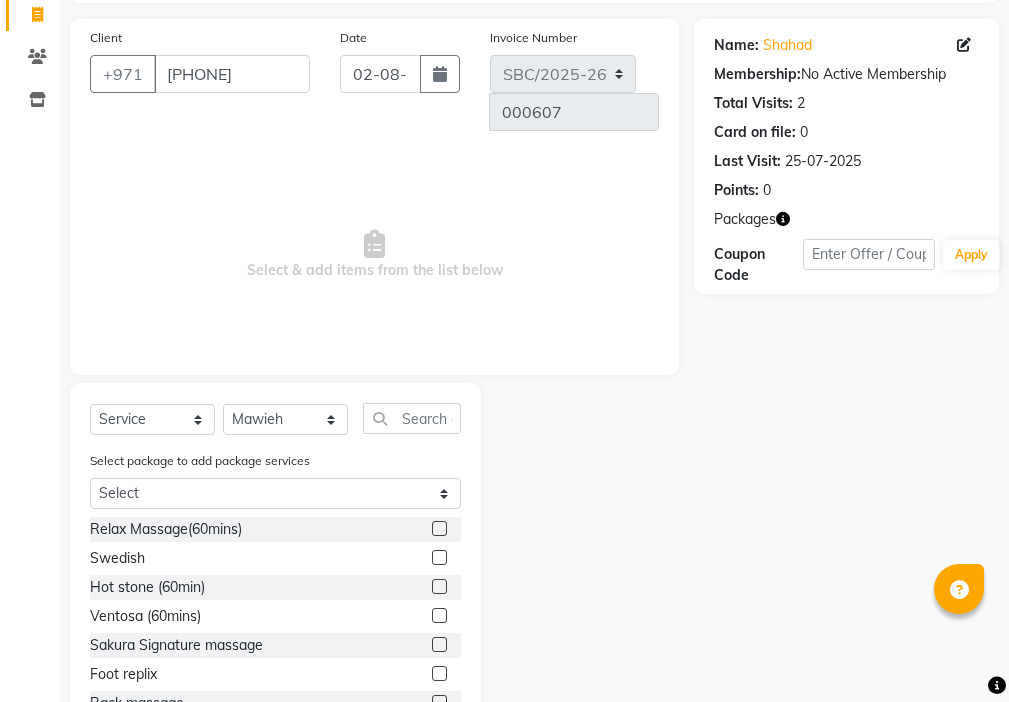 click on "Select & add items from the list below" at bounding box center (374, 255) 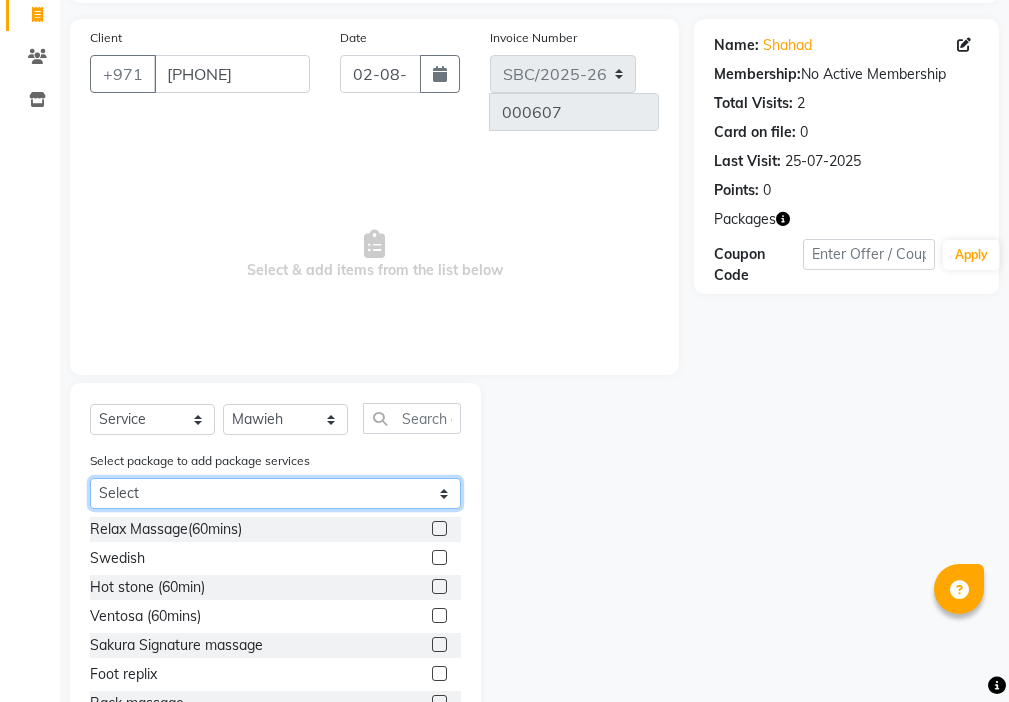 click on "Select Mix oil 5+1" 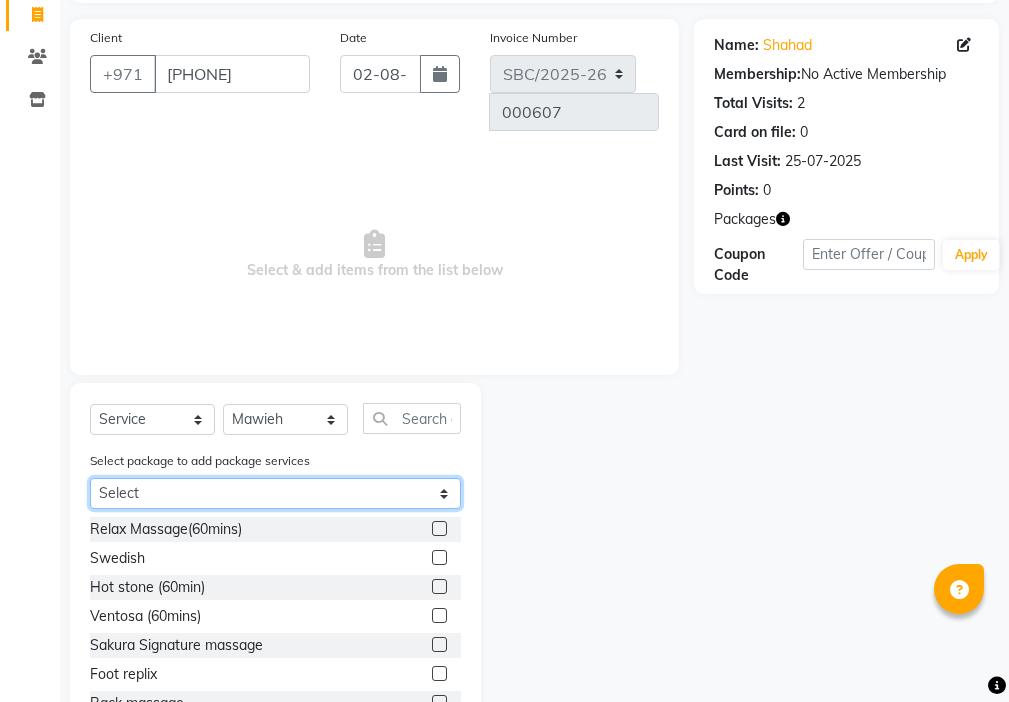 select on "1: Object" 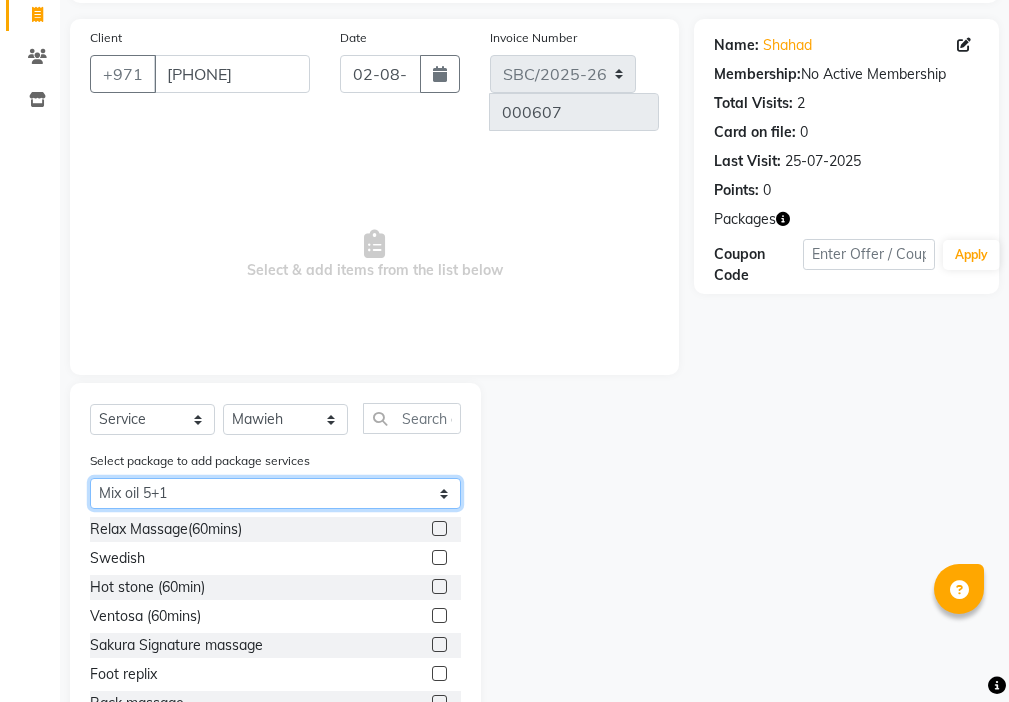 click on "Select Mix oil 5+1" 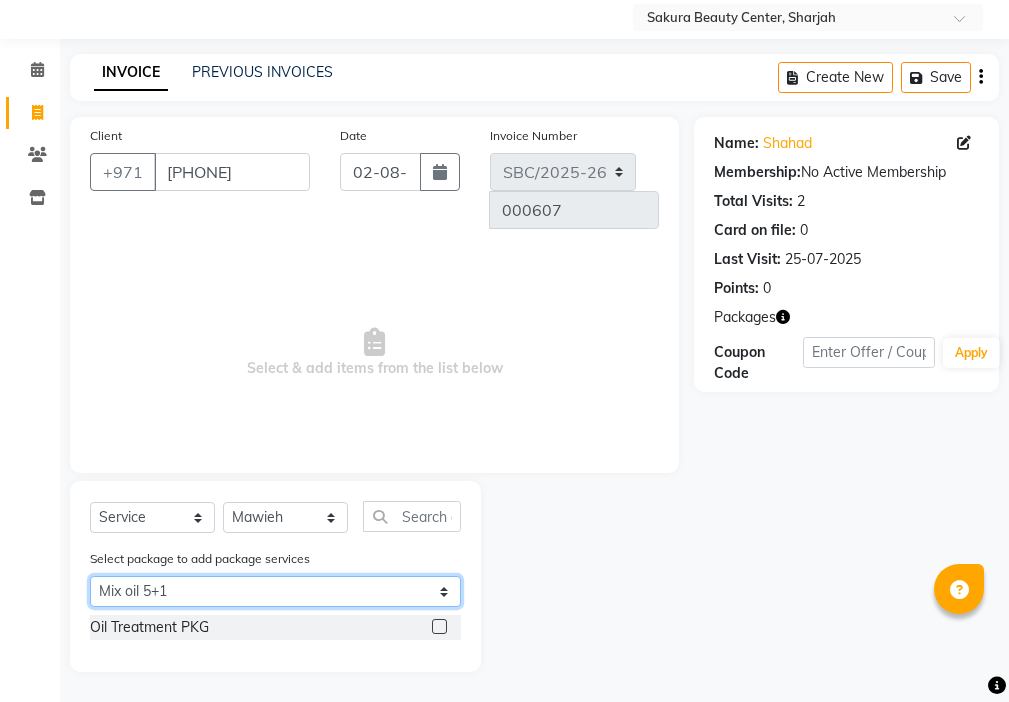 scroll, scrollTop: 22, scrollLeft: 0, axis: vertical 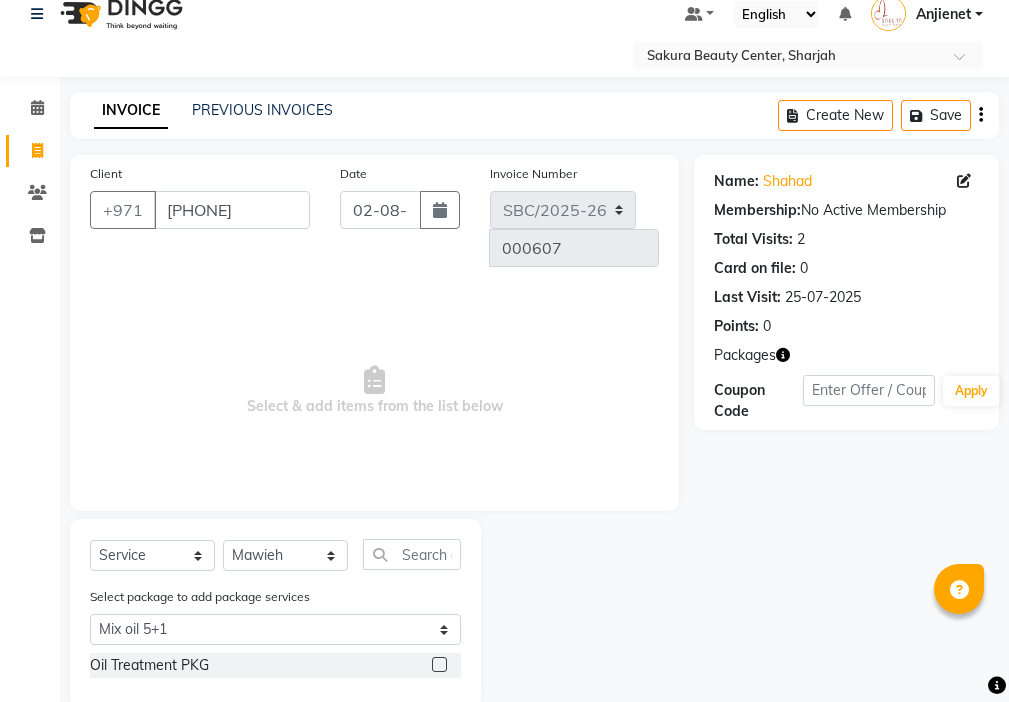 click 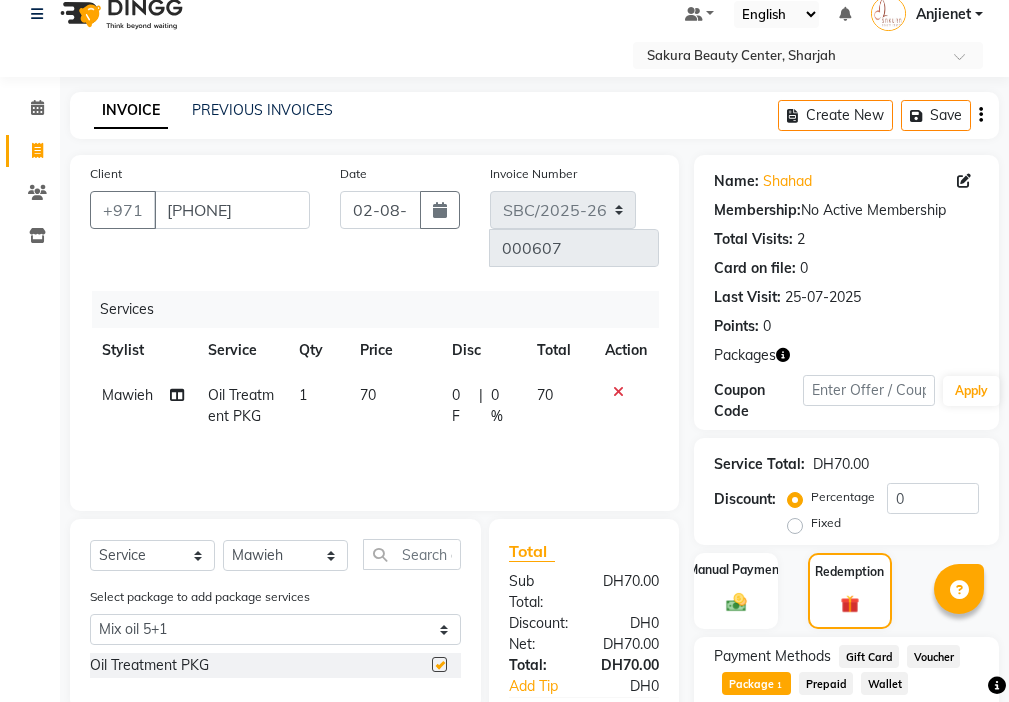 checkbox on "false" 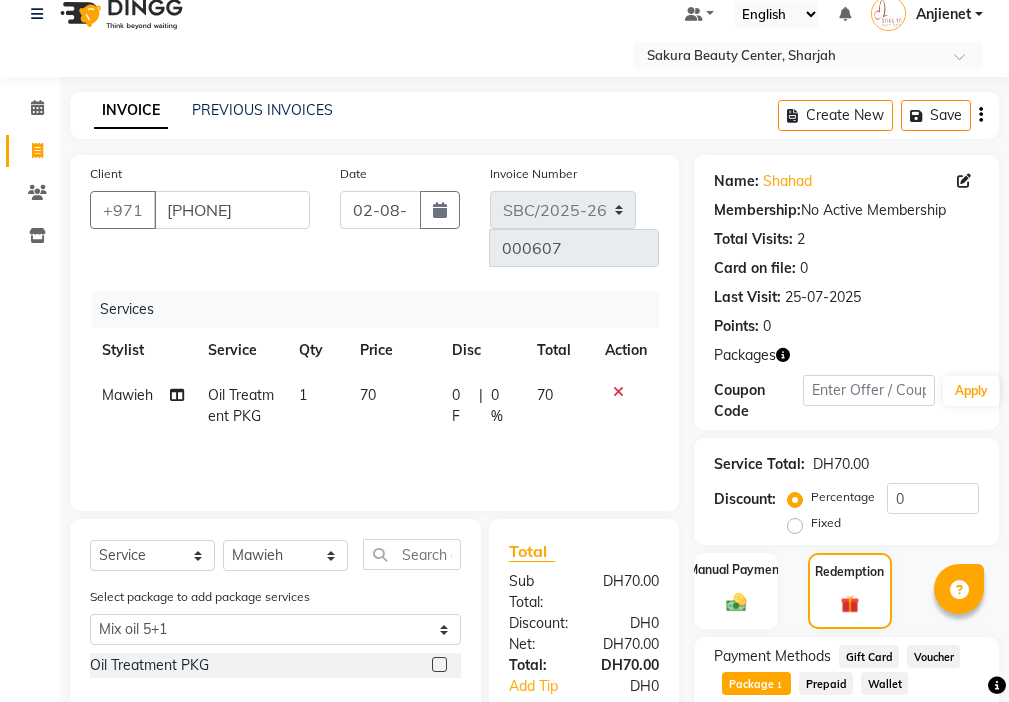 scroll, scrollTop: 222, scrollLeft: 0, axis: vertical 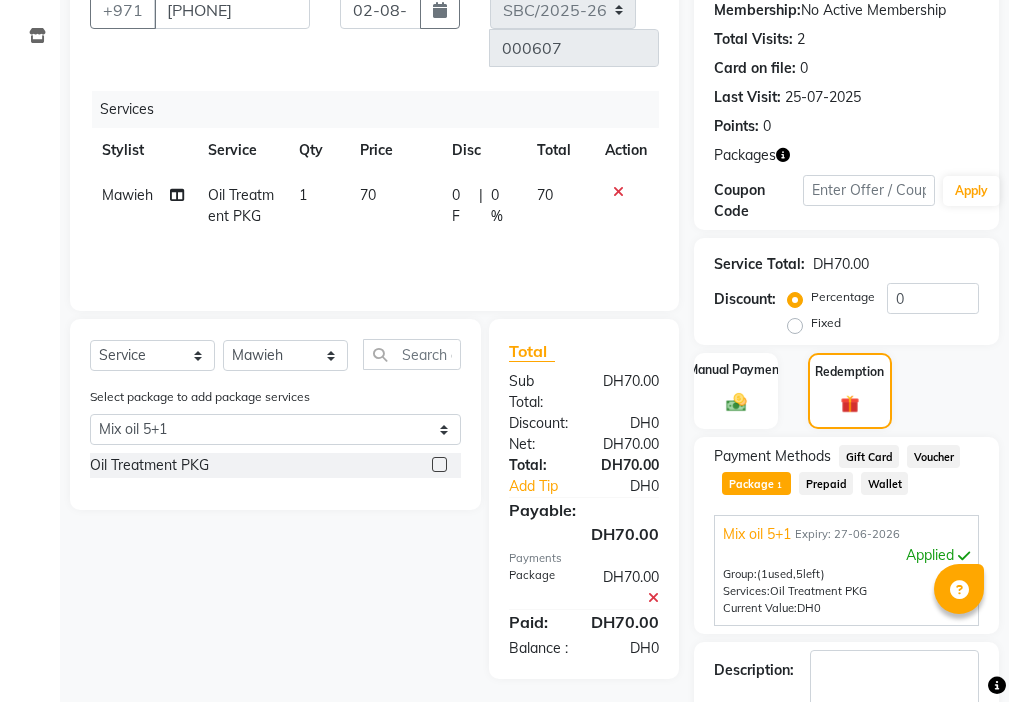 click on "Package  1" 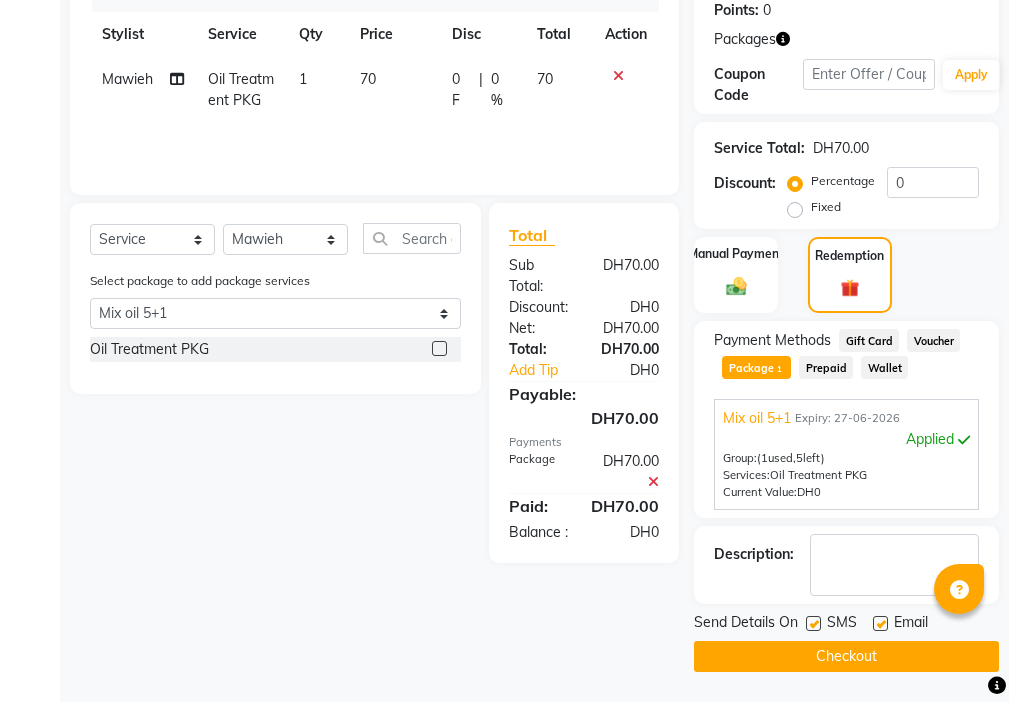 click on "DH0" 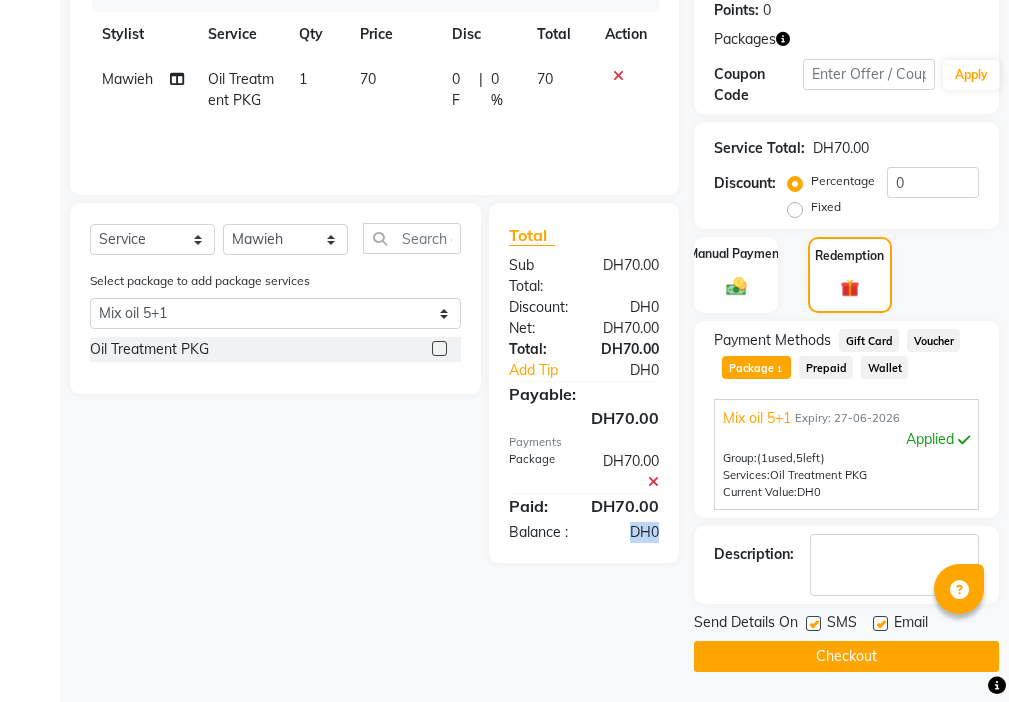 click on "DH0" 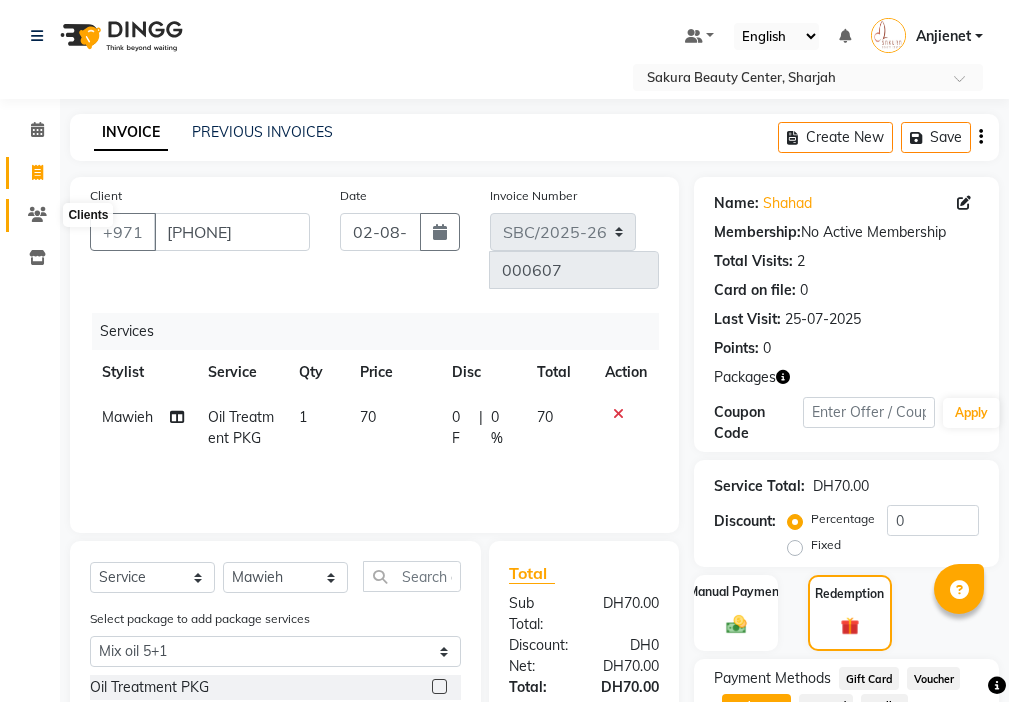 click 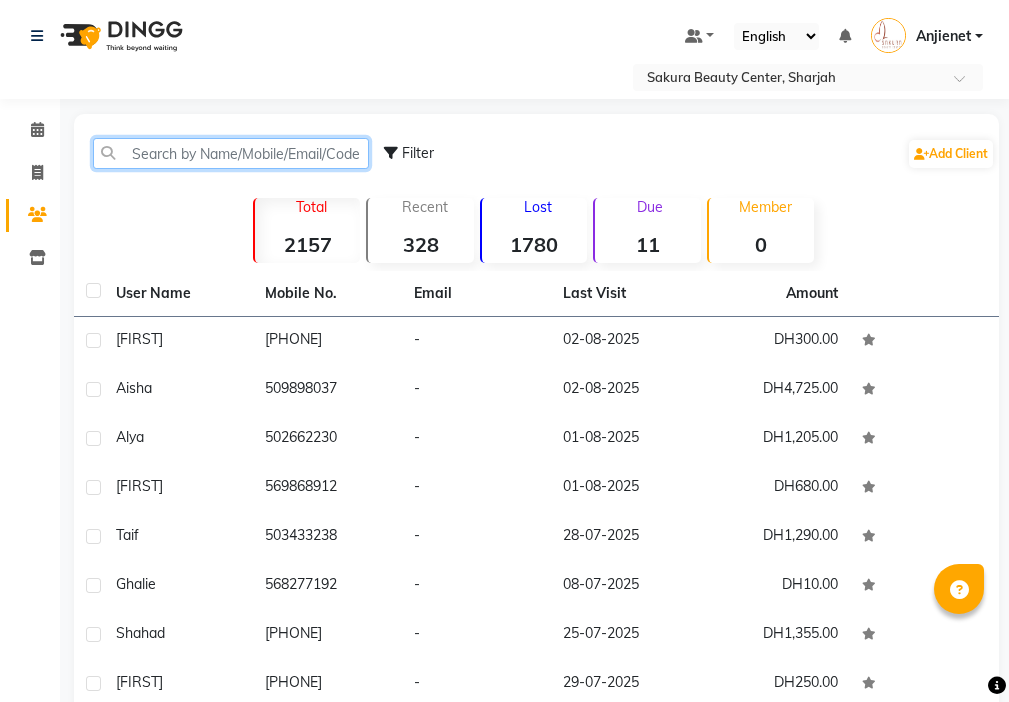 click 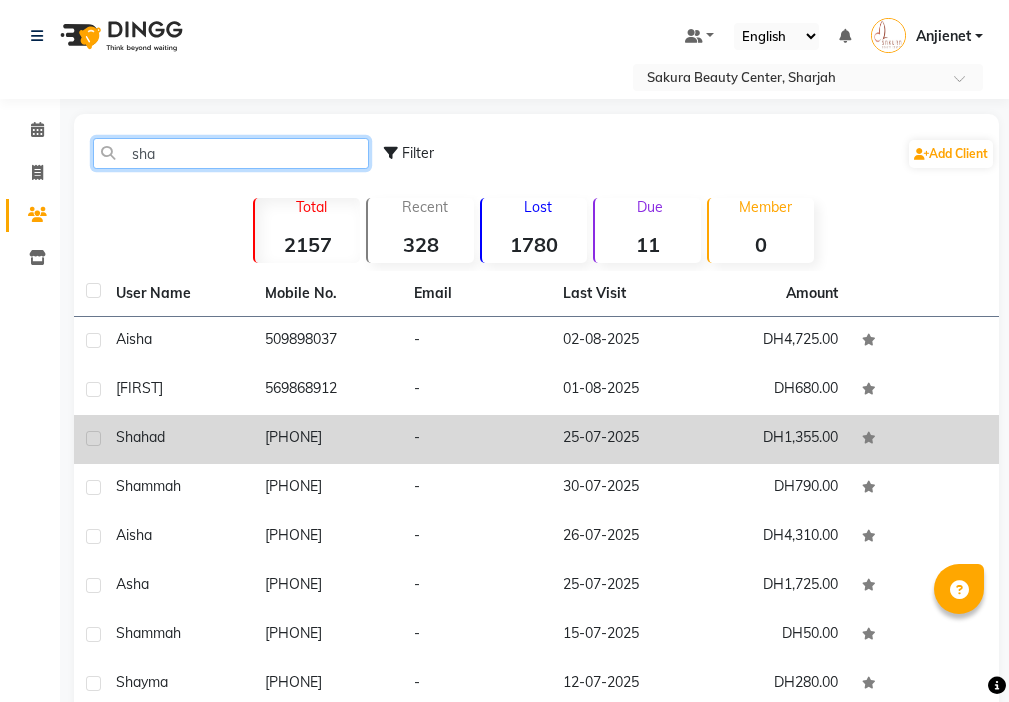 type on "sha" 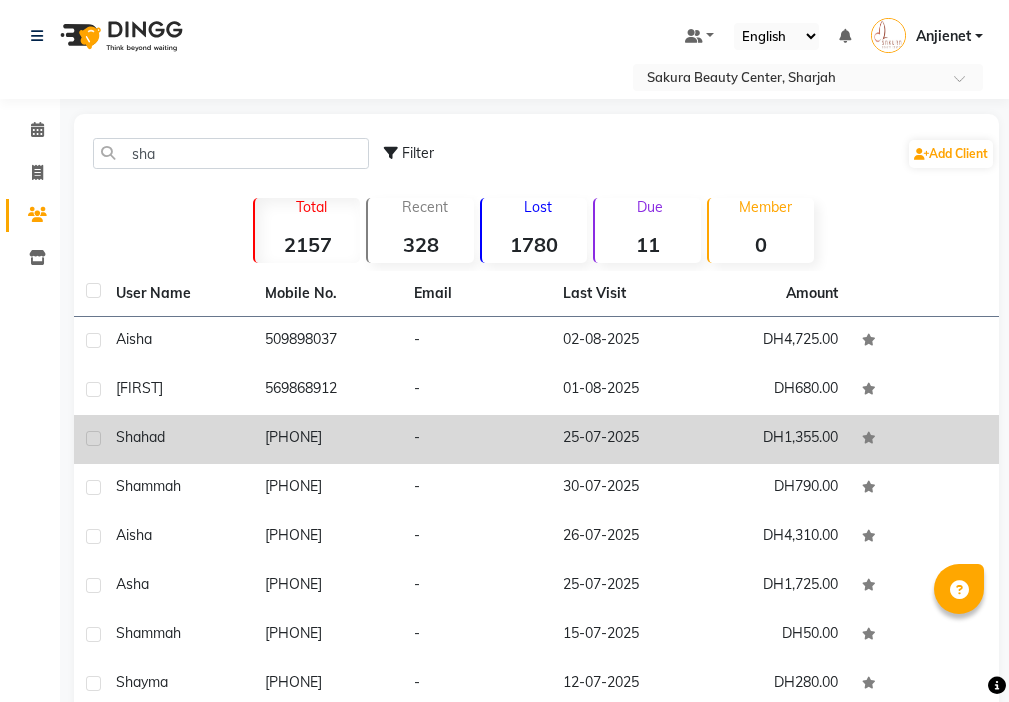 click on "Shahad" 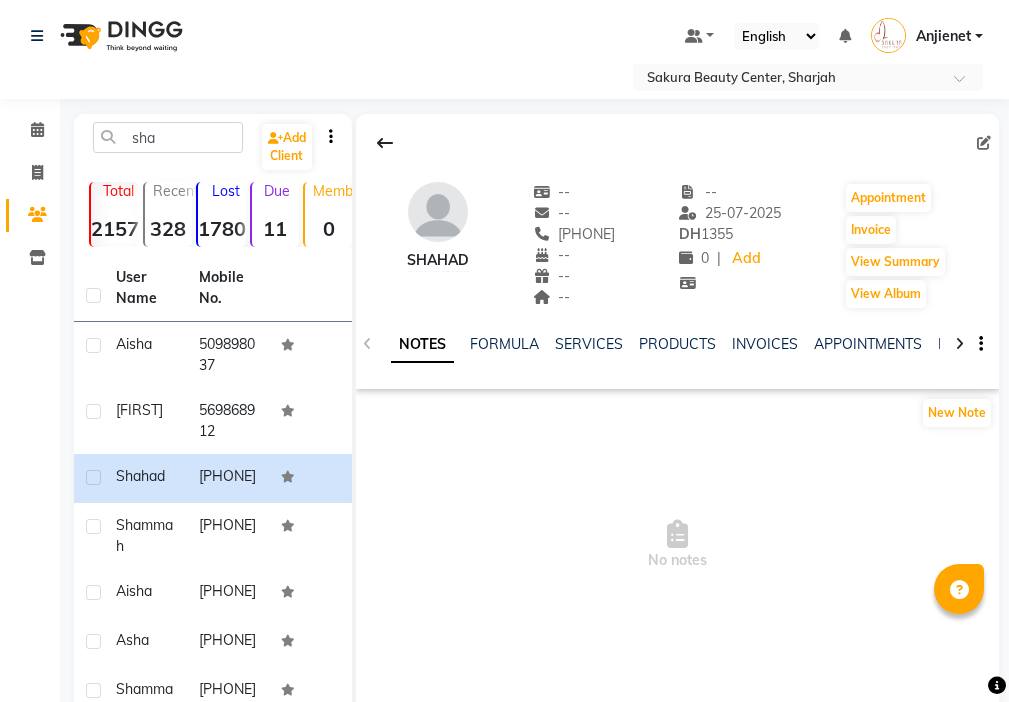 click 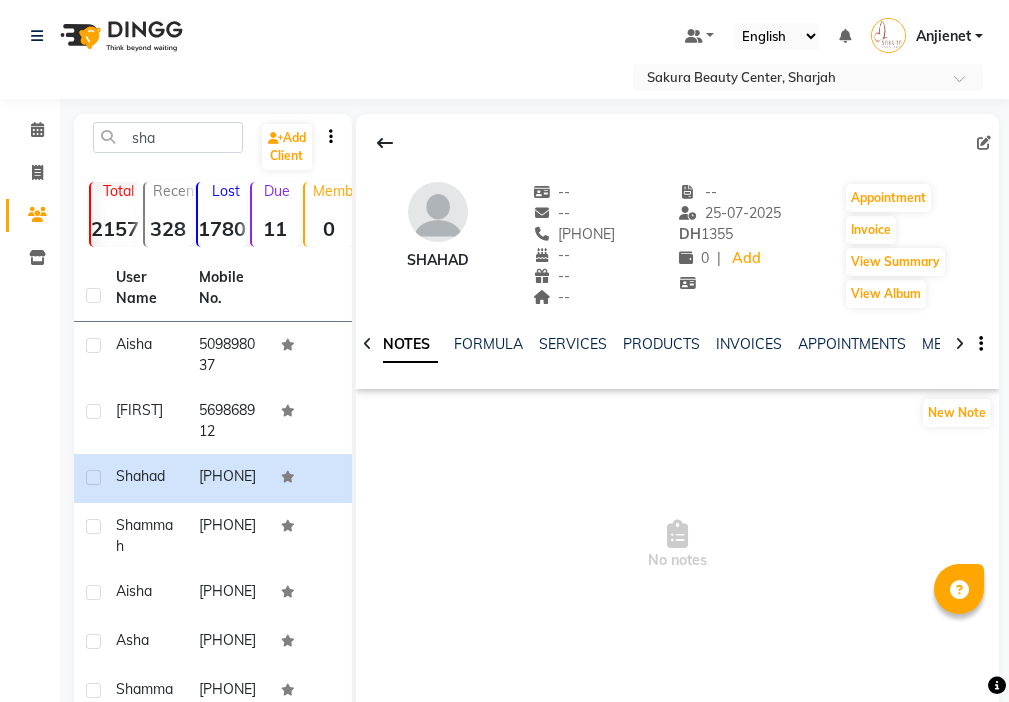 click 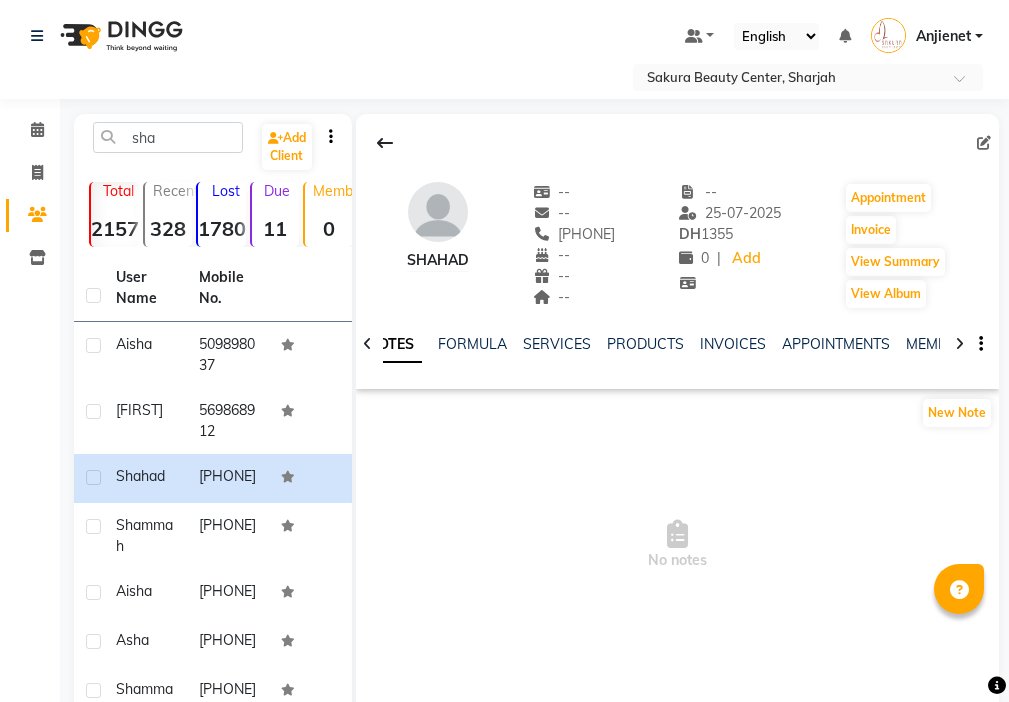 click 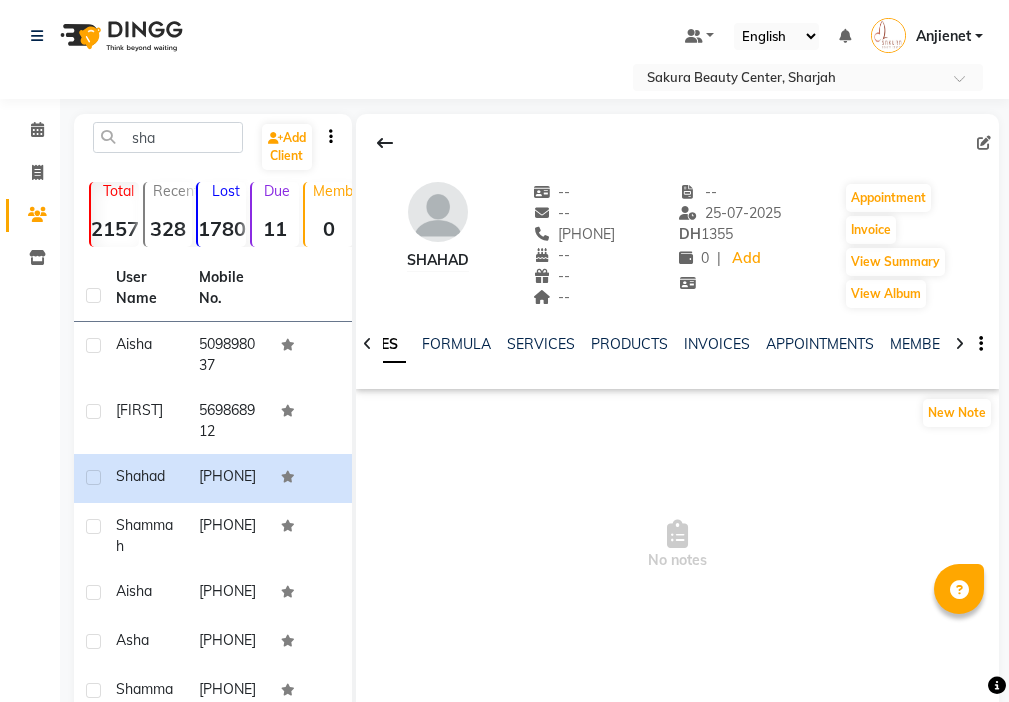 click 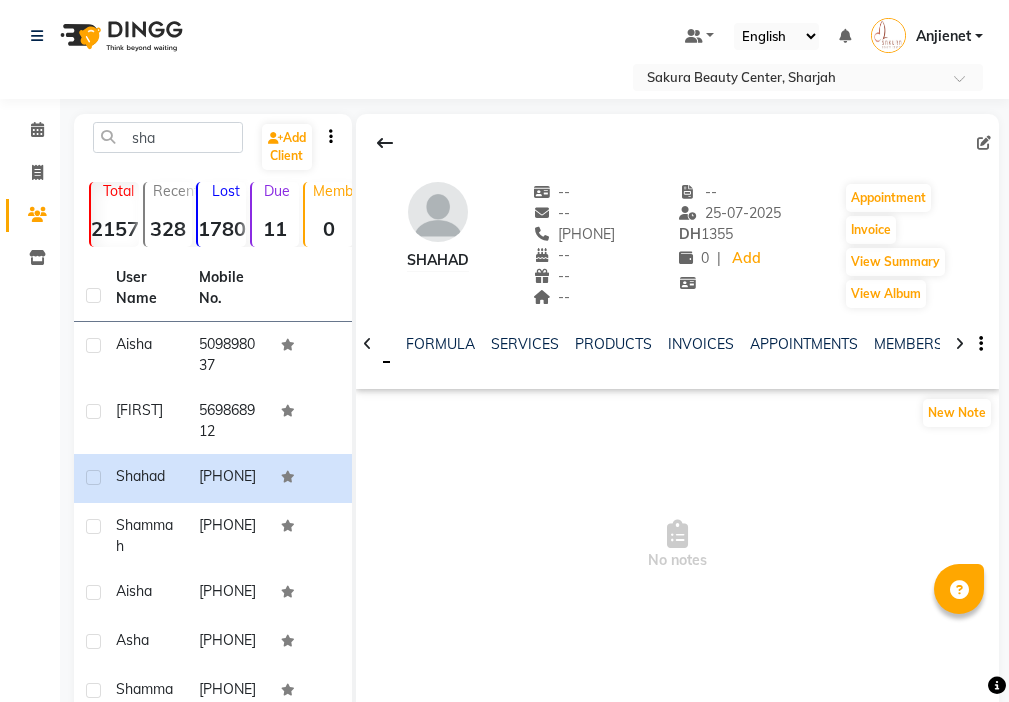 click 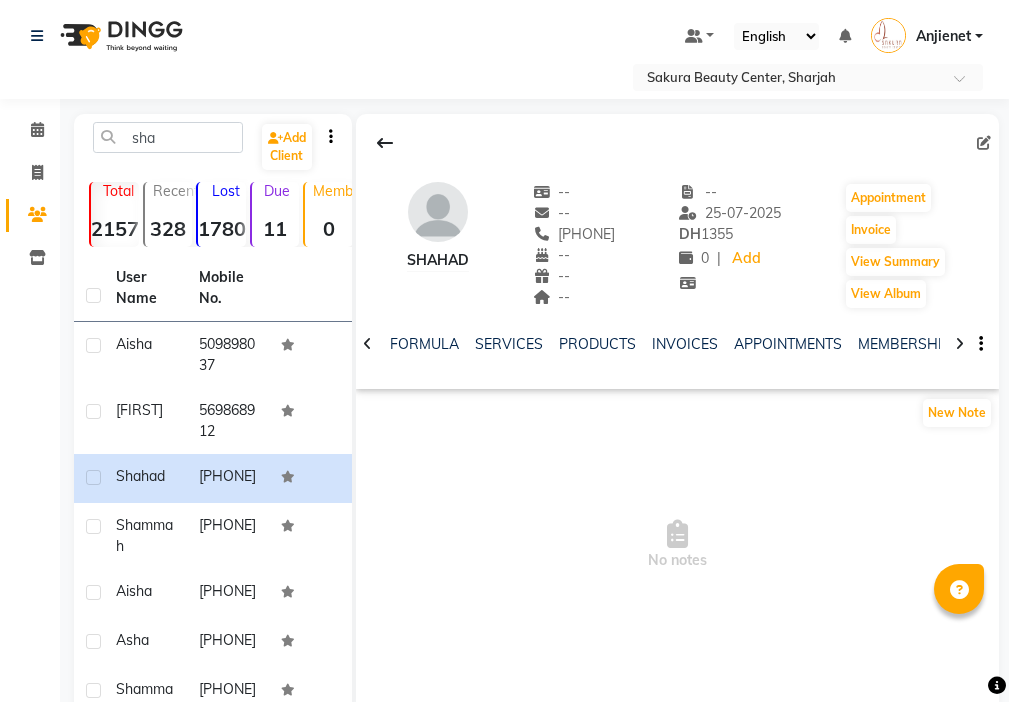 click 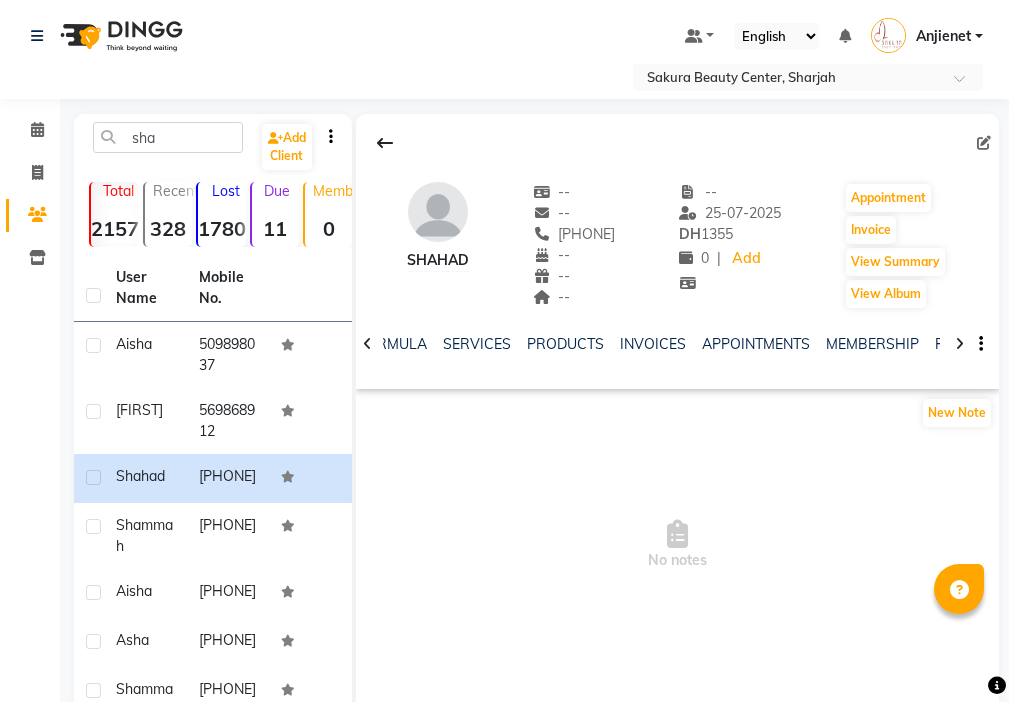 click 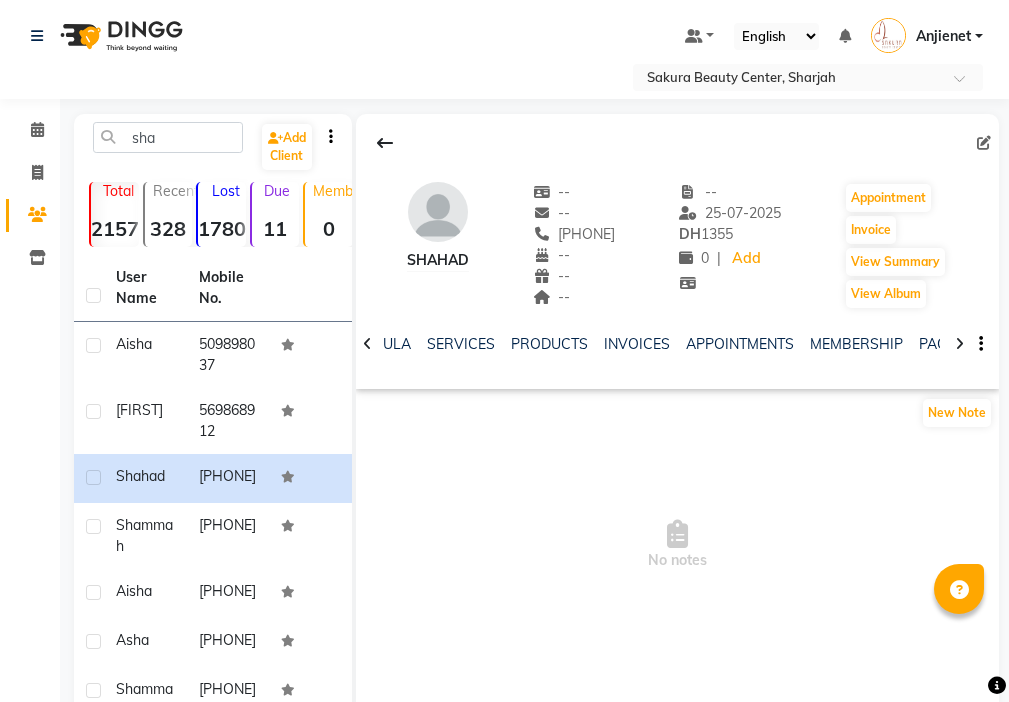 click 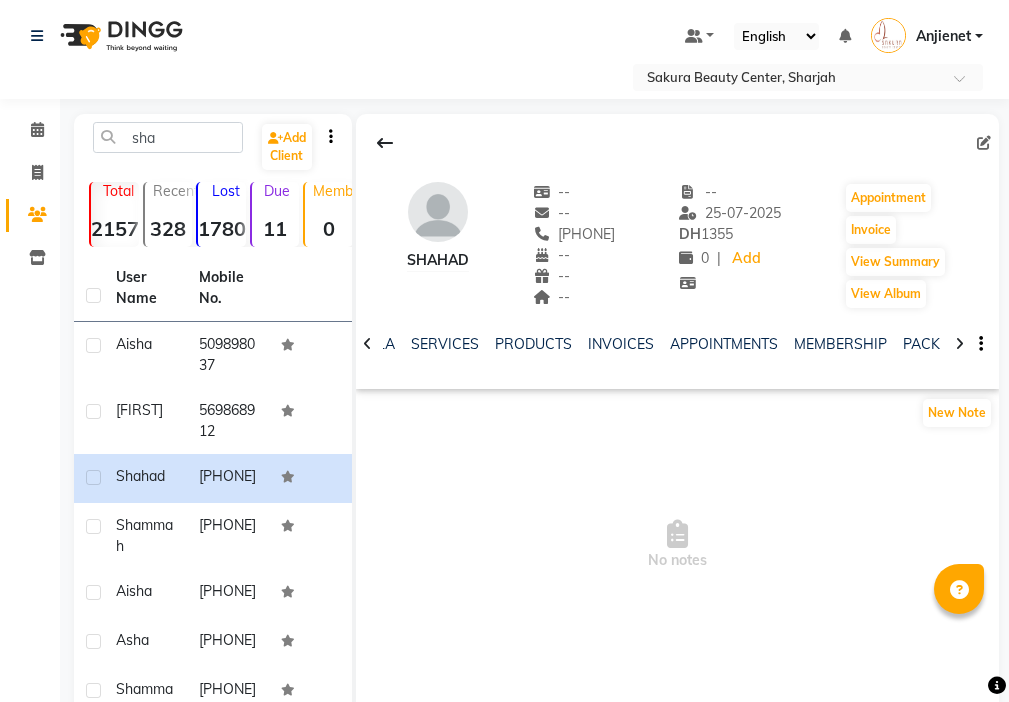 click 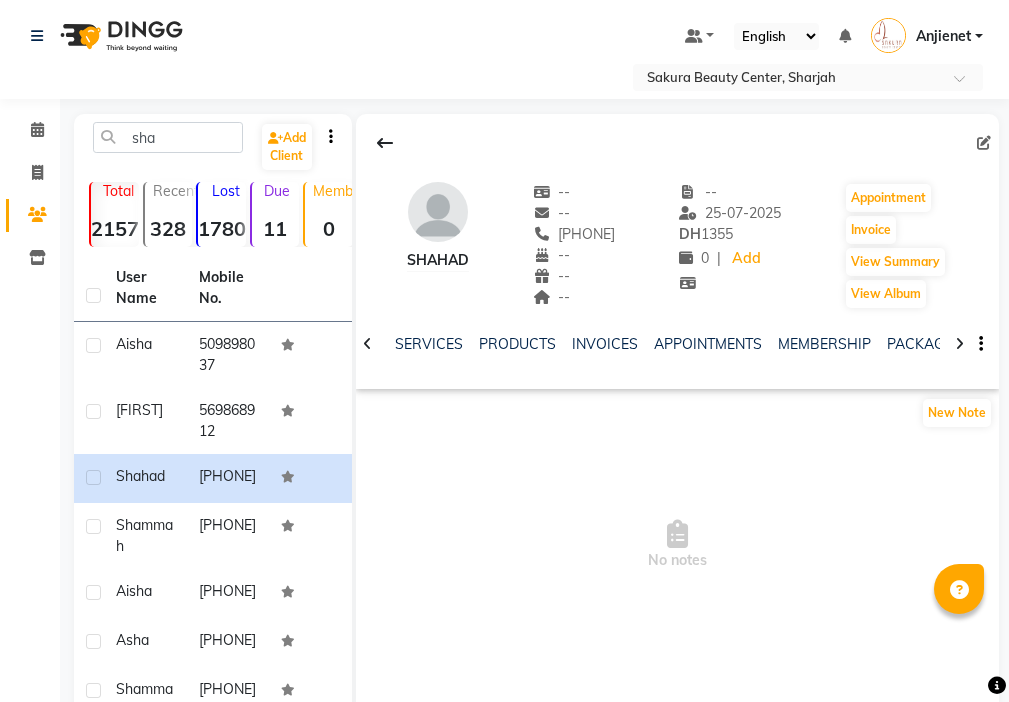 click 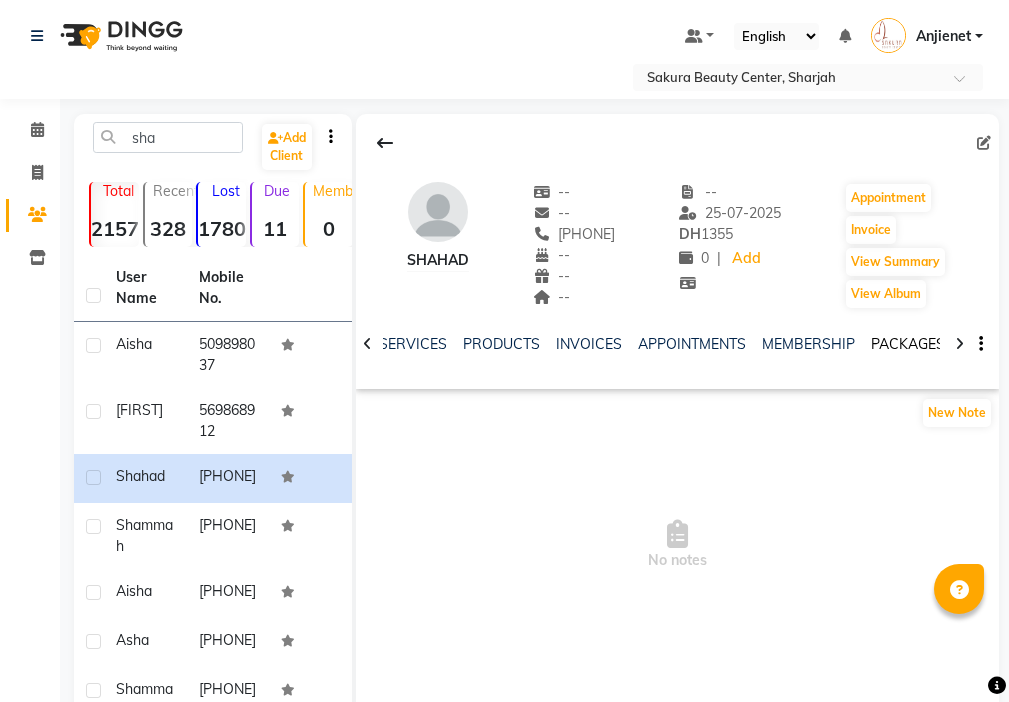 click on "PACKAGES" 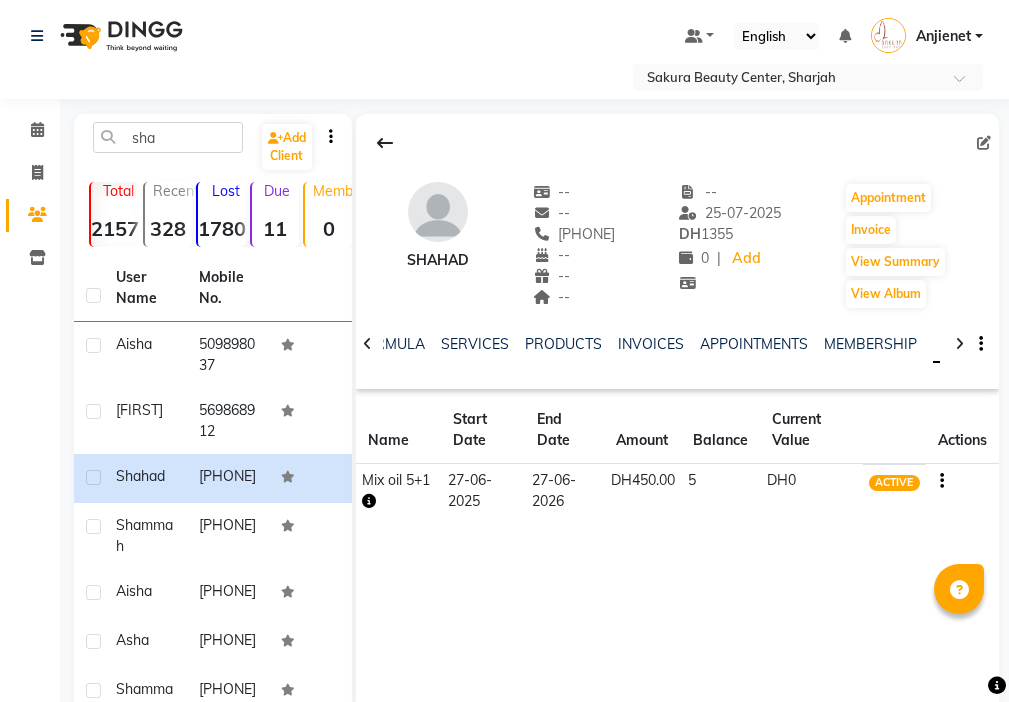 click 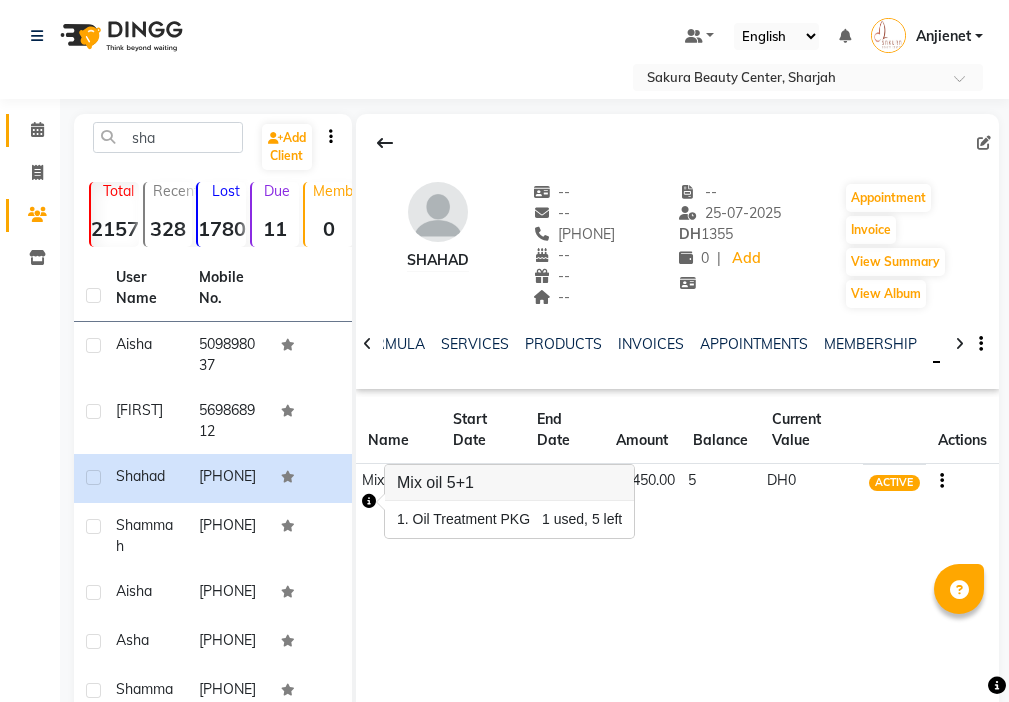 click 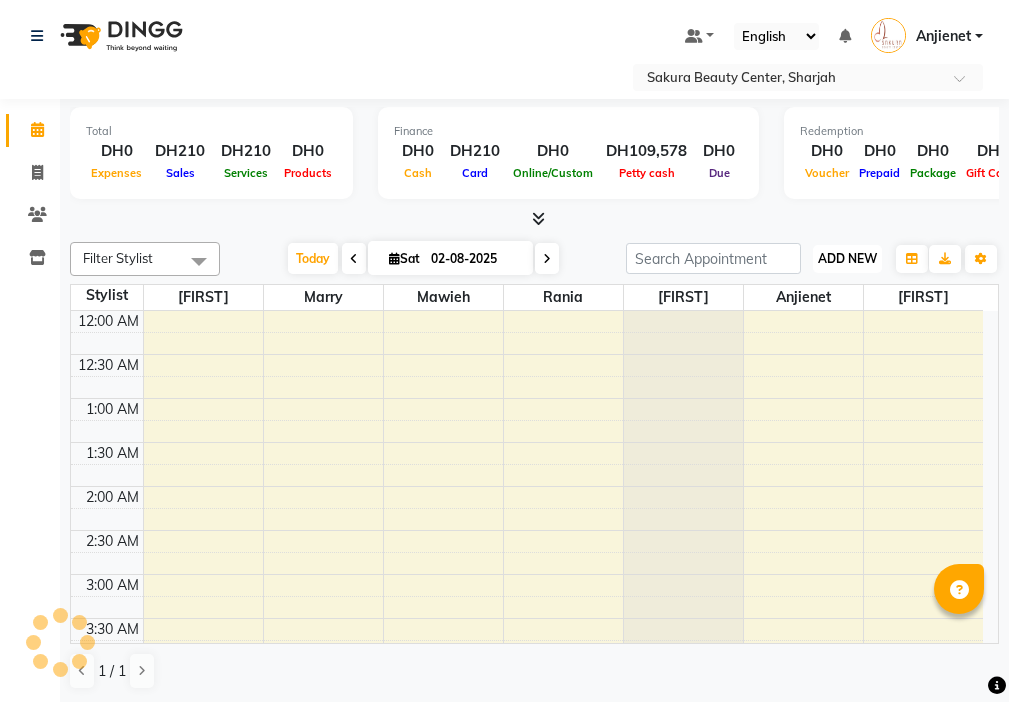 click on "ADD NEW" at bounding box center [847, 258] 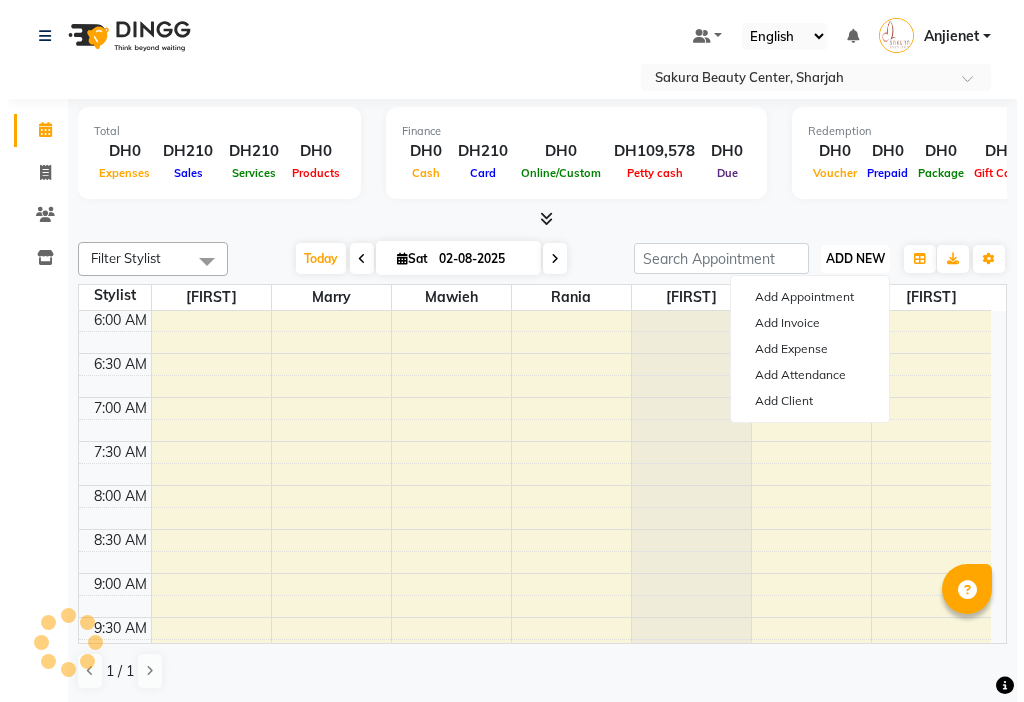 scroll, scrollTop: 529, scrollLeft: 0, axis: vertical 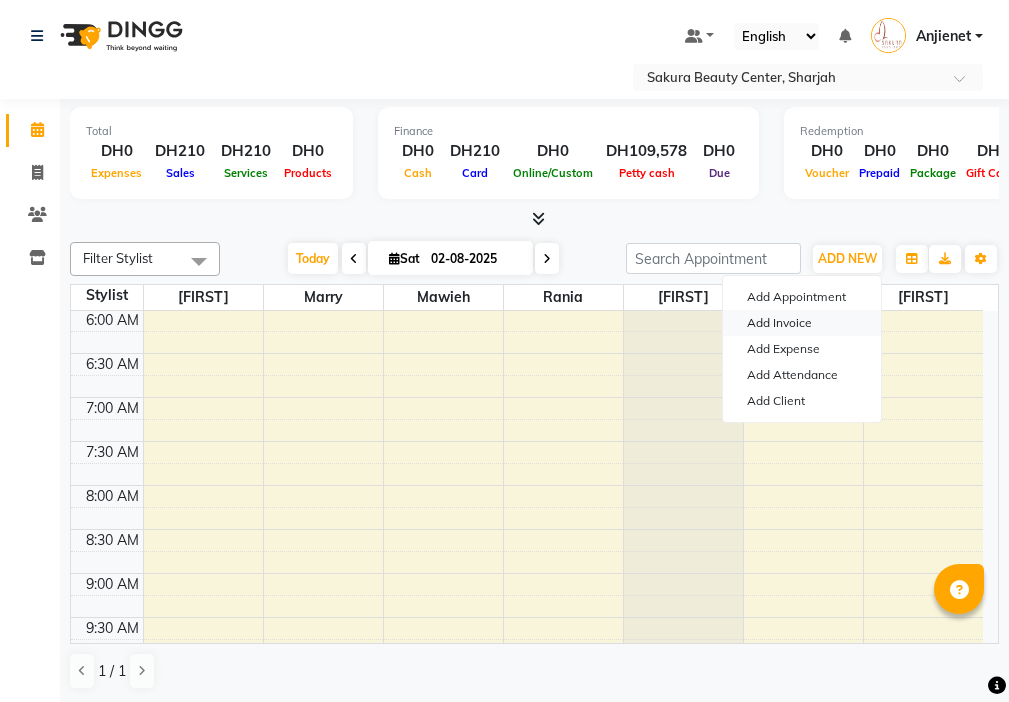 click on "Add Invoice" at bounding box center (802, 323) 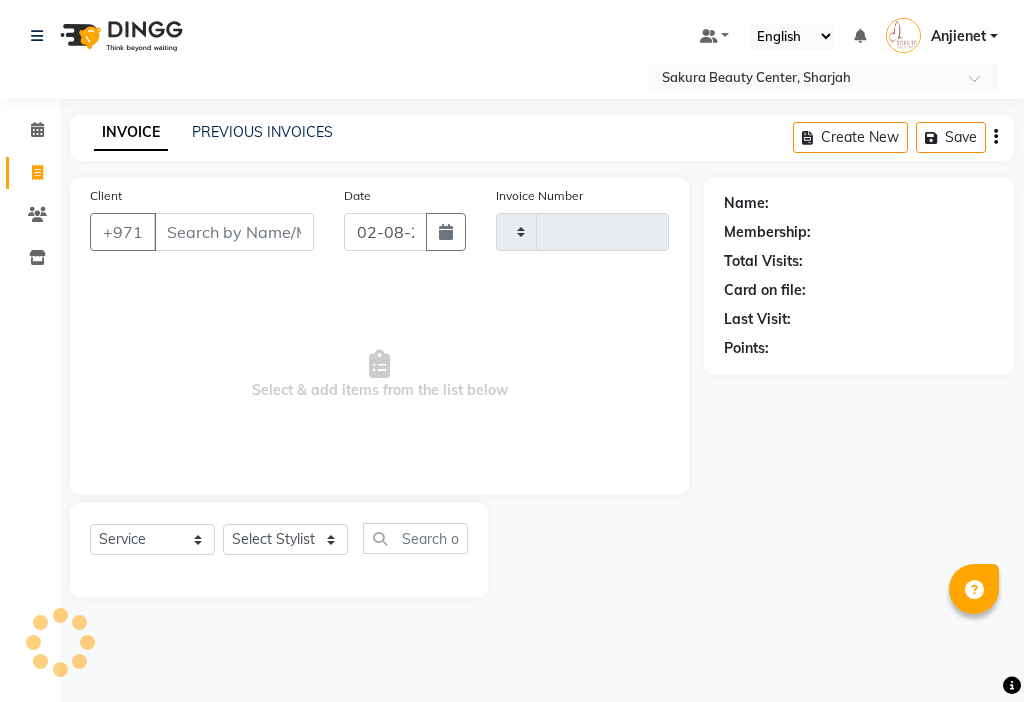 type on "000607" 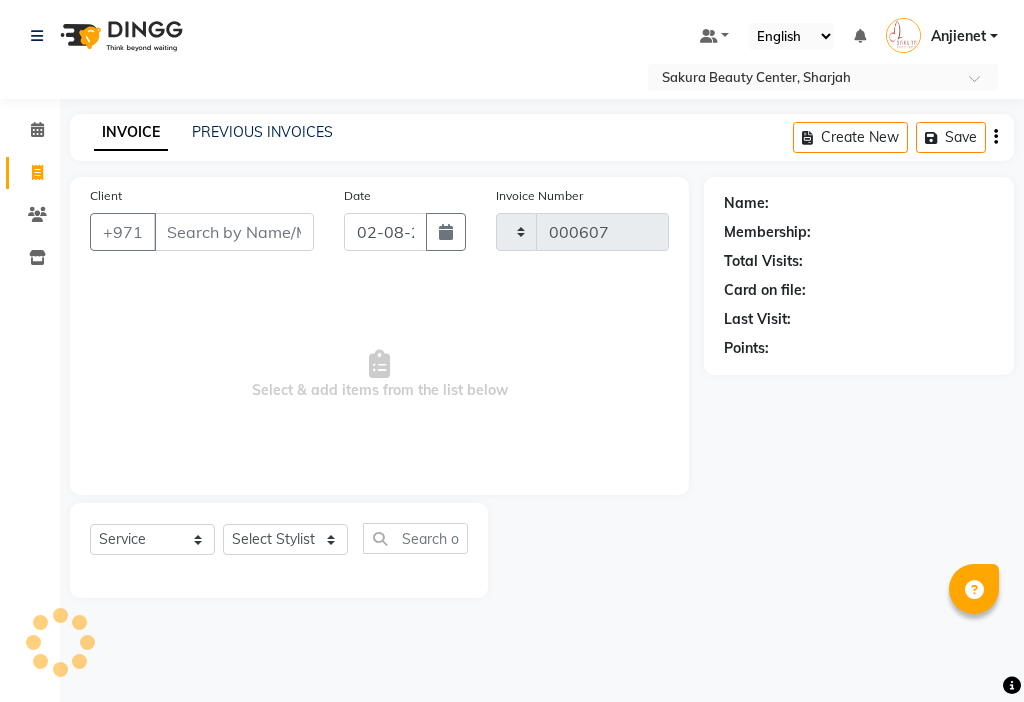 select on "3691" 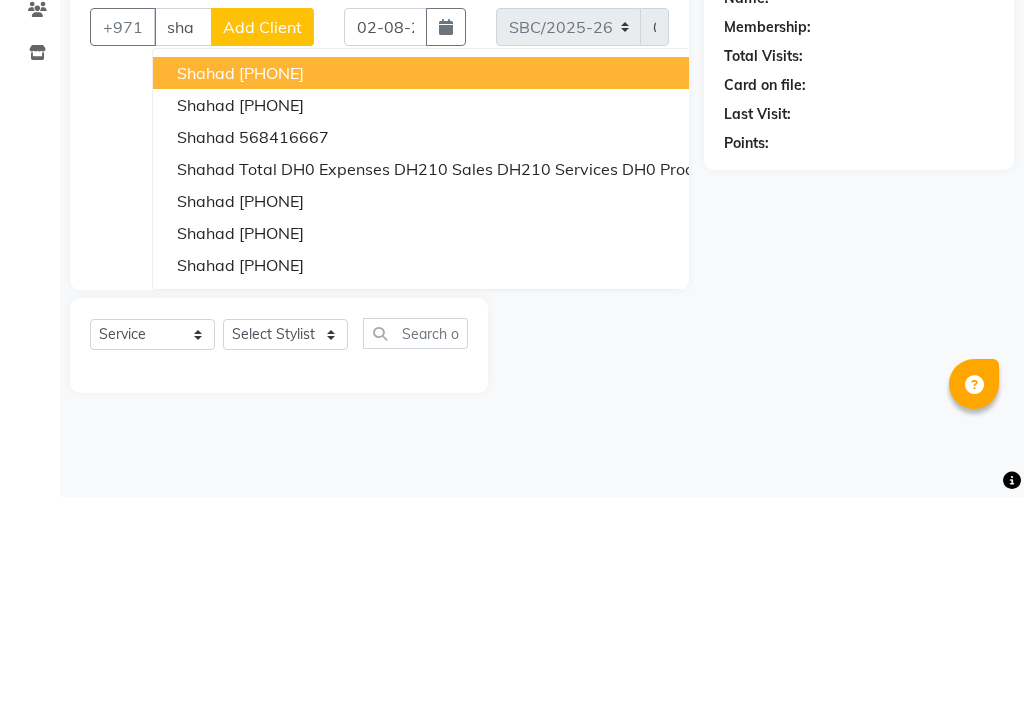 scroll, scrollTop: 0, scrollLeft: 0, axis: both 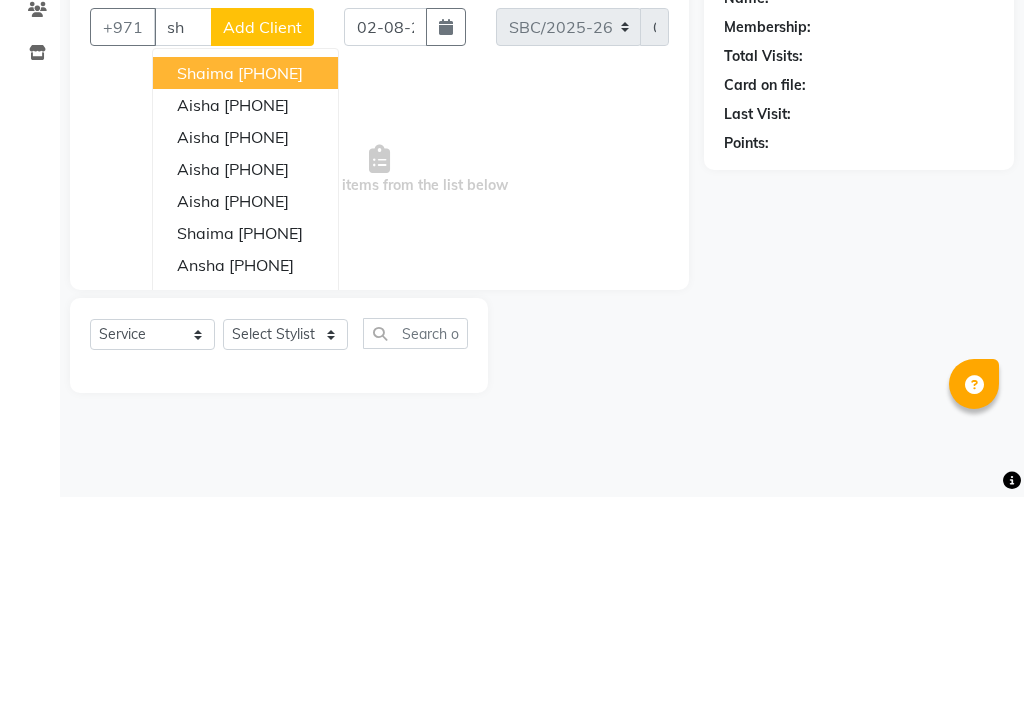 type on "s" 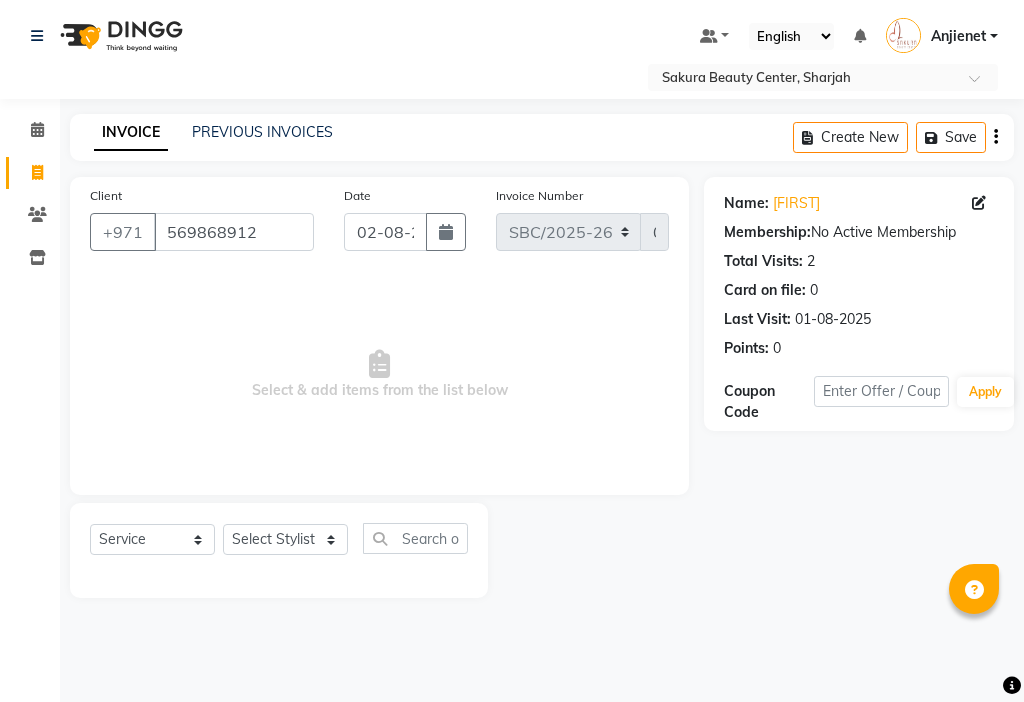 click on "2" 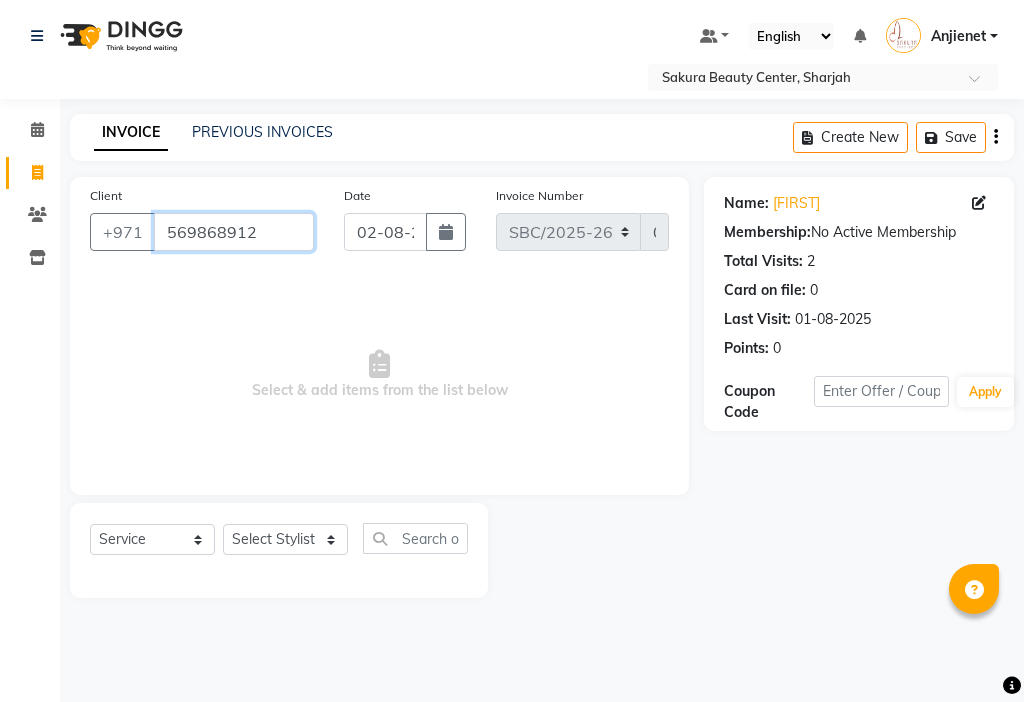 click on "569868912" at bounding box center [234, 232] 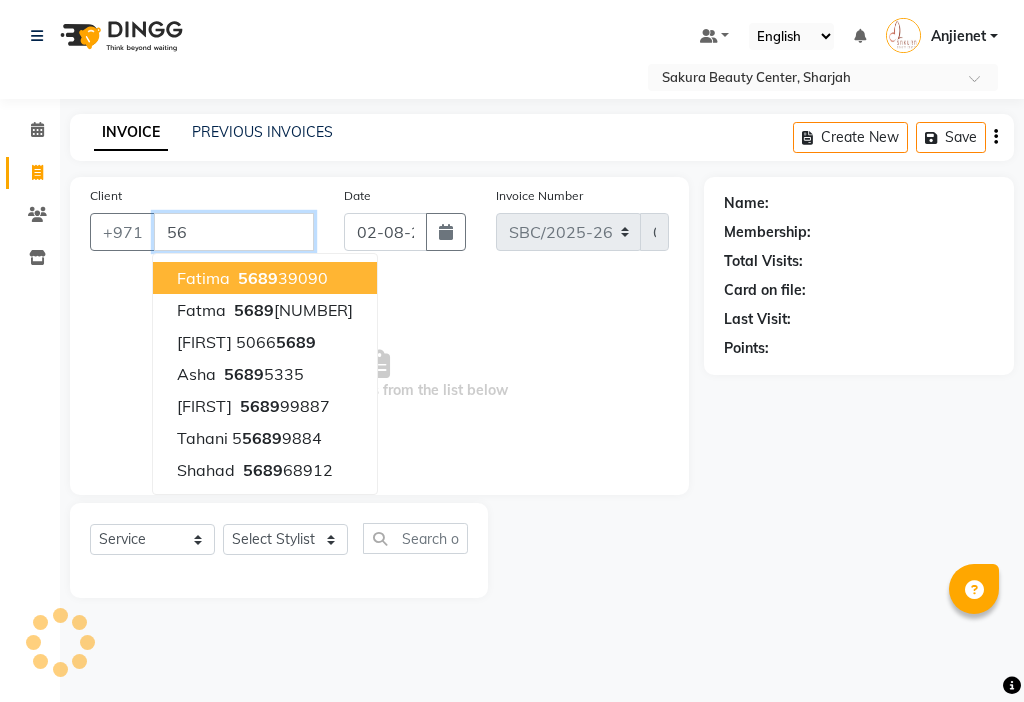 type on "5" 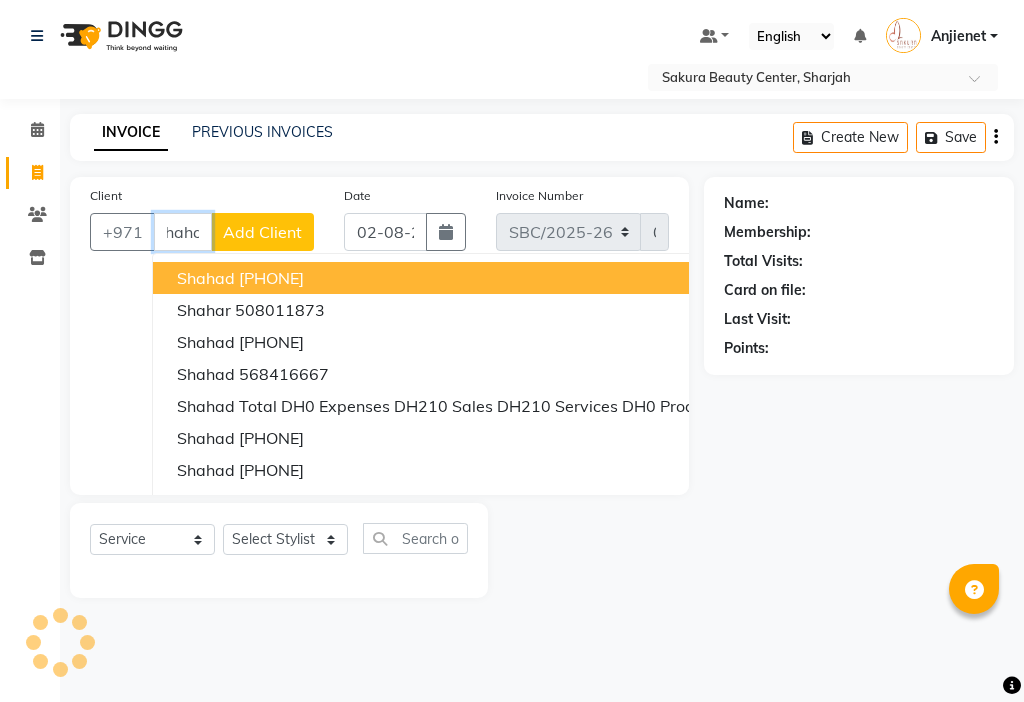 scroll, scrollTop: 0, scrollLeft: 20, axis: horizontal 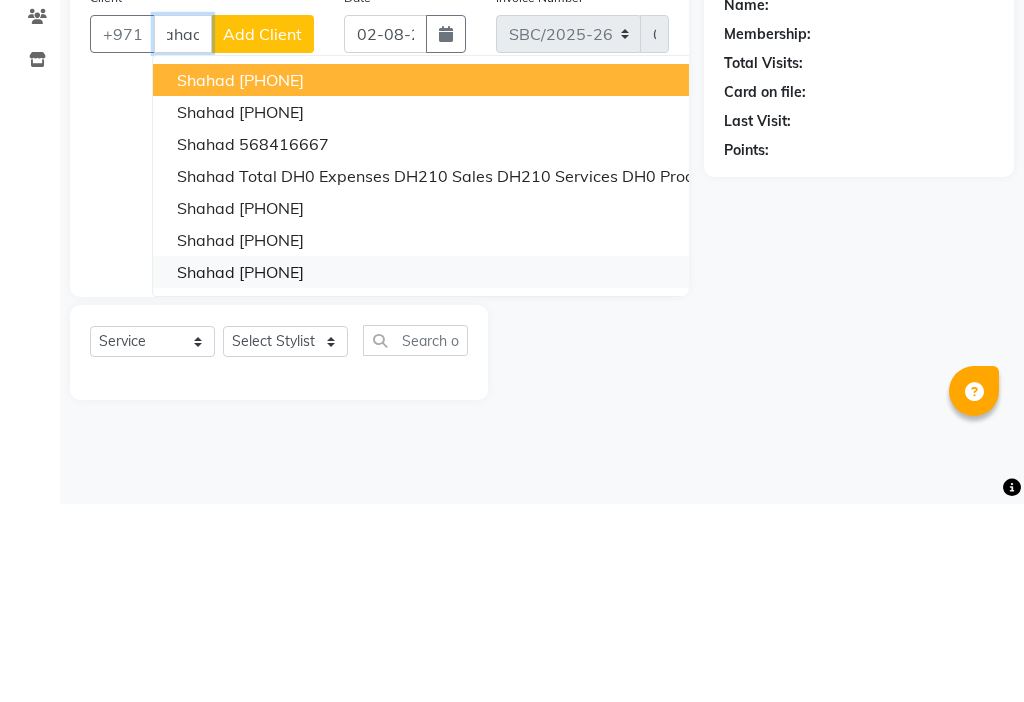 click on "[PHONE]" at bounding box center (271, 470) 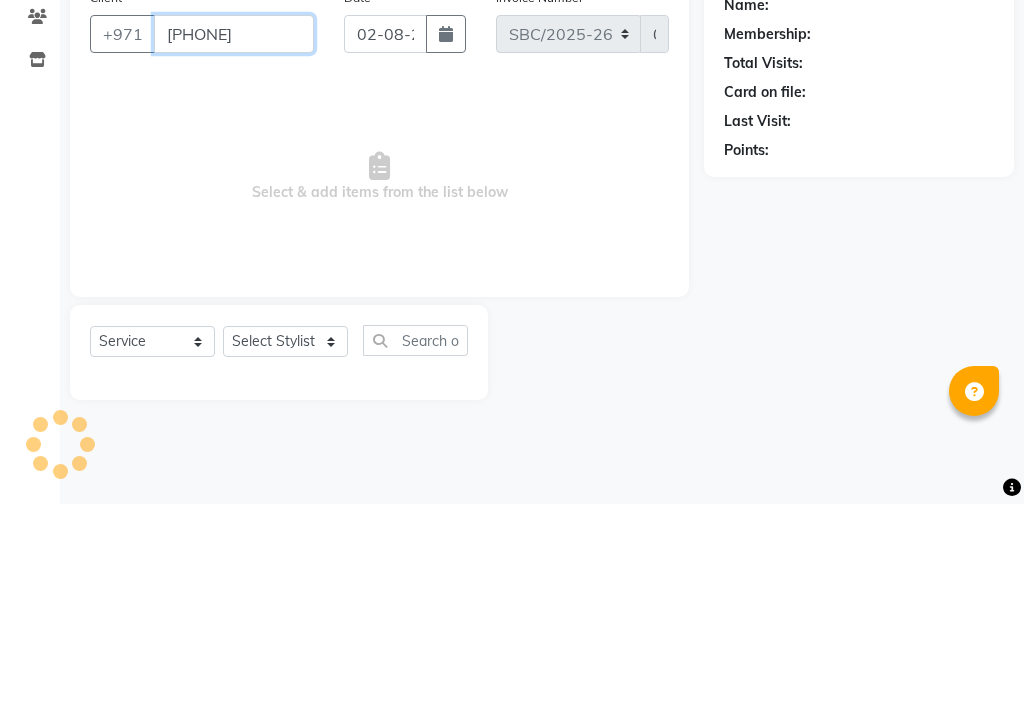 scroll, scrollTop: 0, scrollLeft: 0, axis: both 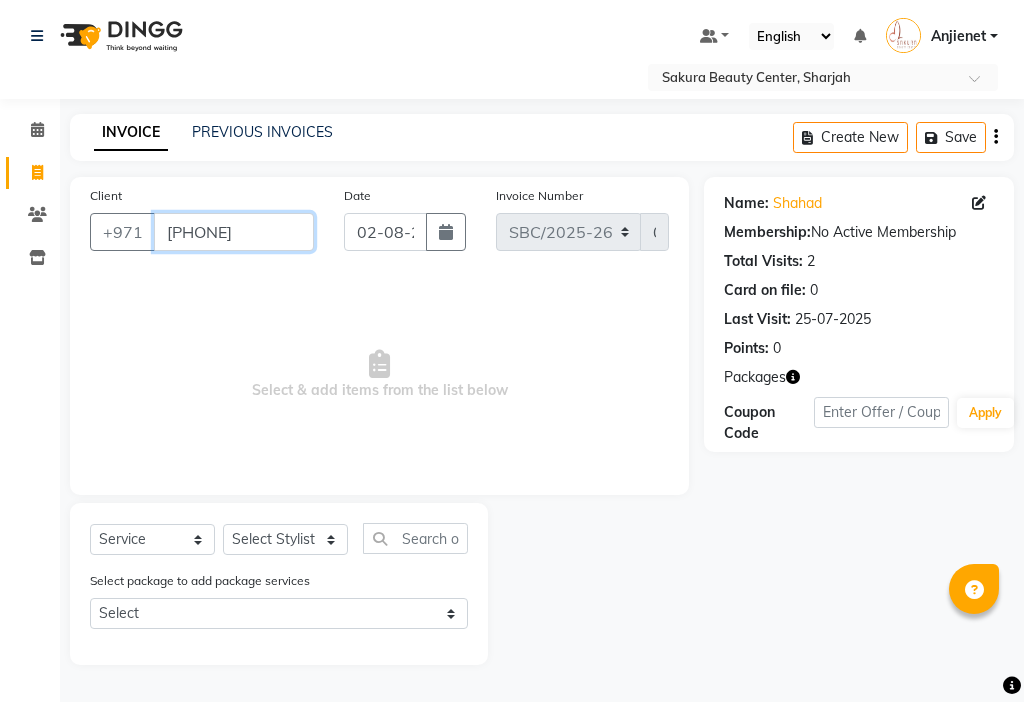 click on "[PHONE]" at bounding box center (234, 232) 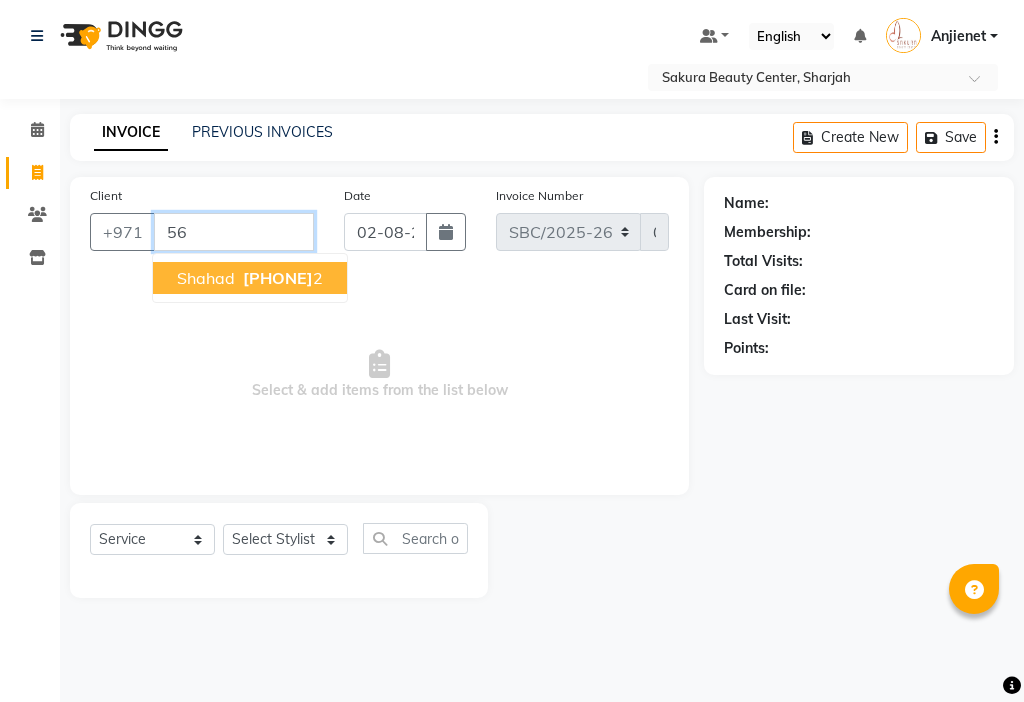 type on "5" 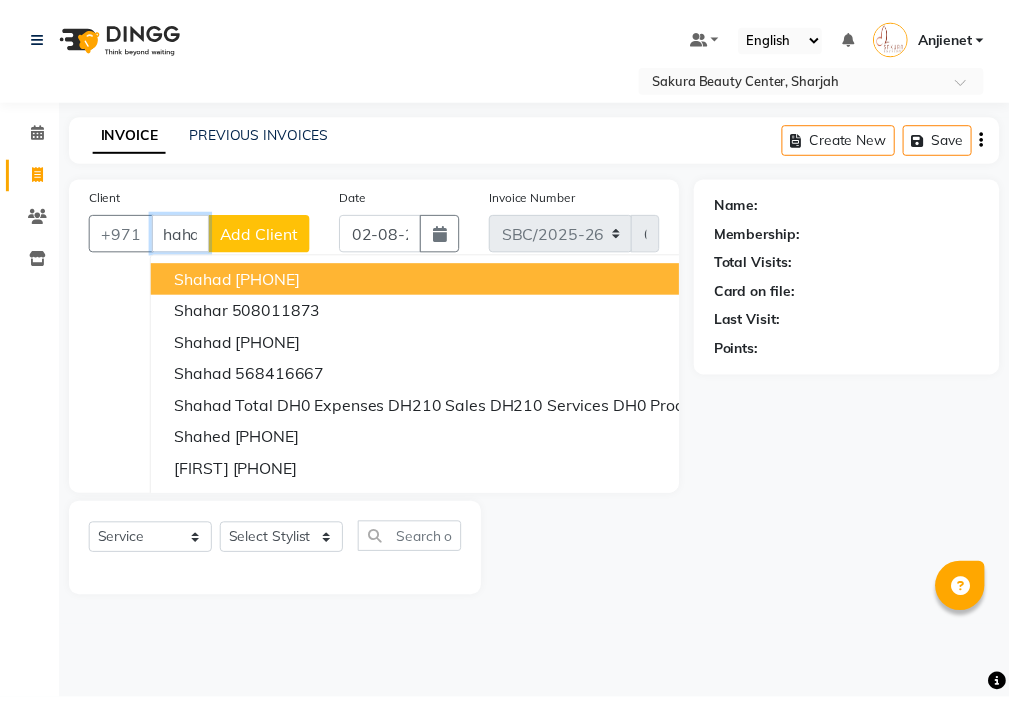 scroll, scrollTop: 0, scrollLeft: 20, axis: horizontal 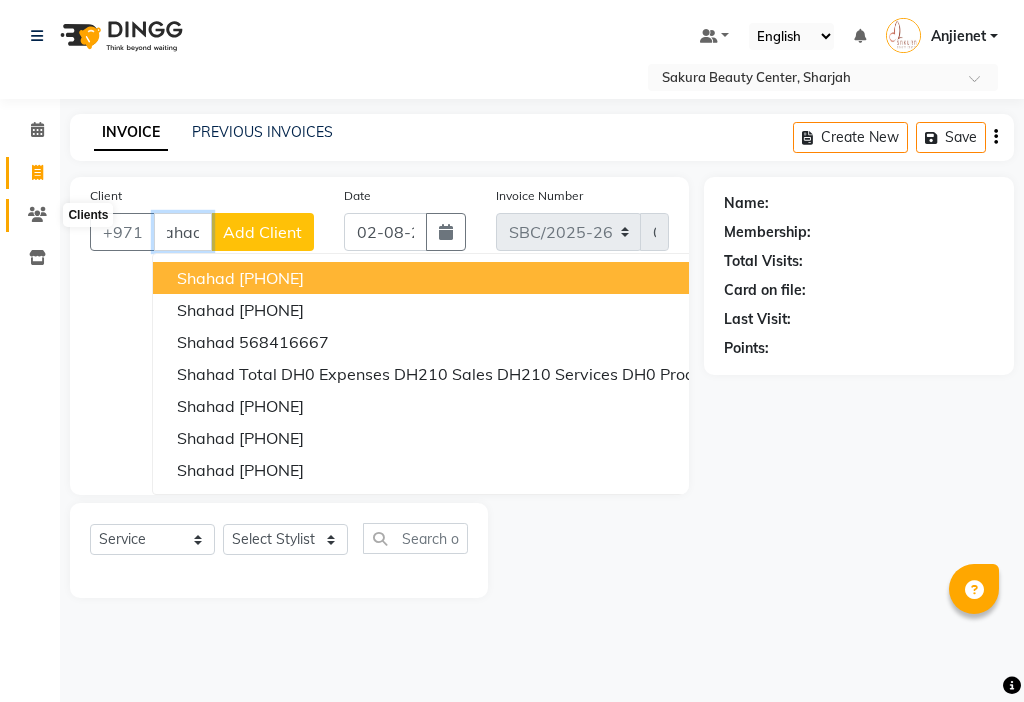 type on "shahad" 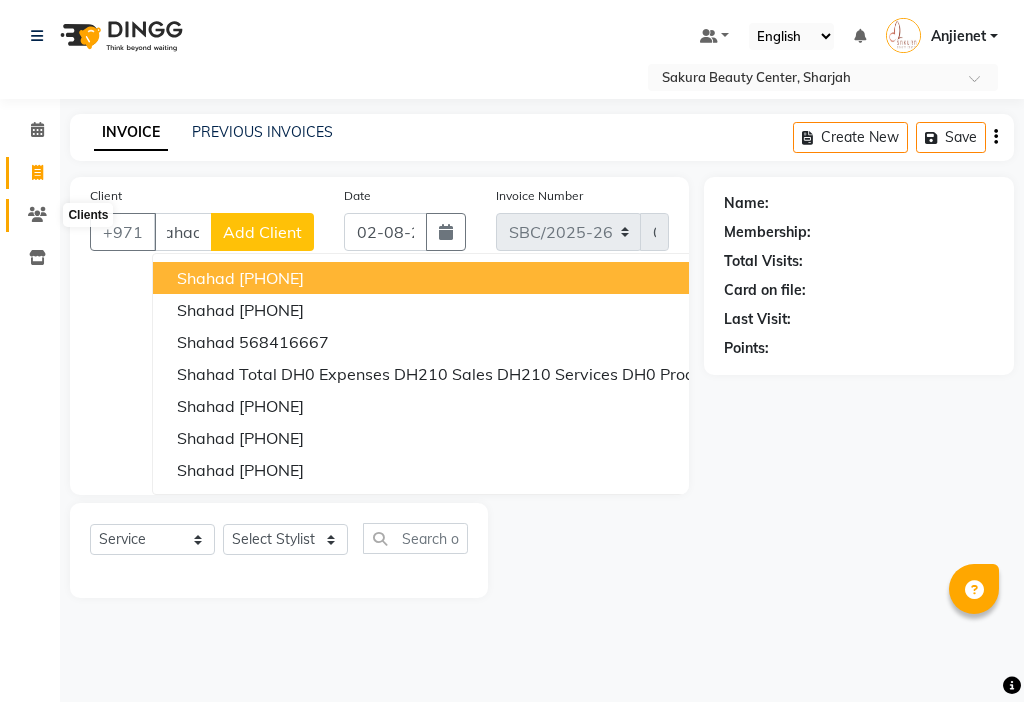 click 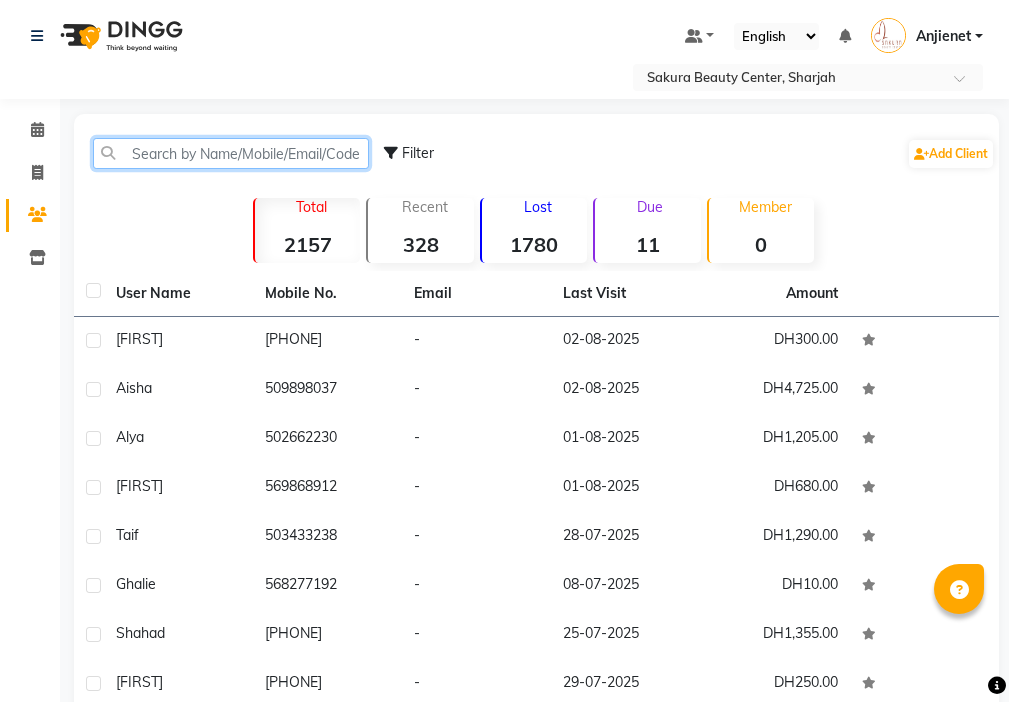 click 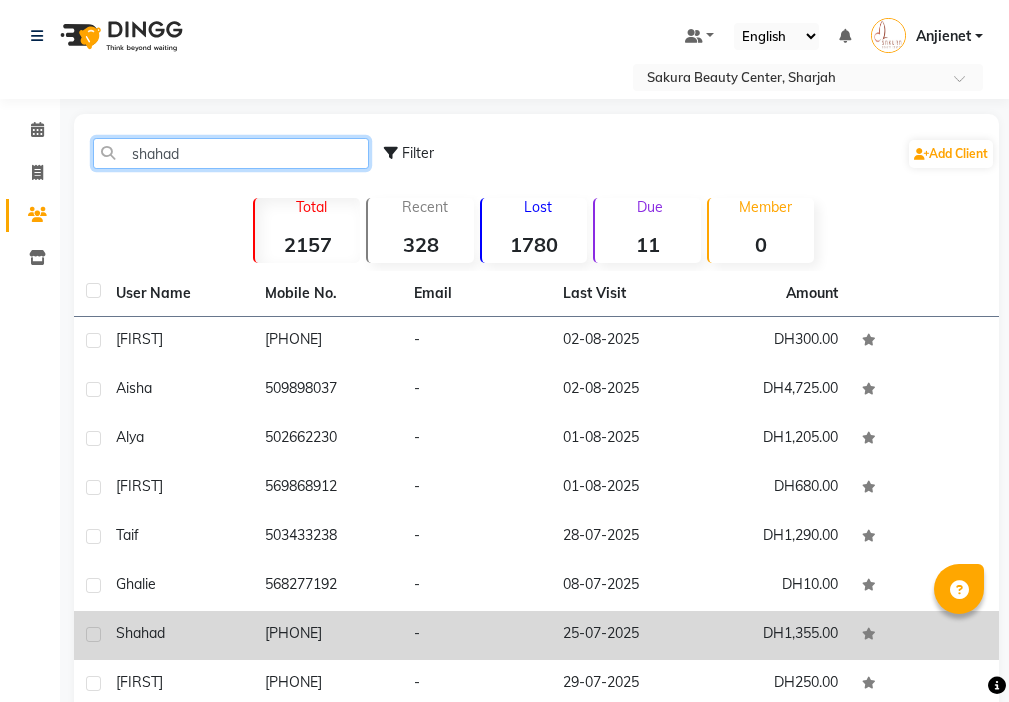 type on "shahad" 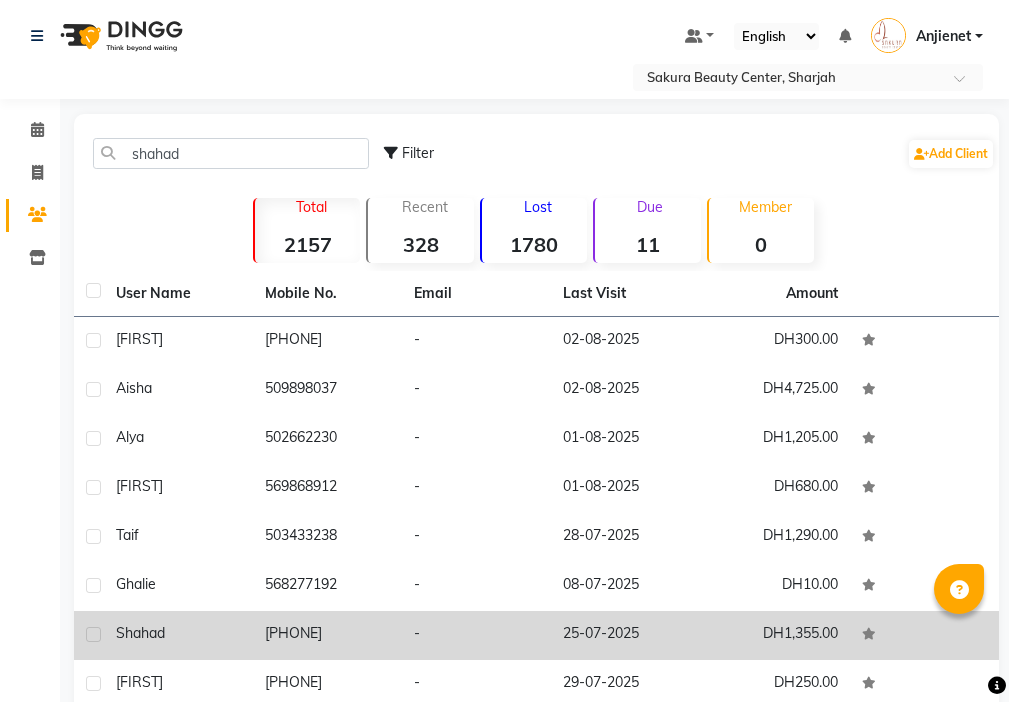 click on "[PHONE]" 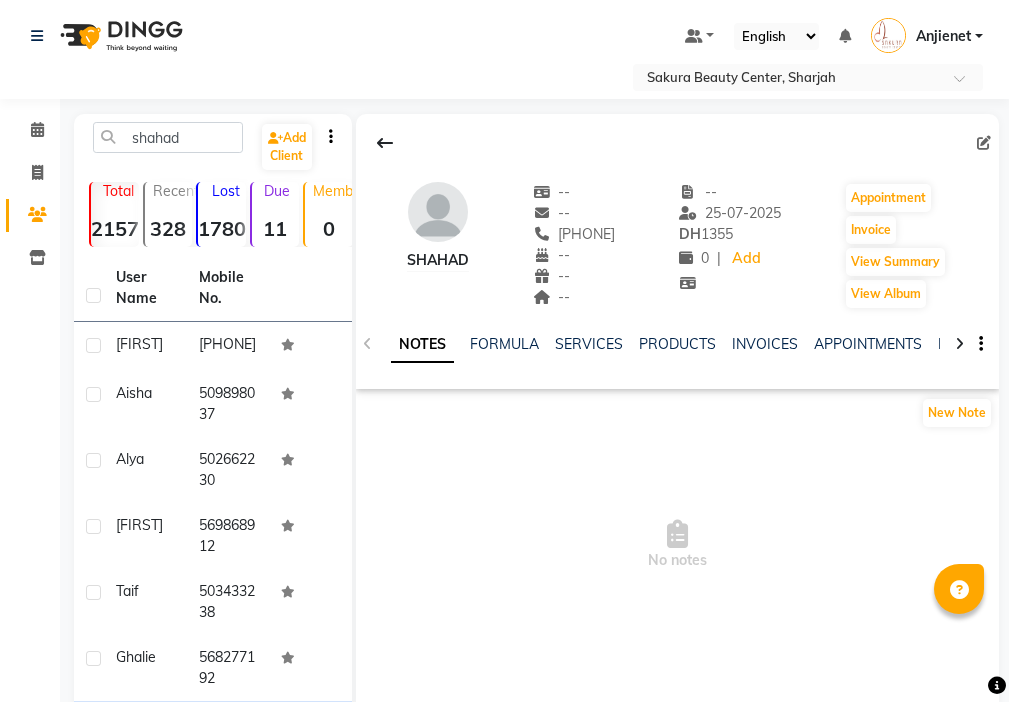 click 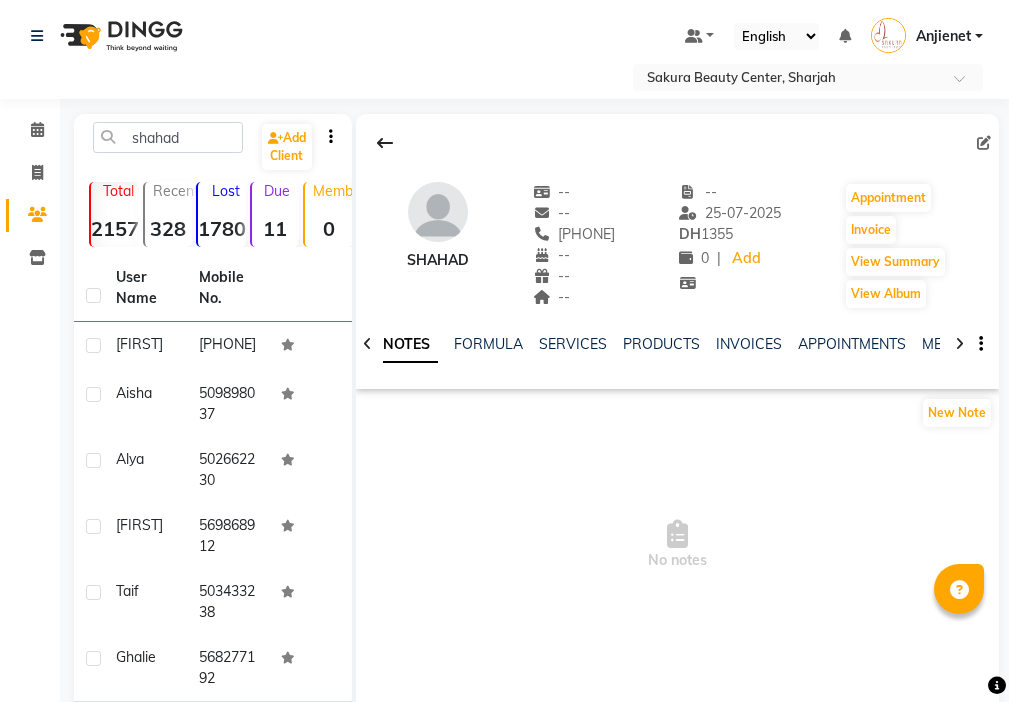 click 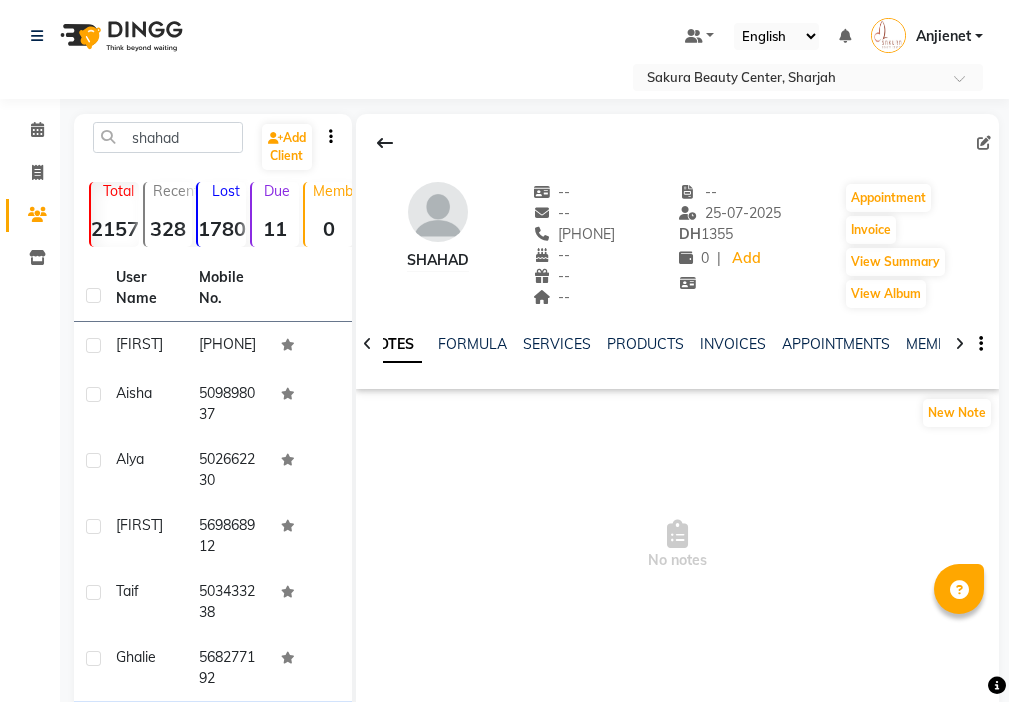 click 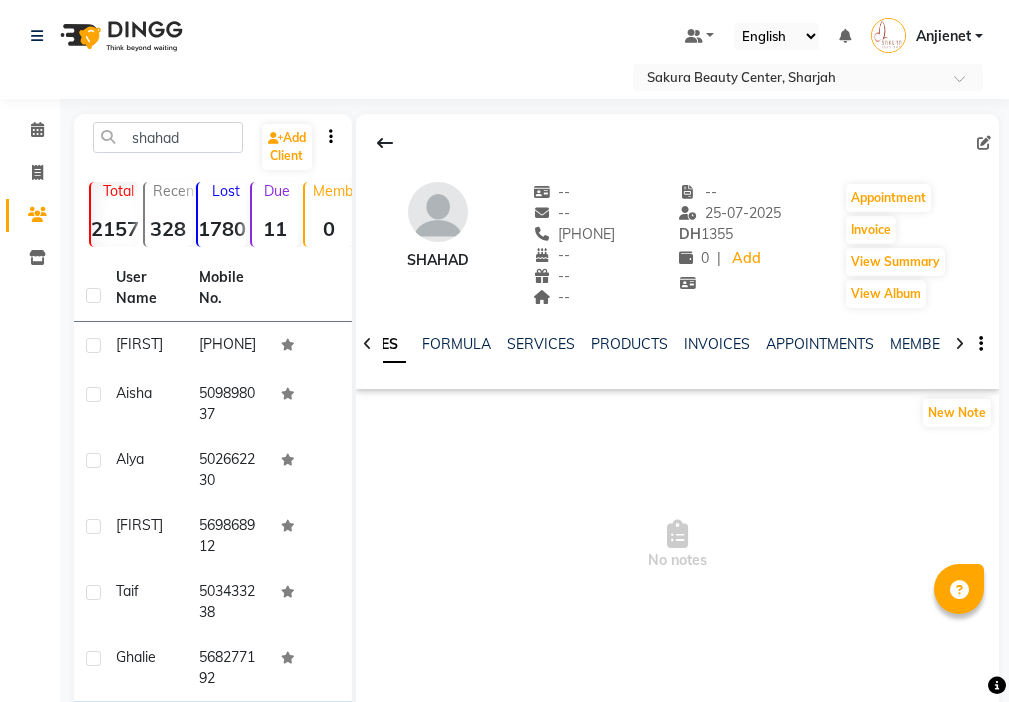 click 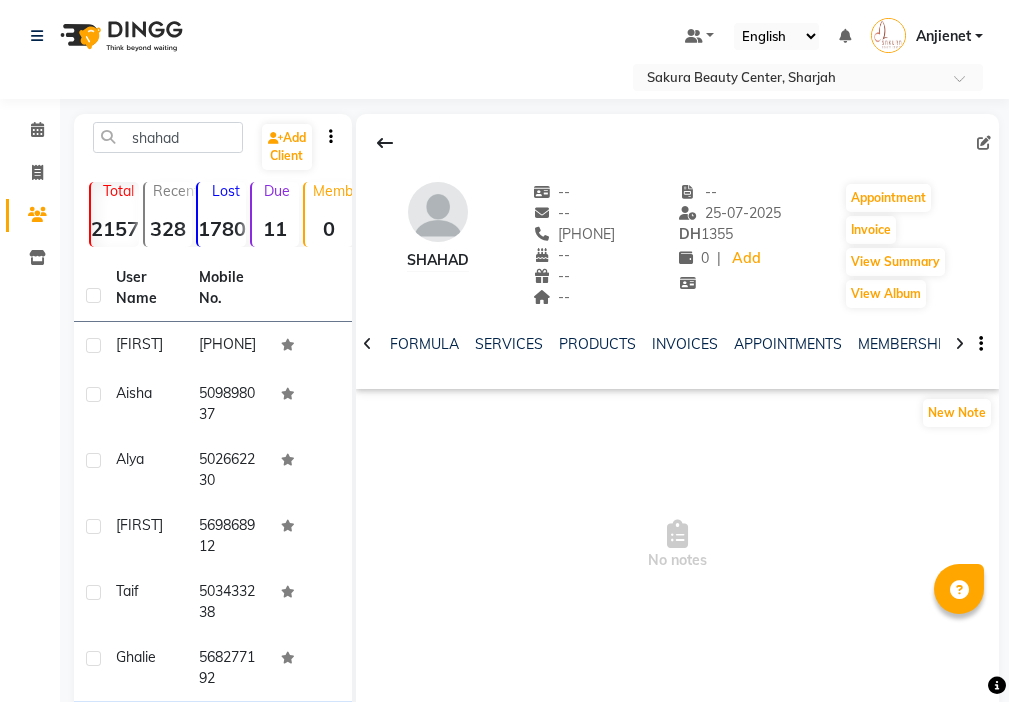 click 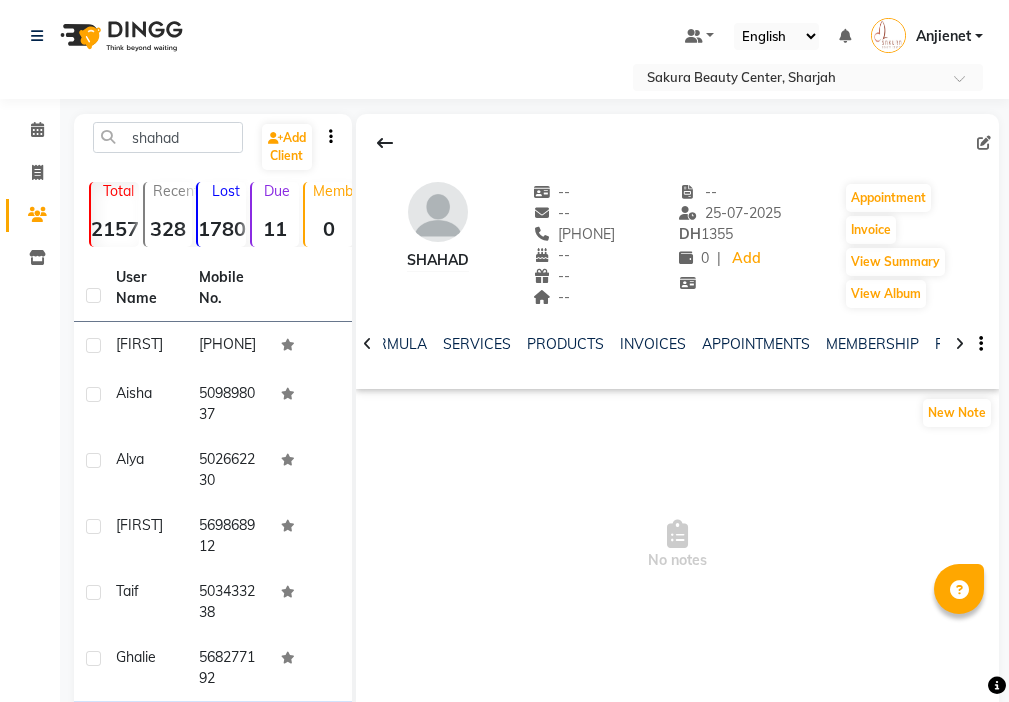click 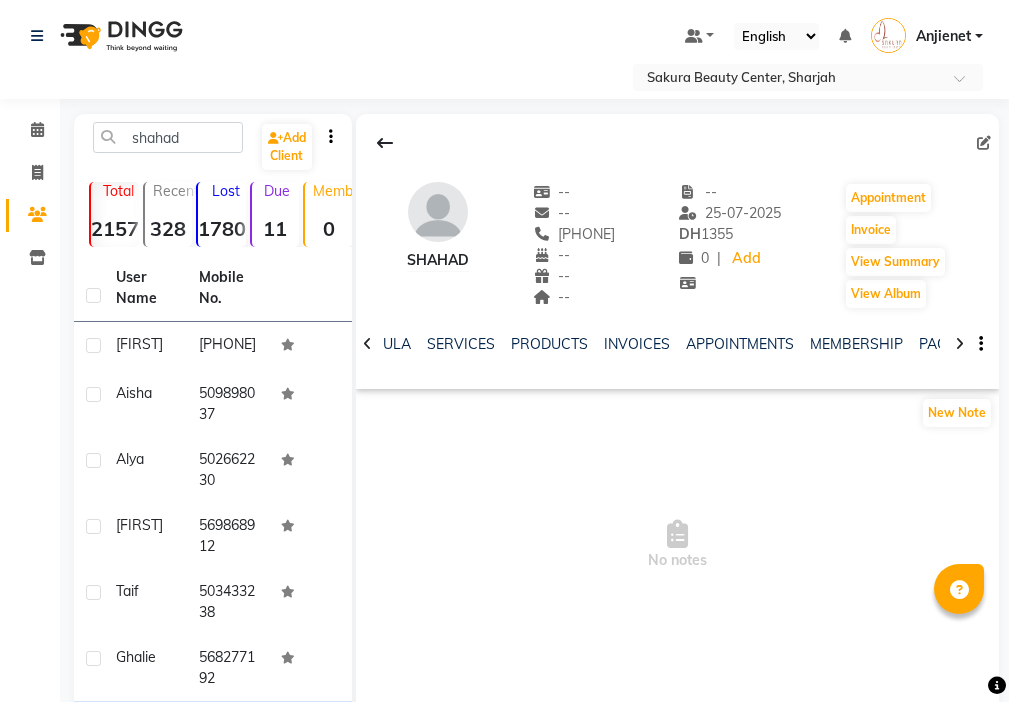 click 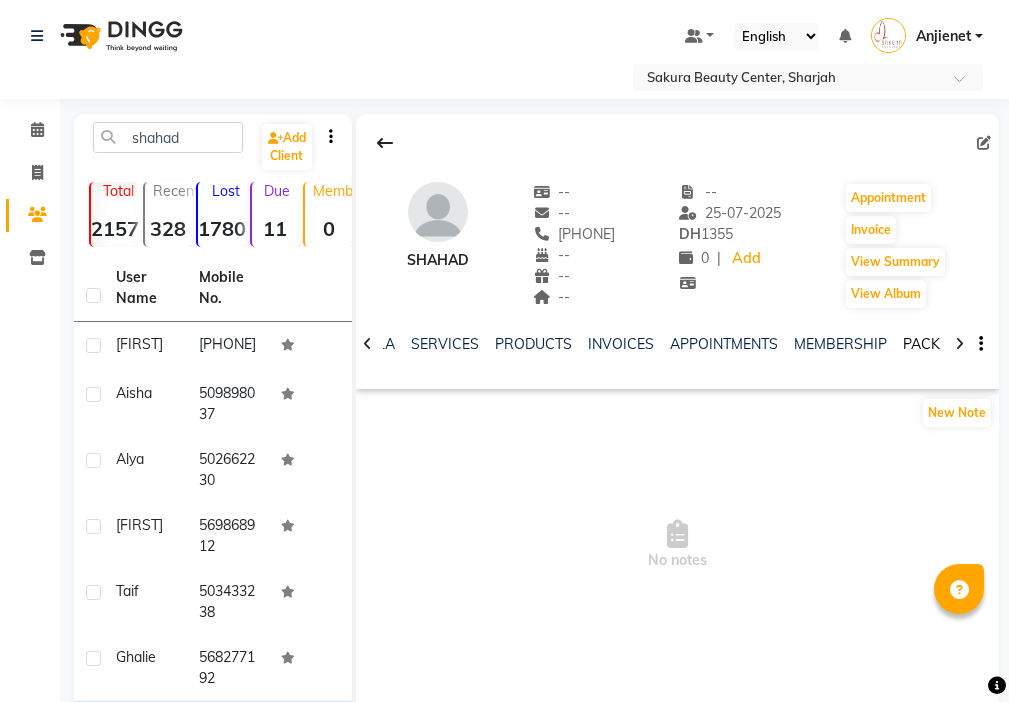 click on "PACKAGES" 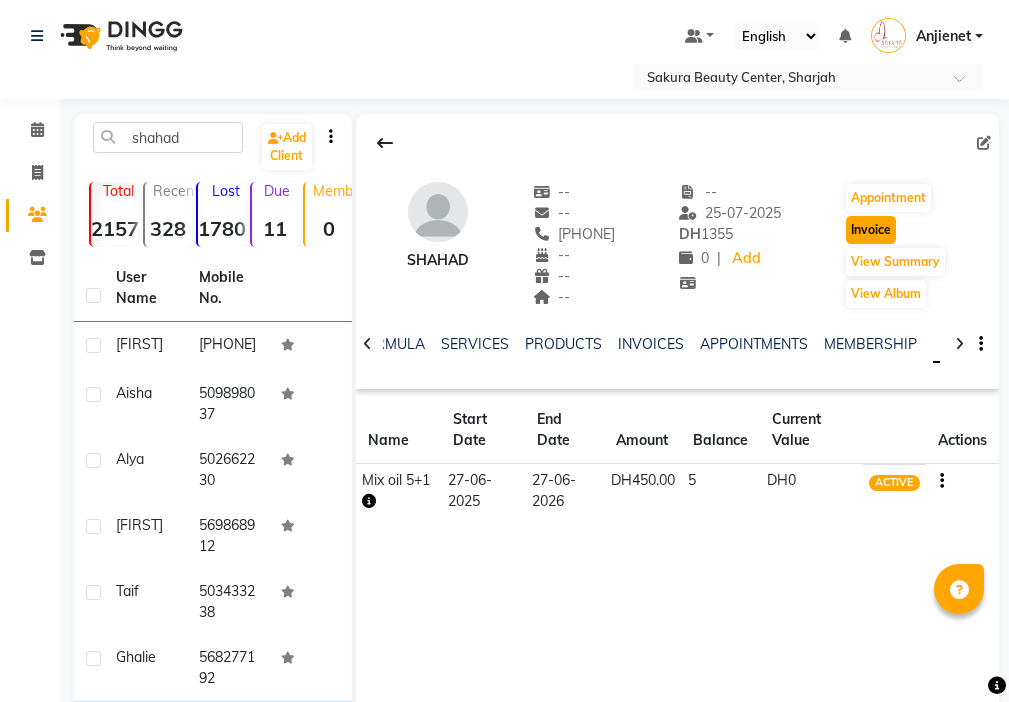 click on "Invoice" 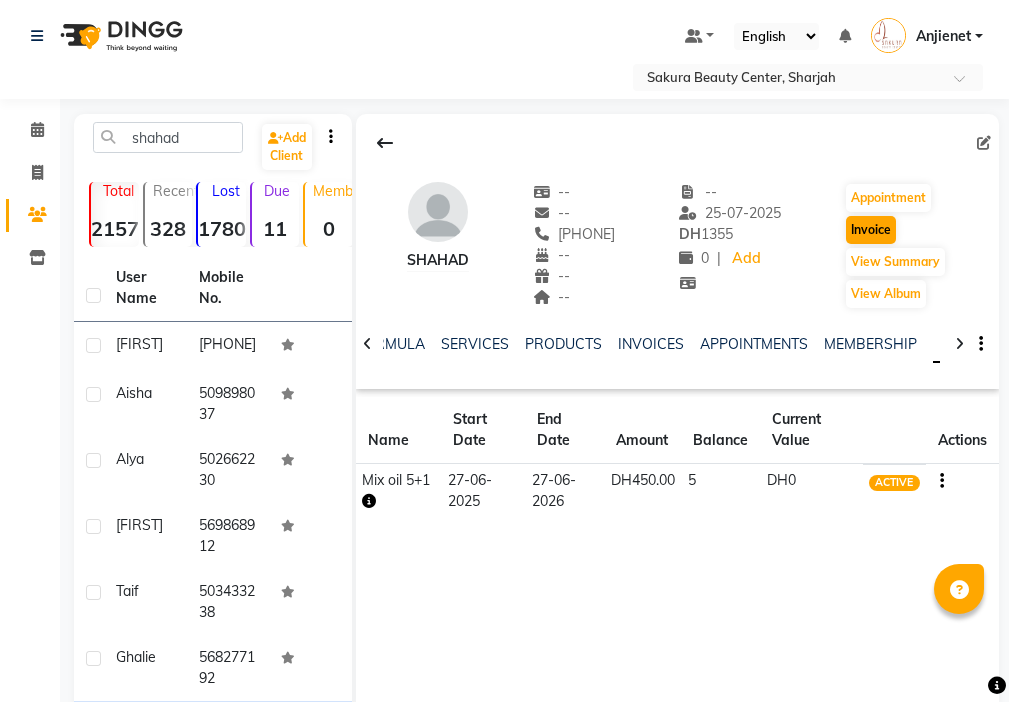 select on "service" 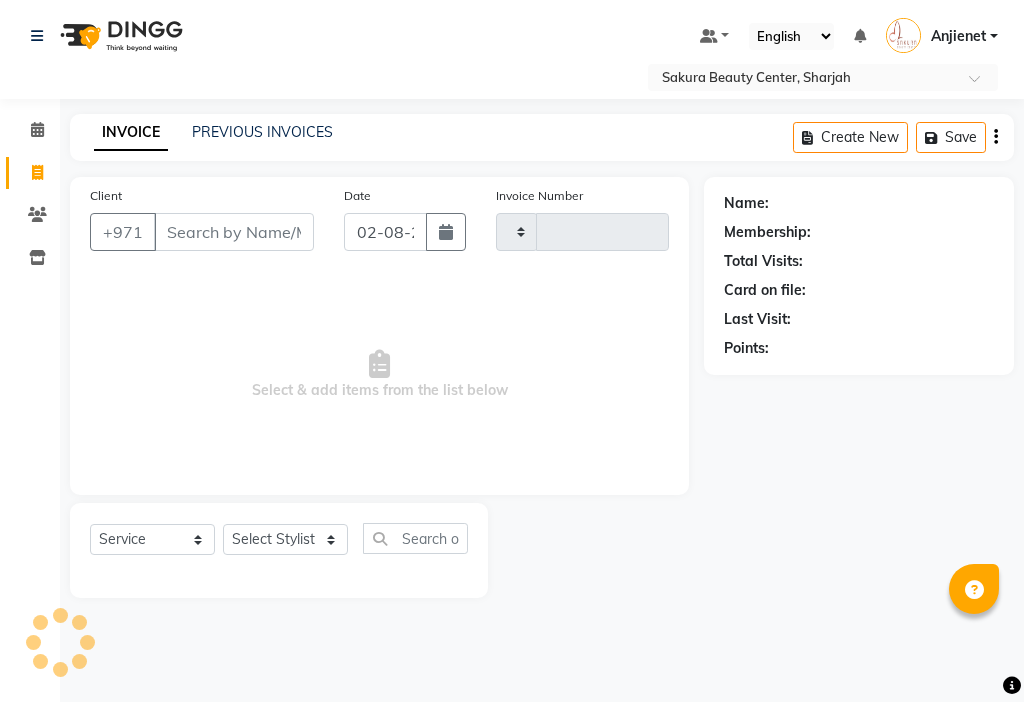 type on "000607" 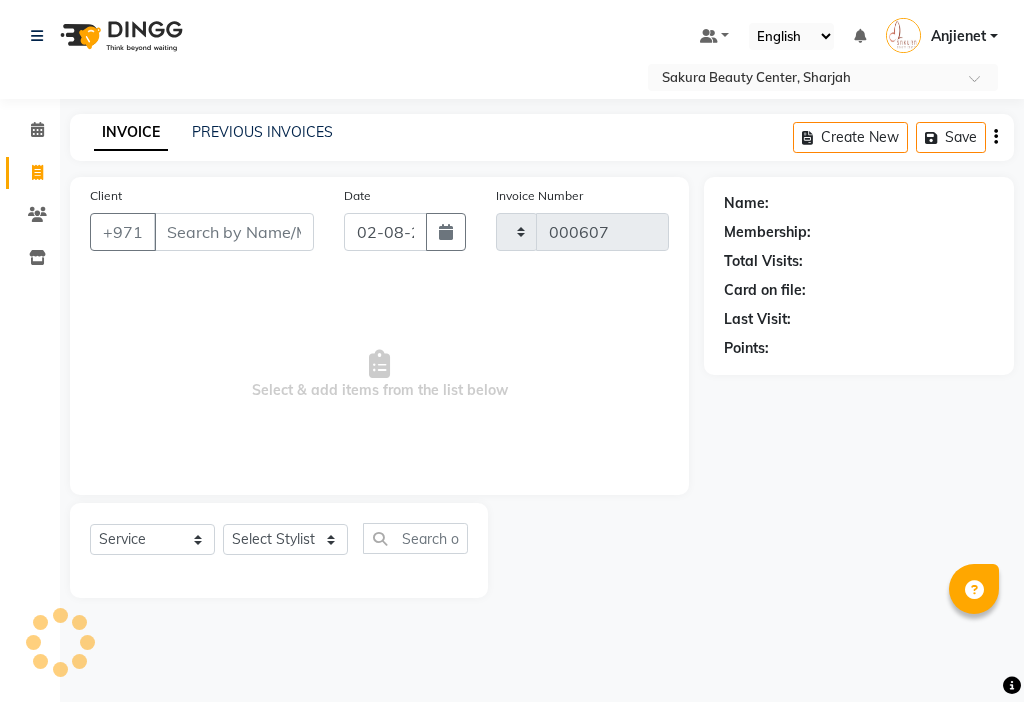 select on "3691" 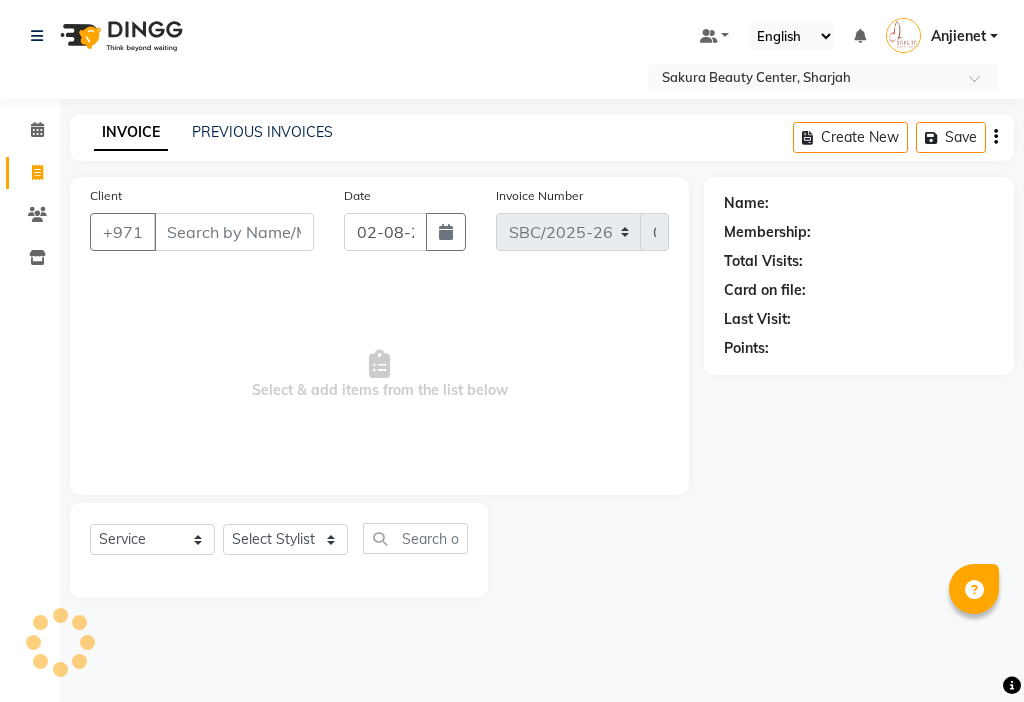 type on "[PHONE]" 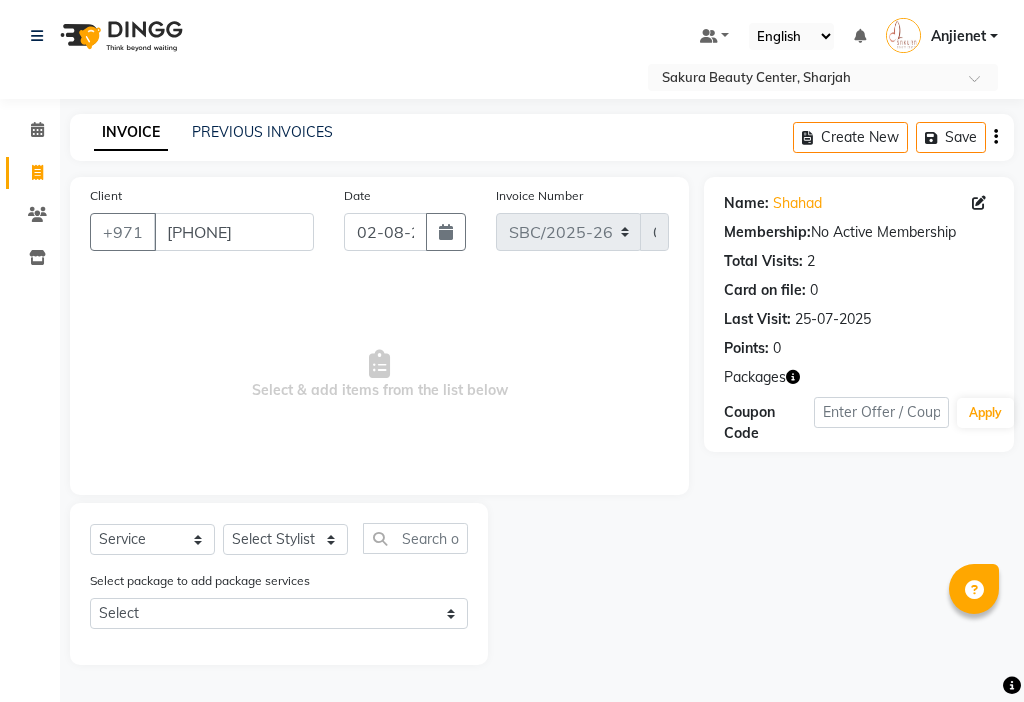 click 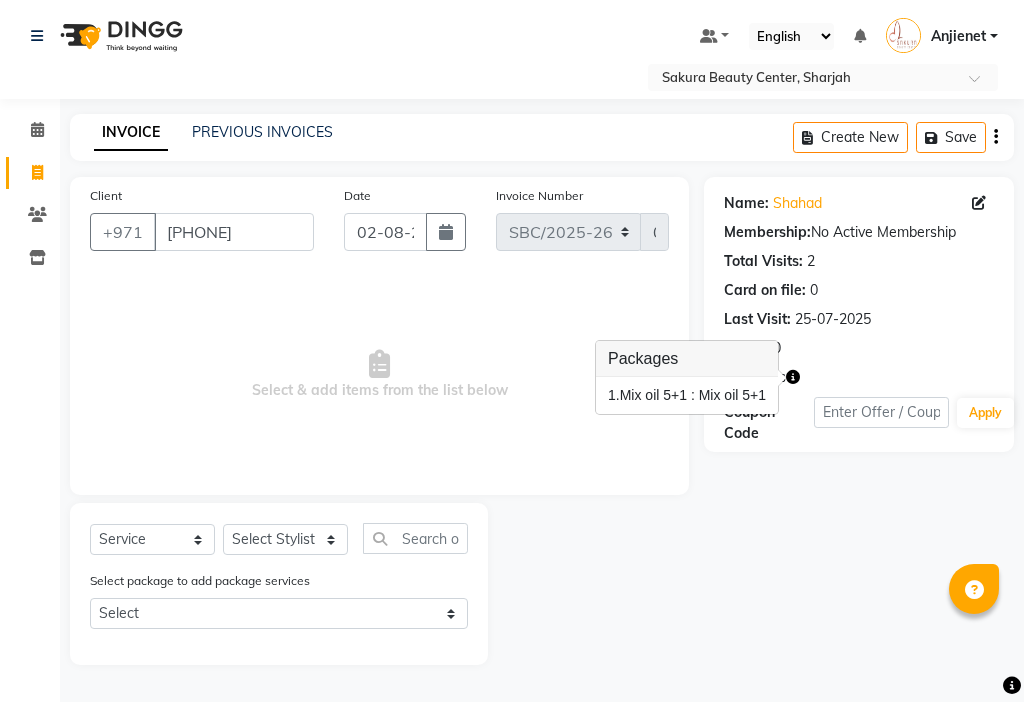 click on "1.   Mix oil 5+1  : Mix oil 5+1" at bounding box center [687, 395] 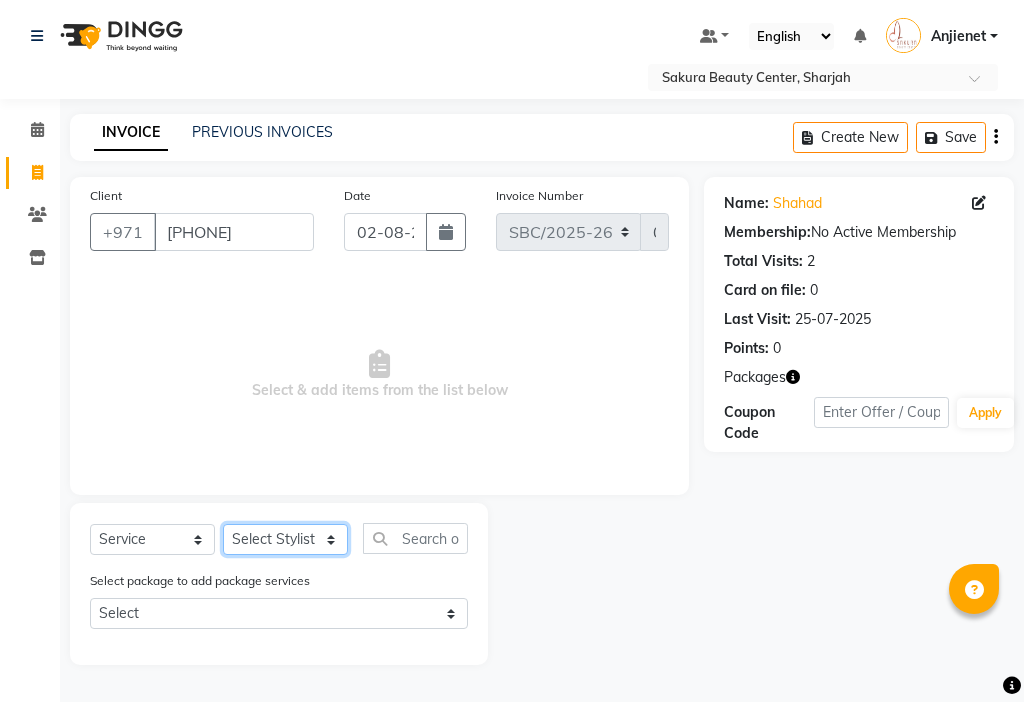 click on "Select Stylist Anjienet Davina Gladys marry Mawieh Moza Rania Starla" 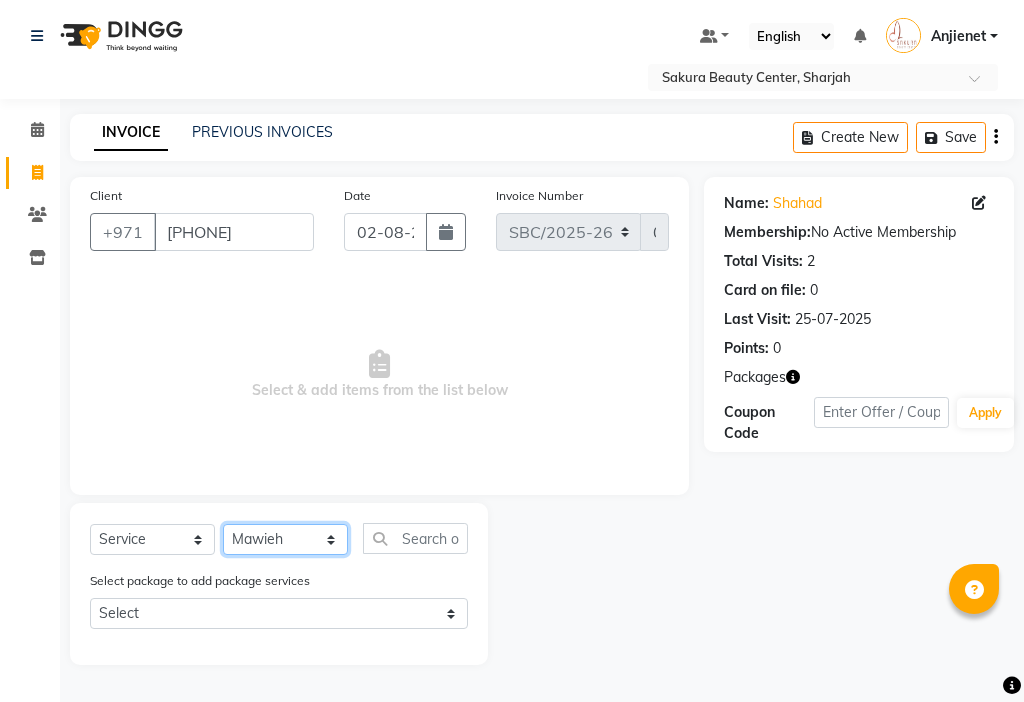 click on "Select Stylist Anjienet Davina Gladys marry Mawieh Moza Rania Starla" 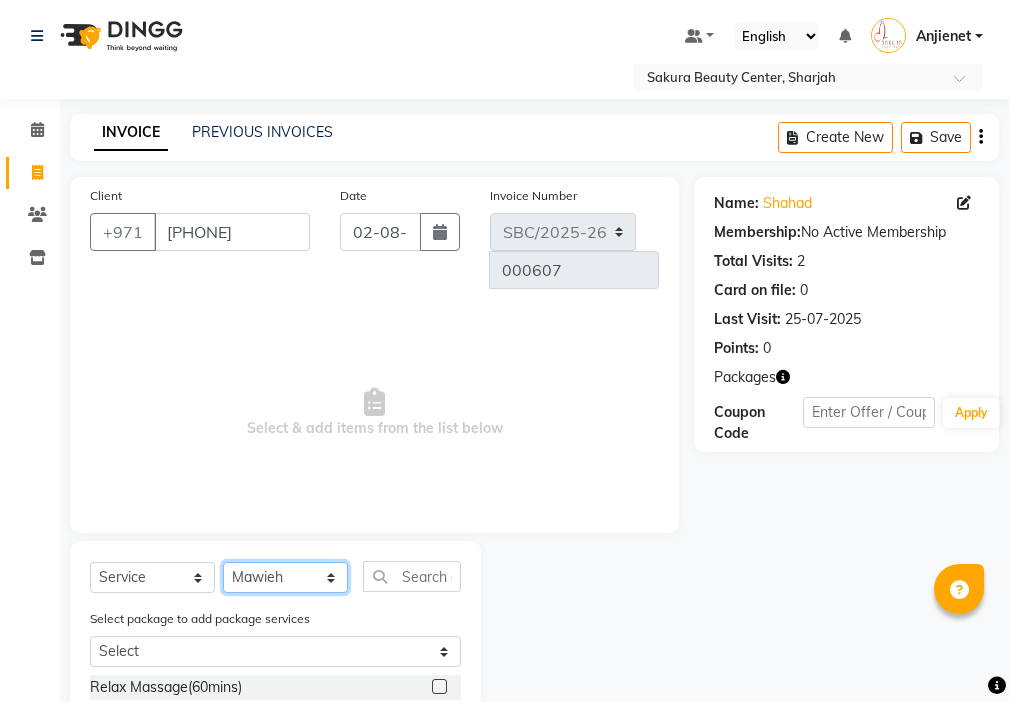 scroll, scrollTop: 168, scrollLeft: 0, axis: vertical 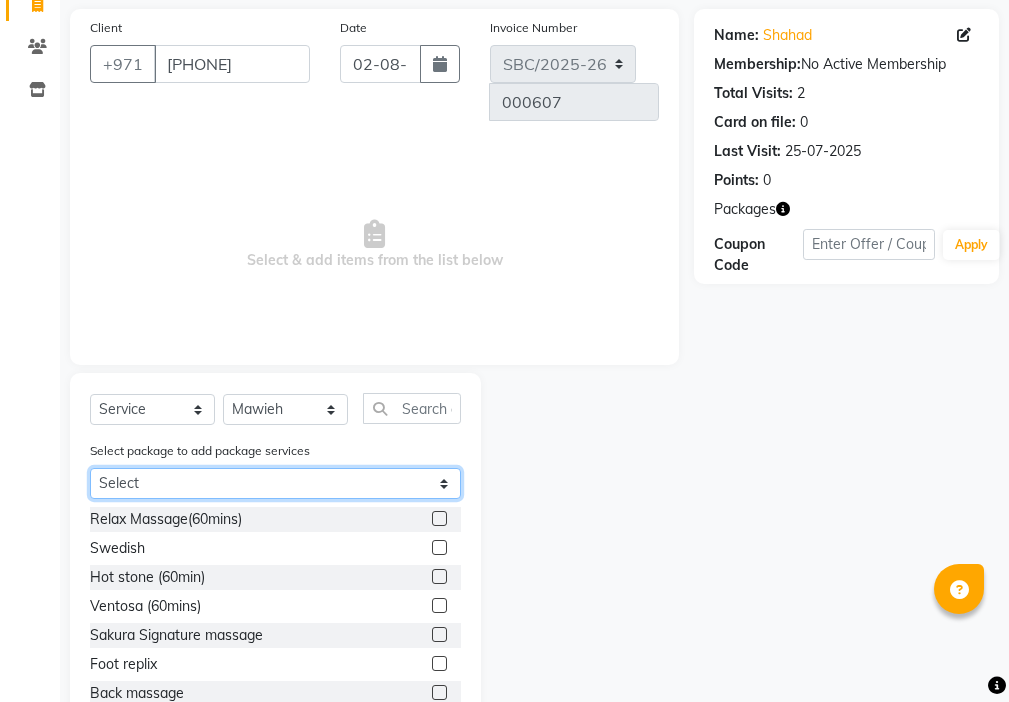 click on "Select Mix oil 5+1" 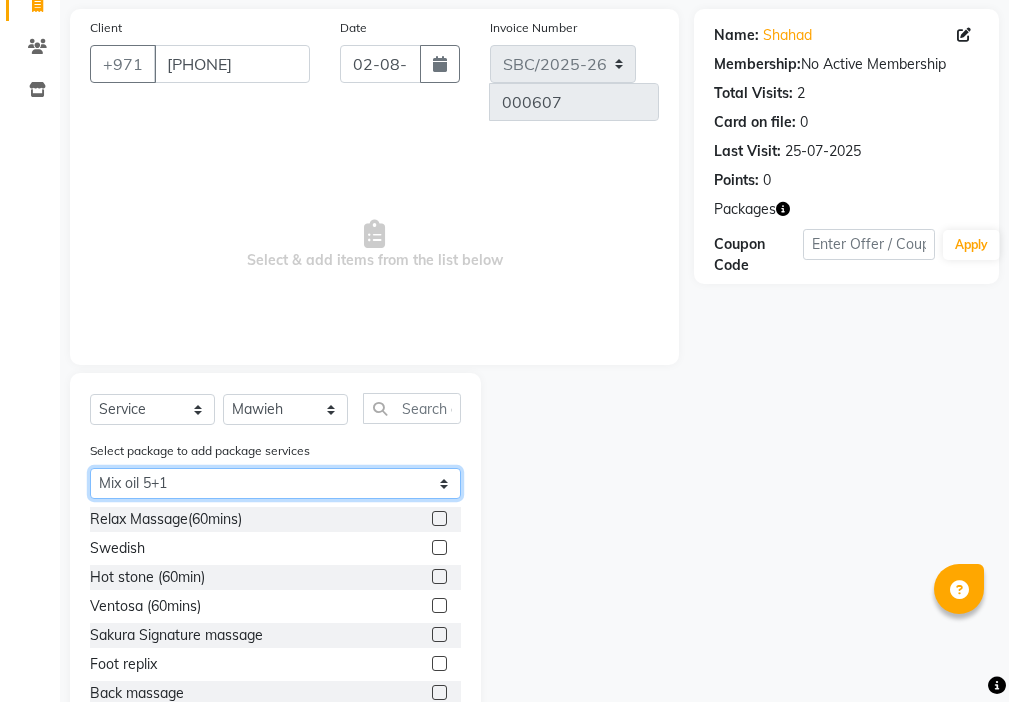 click on "Select Mix oil 5+1" 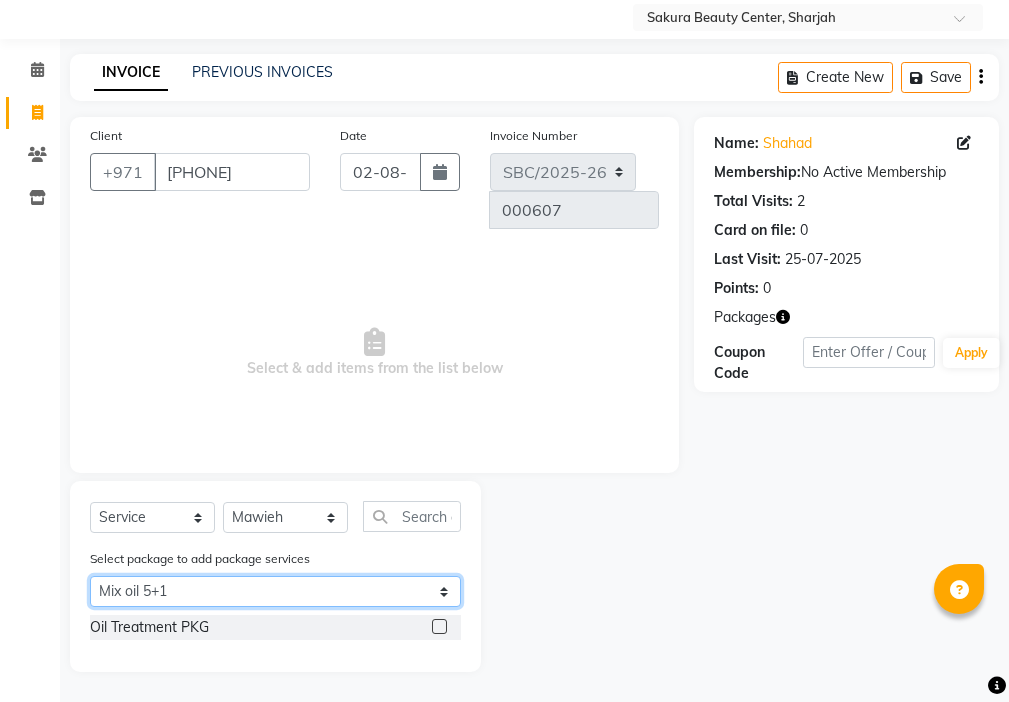 scroll, scrollTop: 22, scrollLeft: 0, axis: vertical 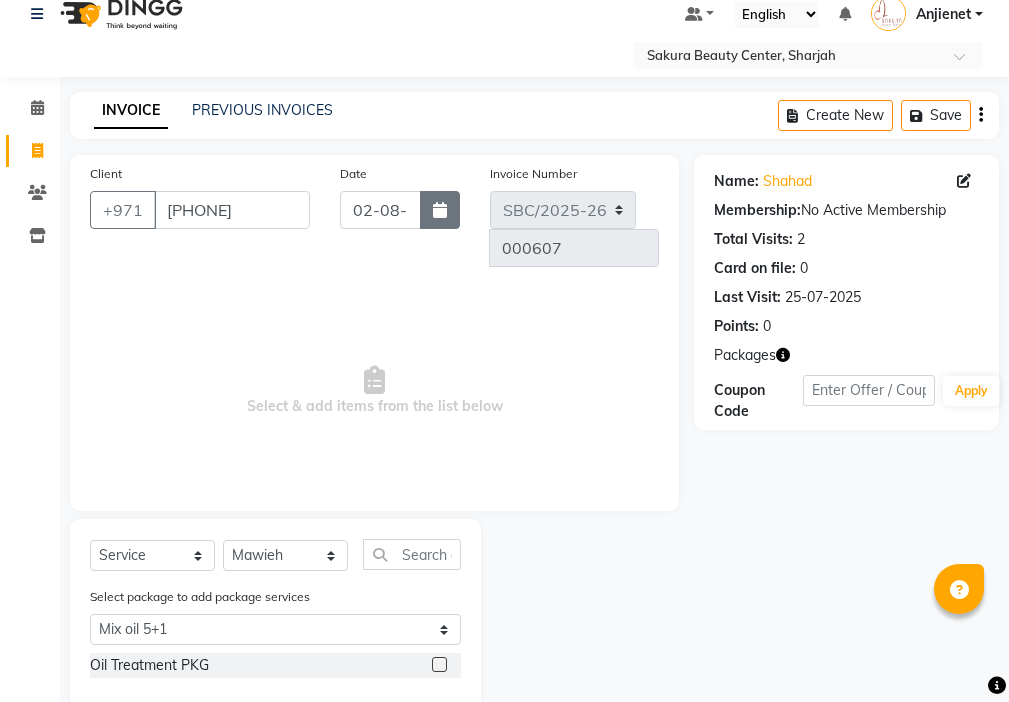 click 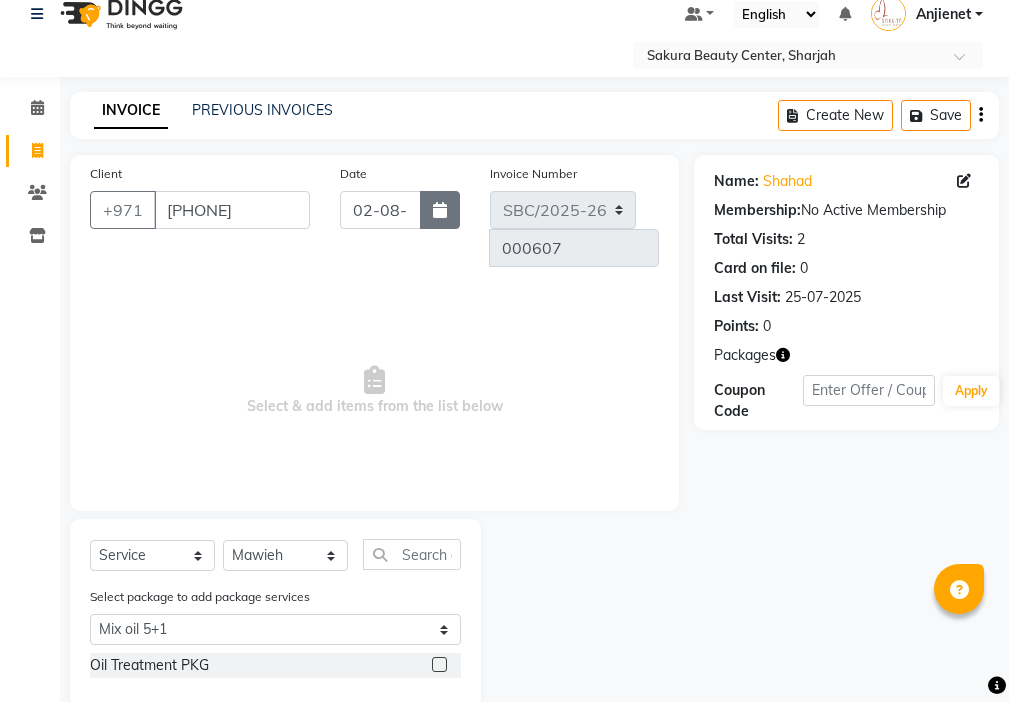 select on "8" 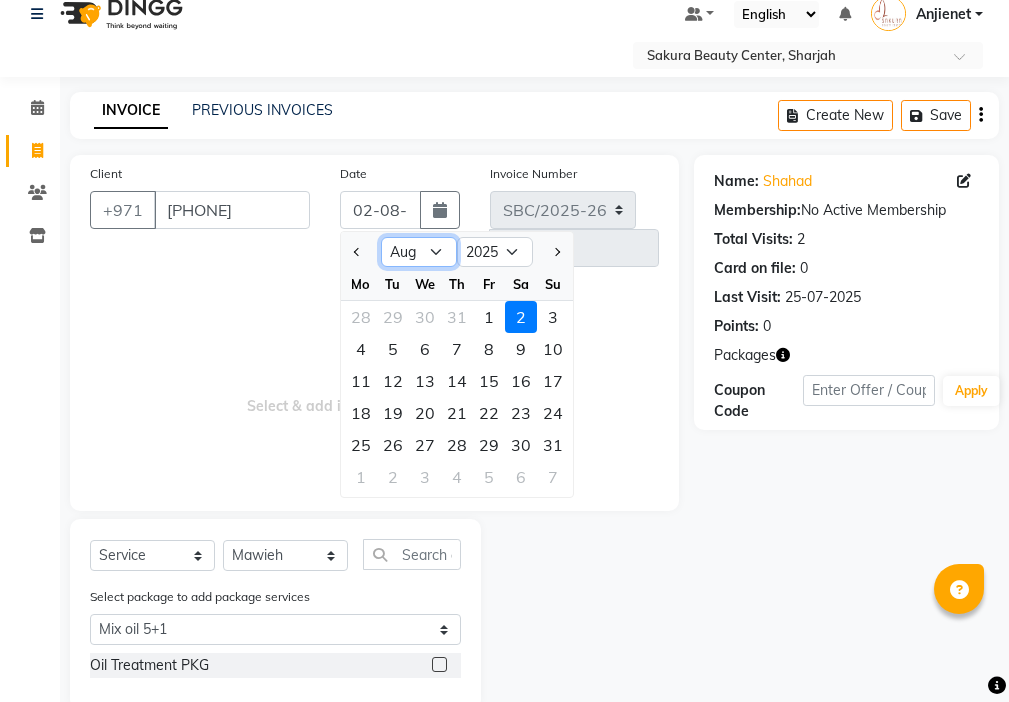 click on "Jan Feb Mar Apr May Jun Jul Aug Sep Oct Nov Dec" 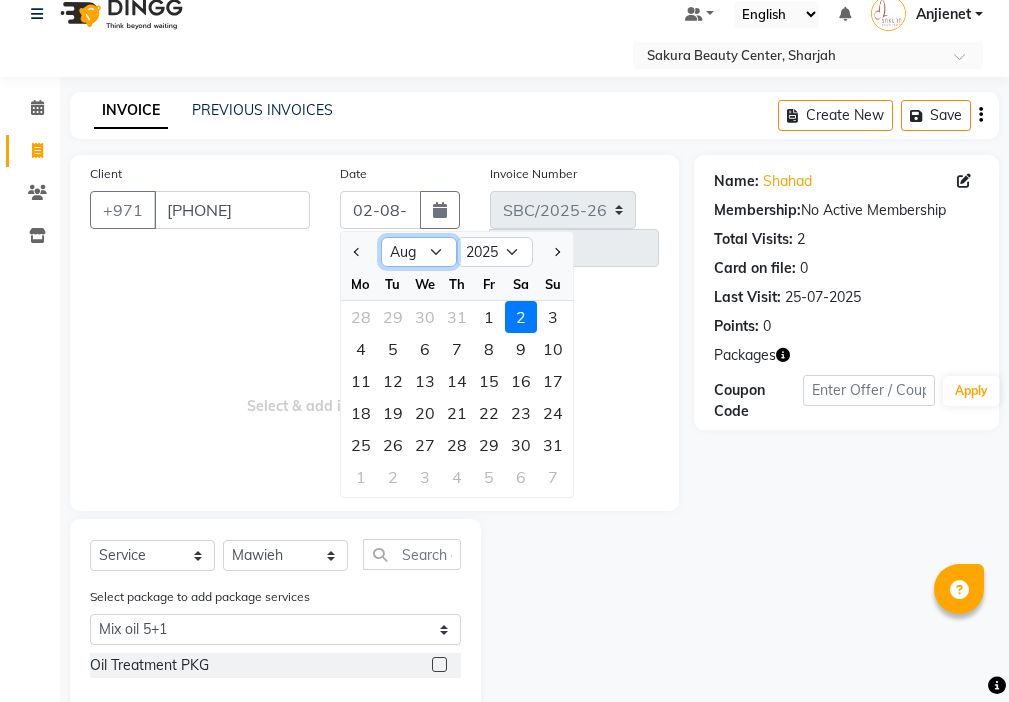 select on "7" 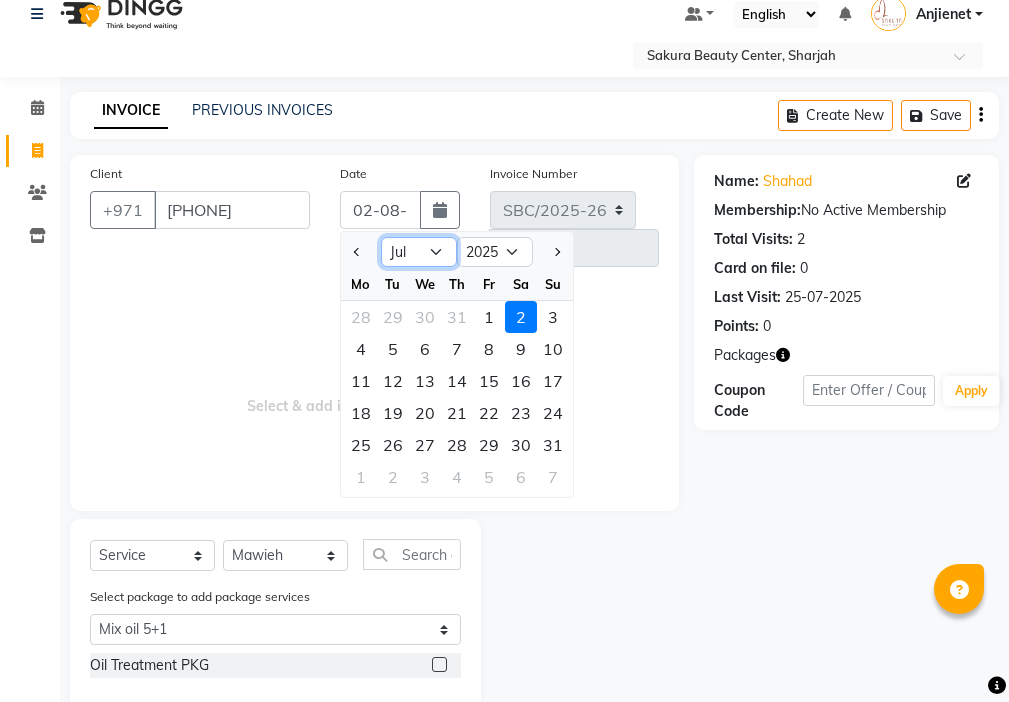 click on "Jan Feb Mar Apr May Jun Jul Aug Sep Oct Nov Dec" 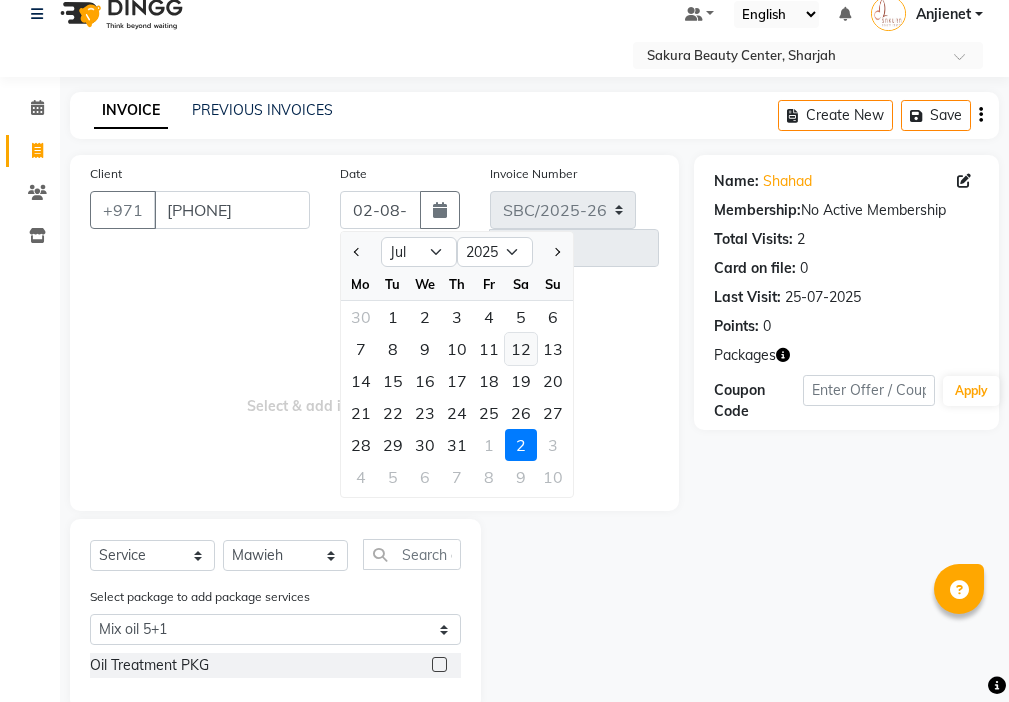 click on "12" 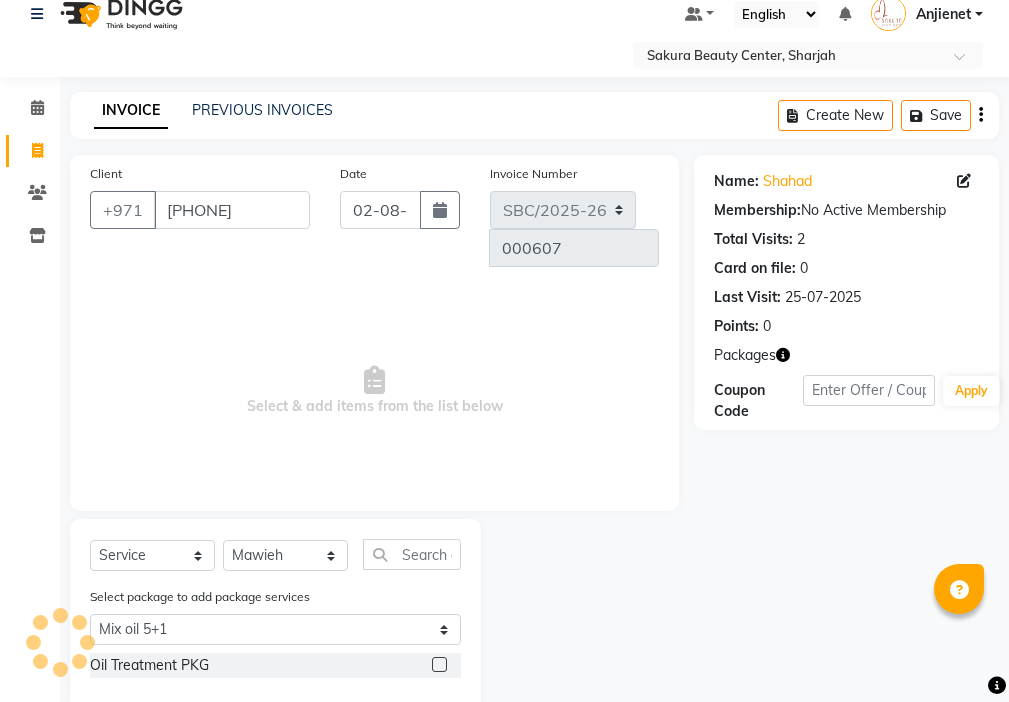 type on "12-07-2025" 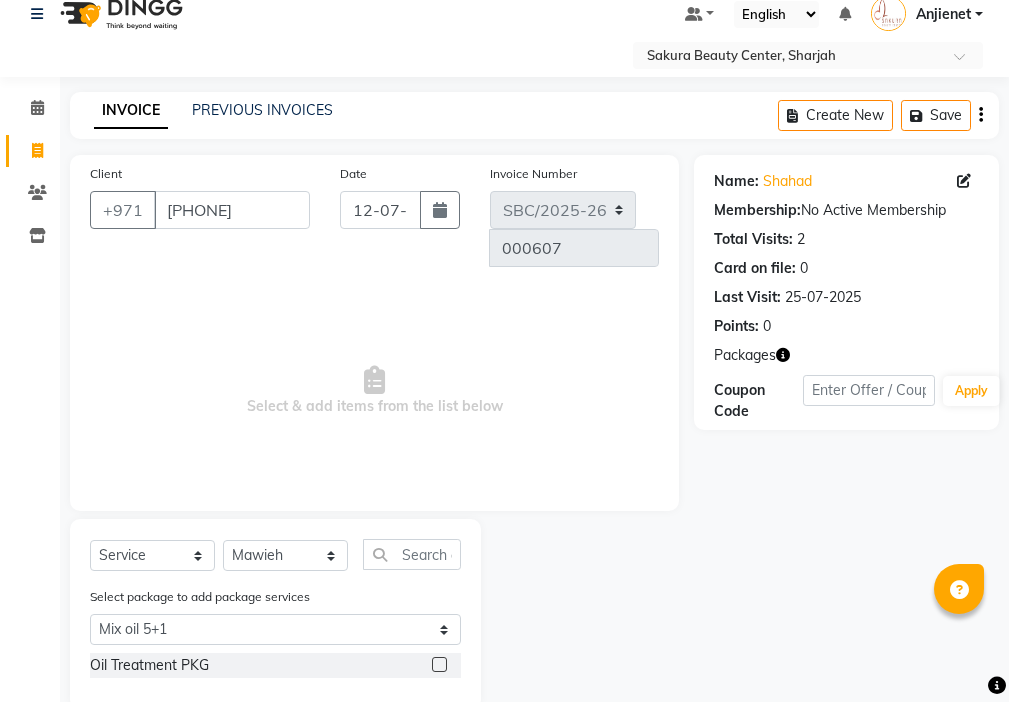 click 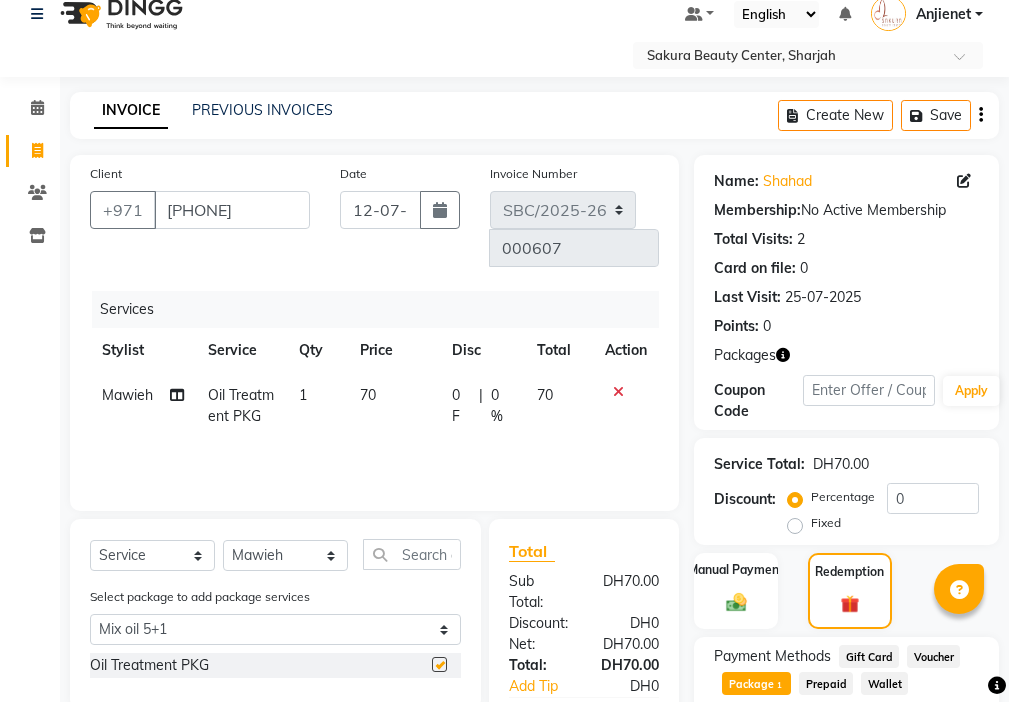 checkbox on "false" 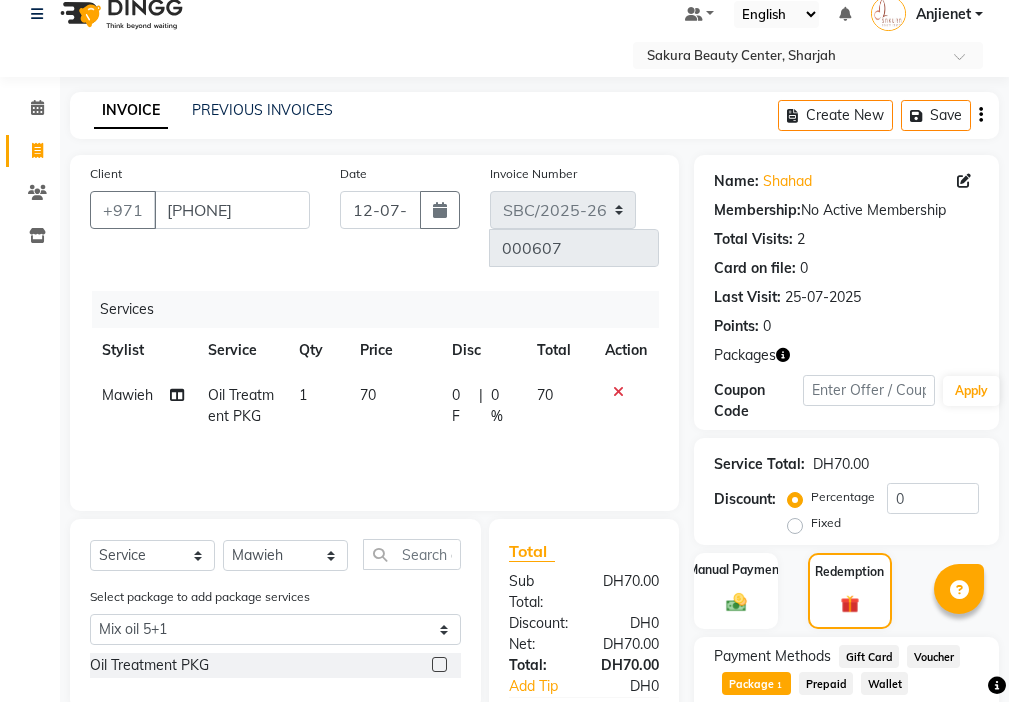 click on "70" 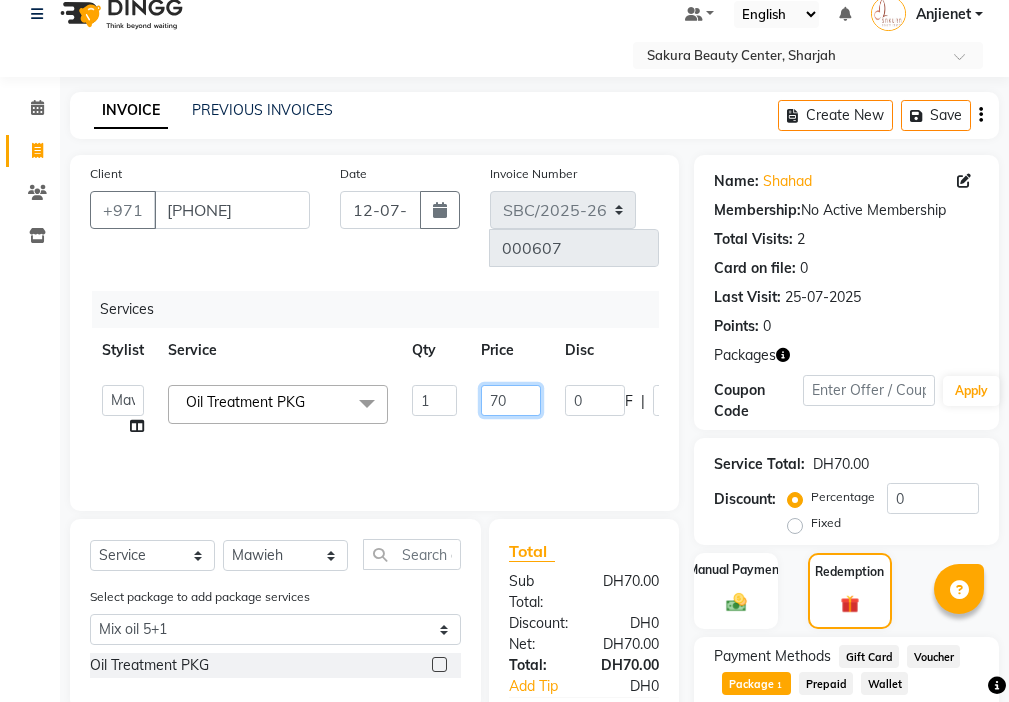 click on "70" 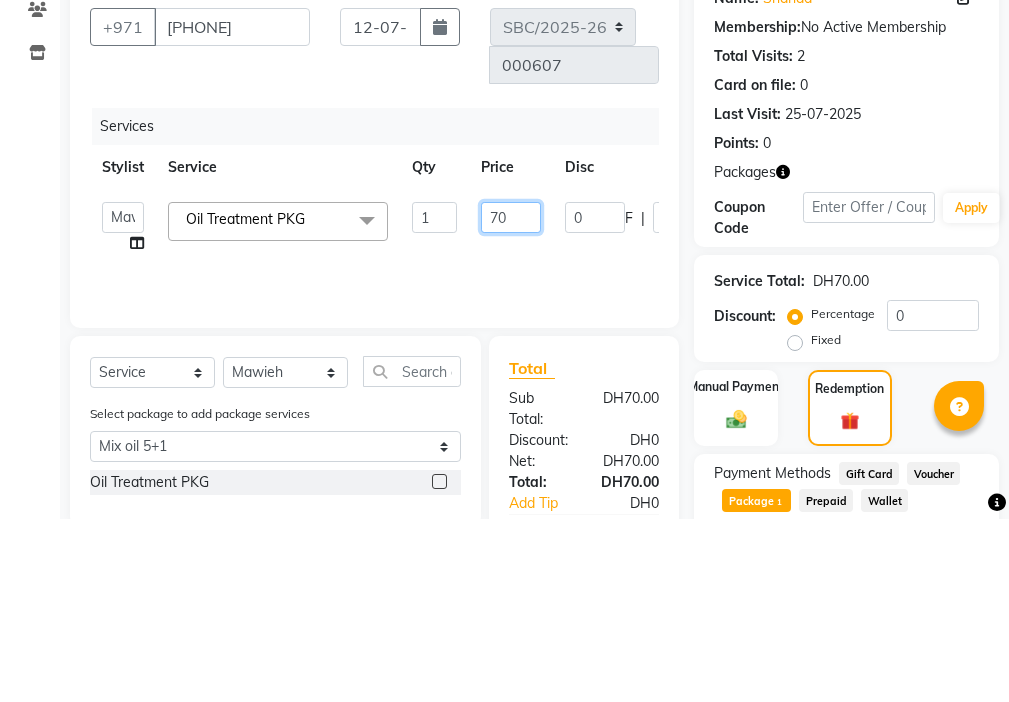 type on "7" 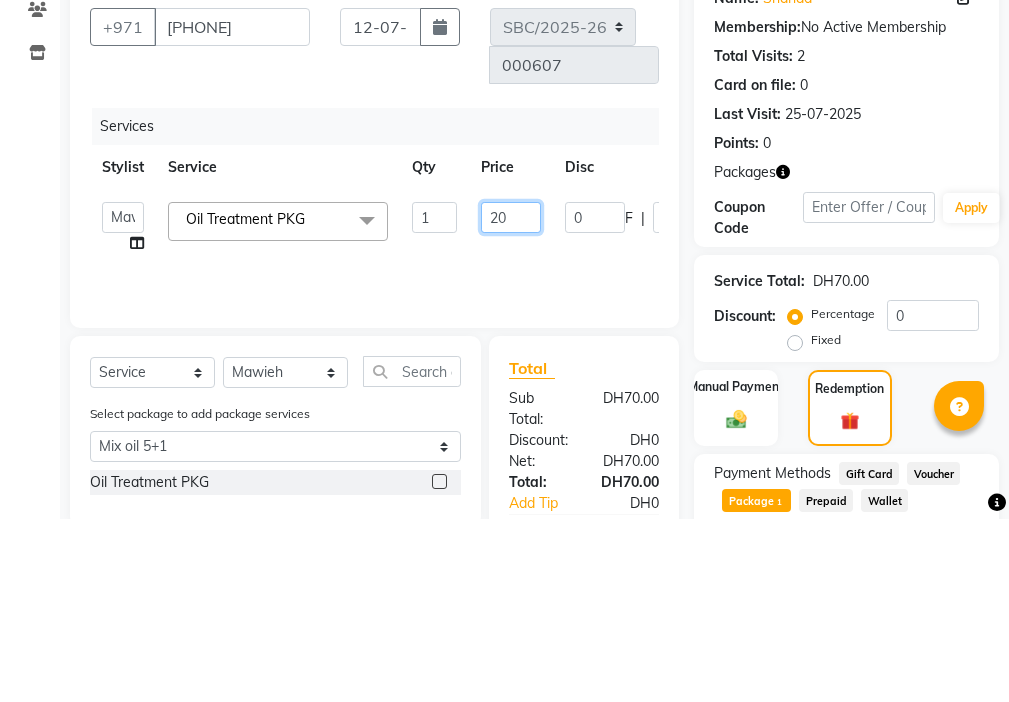 type on "200" 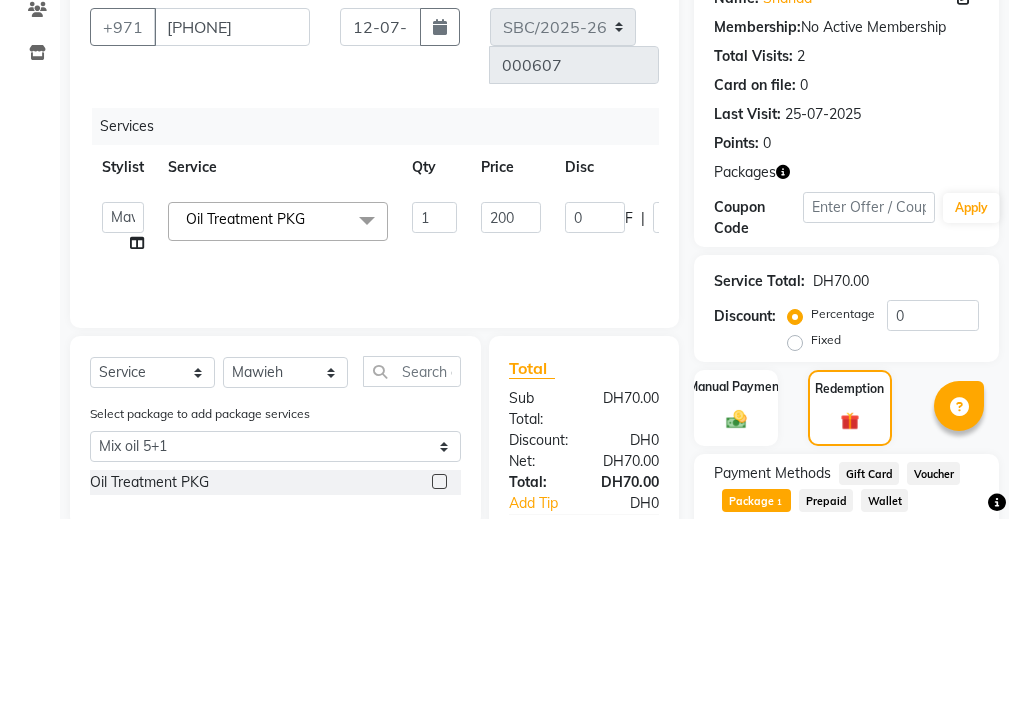 click on "Client +971 [PHONE] Date 12-07-2025 Invoice Number SBC/2025-26 000607 Services Stylist Service Qty Price Disc Total Action Anjienet Davina Gladys marry Mawieh Moza Rania Starla Oil Treatment PKG x Relax Massage(60mins) Swedish Hot stone (60min) Ventosa (60mins) Sakura Signature massage Foot replix Back massage Hand massage Neck and Shoulder massage face andscalp massage Hot stone (90mins) ventosa(90mins) head massage scalp massage Chest half leg massage half arm massage leg massage Normal hammam Hammam with Herbal hammam with scrub Bridal hammam LEEFA big LEEFA small Dalka Cleaning Manicure Pedicure Sakura special spa Manicure w/ Natural color Pedicure w/ Natural color Manicure w/ Gel polish Pedicure w/ Gel polish Gel Polish Nail extension Nail extension w/ normal polish French nail extension w/ reg.polish Polygel nail extention w/ natural/gel polish French extension w/ gel polish Nail extension Removal Regular polish only Gel polish only Cut and file hand/feet Gel removal chrome nail" 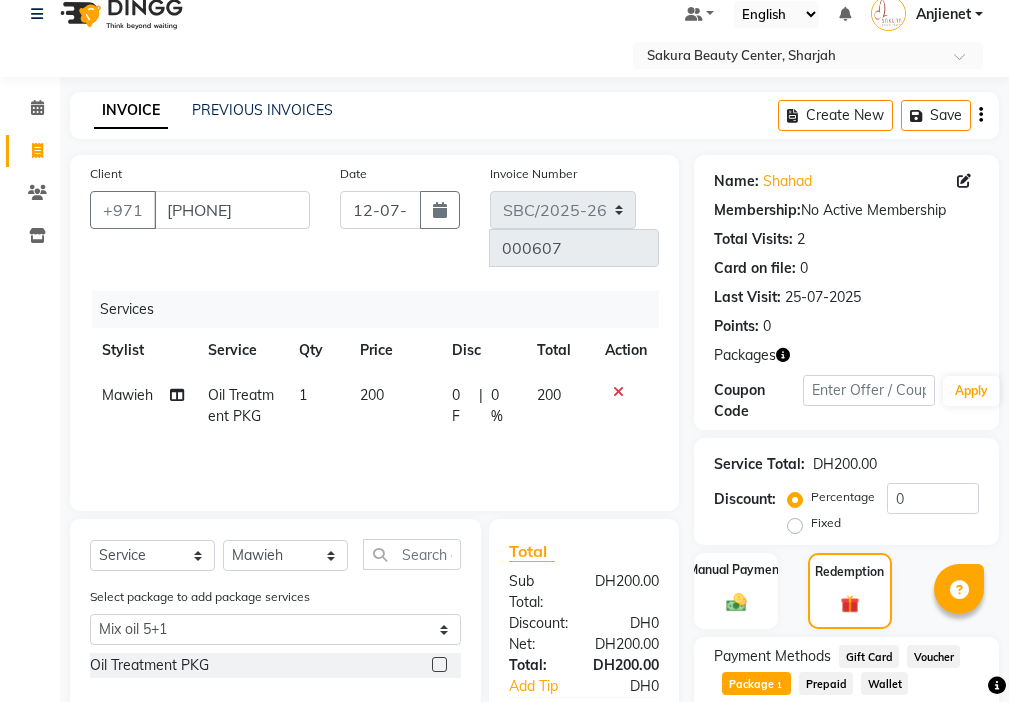 click on "200" 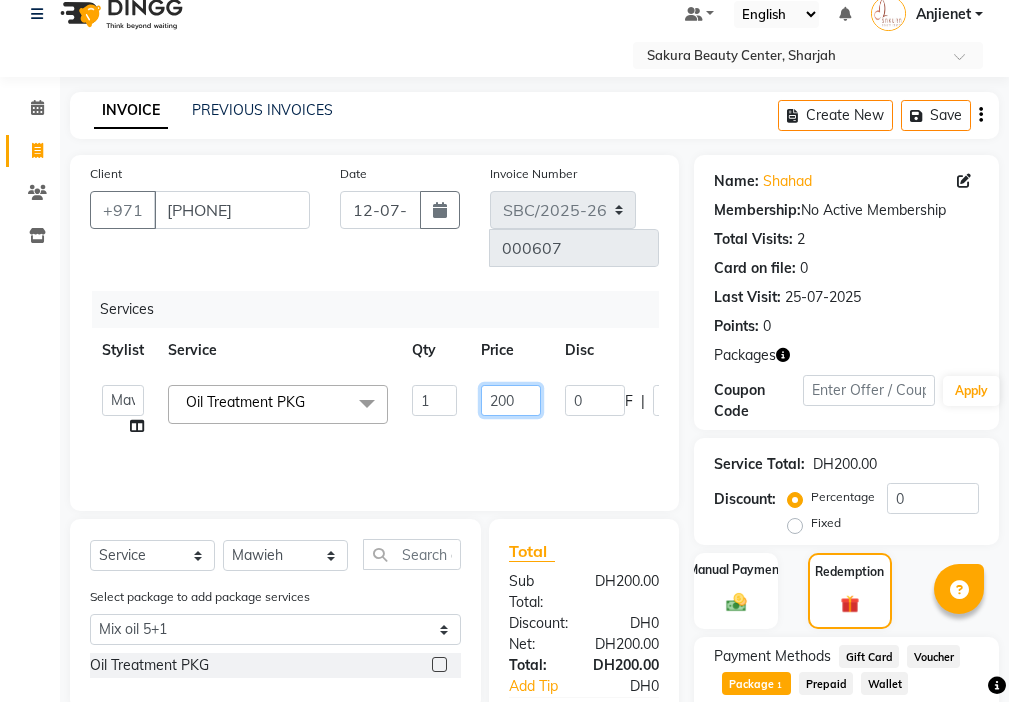click on "200" 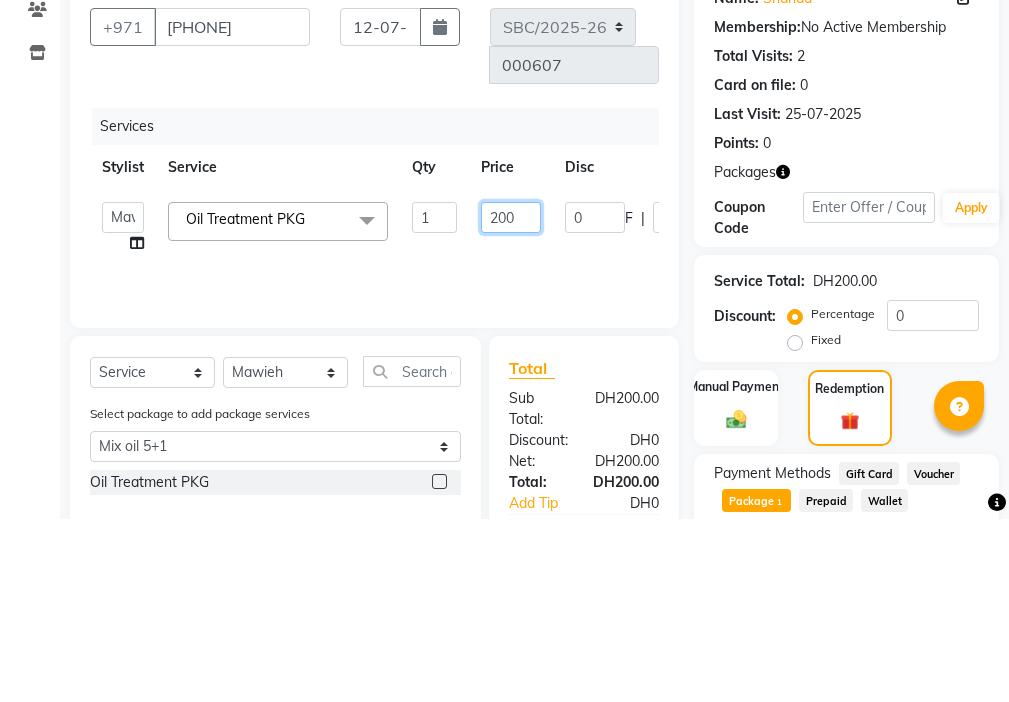 type on "00" 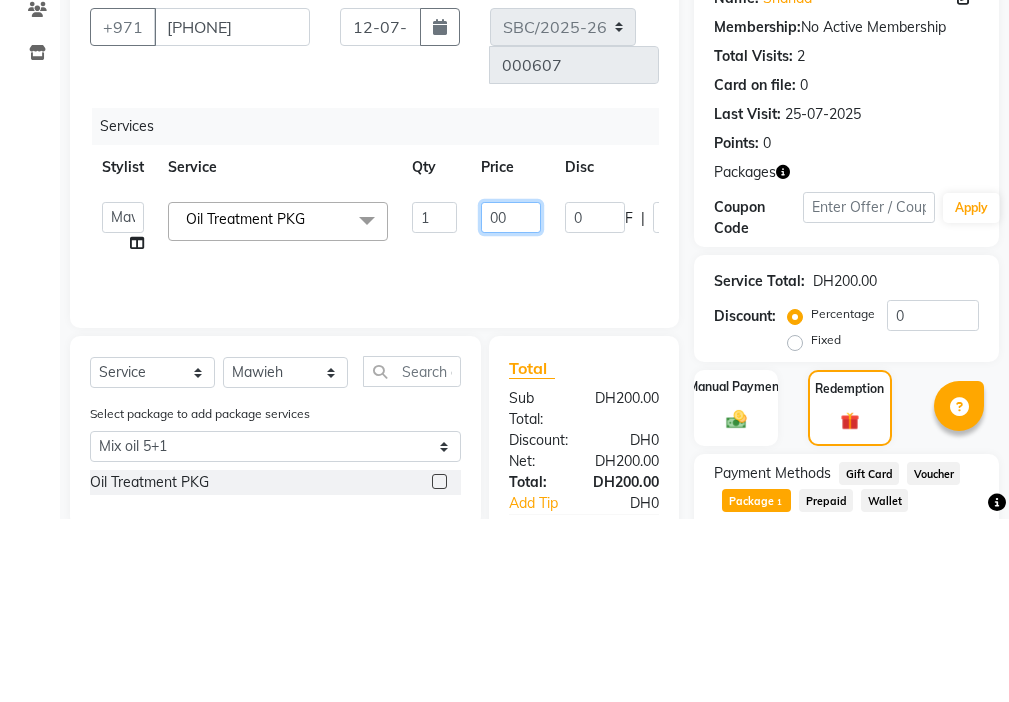 click on "00" 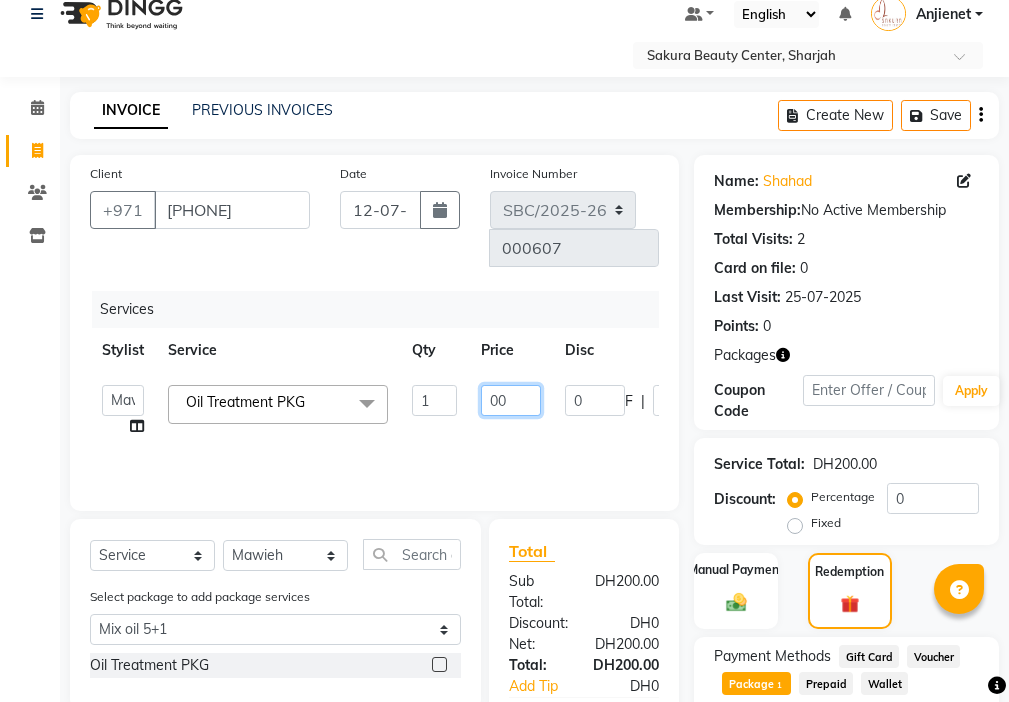 scroll, scrollTop: 336, scrollLeft: 0, axis: vertical 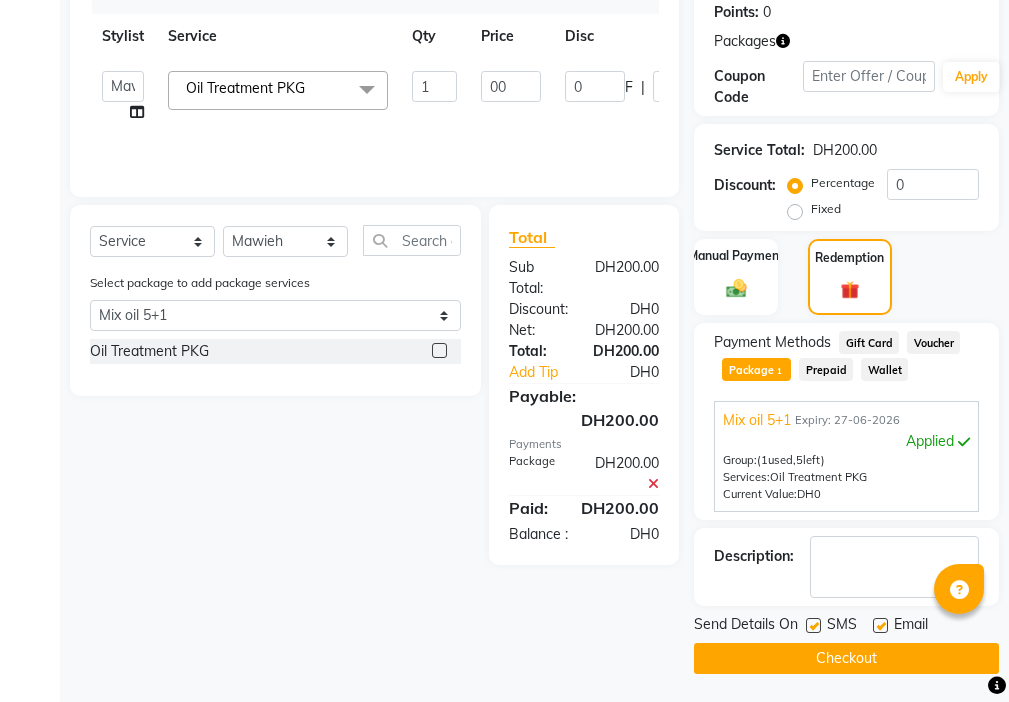 click on "Client +971 [PHONE] Date 12-07-2025 Invoice Number SBC/2025-26 000607 Services Stylist Service Qty Price Disc Total Action Anjienet Davina Gladys marry Mawieh Moza Rania Starla Oil Treatment PKG x Relax Massage(60mins) Swedish Hot stone (60min) Ventosa (60mins) Sakura Signature massage Foot replix Back massage Hand massage Neck and Shoulder massage face andscalp massage Hot stone (90mins) ventosa(90mins) head massage scalp massage Chest half leg massage half arm massage leg massage Normal hammam Hammam with Herbal hammam with scrub Bridal hammam LEEFA big LEEFA small Dalka Cleaning Manicure Pedicure Sakura special spa Manicure w/ Natural color Pedicure w/ Natural color Manicure w/ Gel polish Pedicure w/ Gel polish Gel Polish Nail extension Nail extension w/ normal polish French nail extension w/ reg.polish Polygel nail extention w/ natural/gel polish French extension w/ gel polish Nail extension Removal Regular polish only Gel polish only Cut and file hand/feet Gel removal chrome nail" 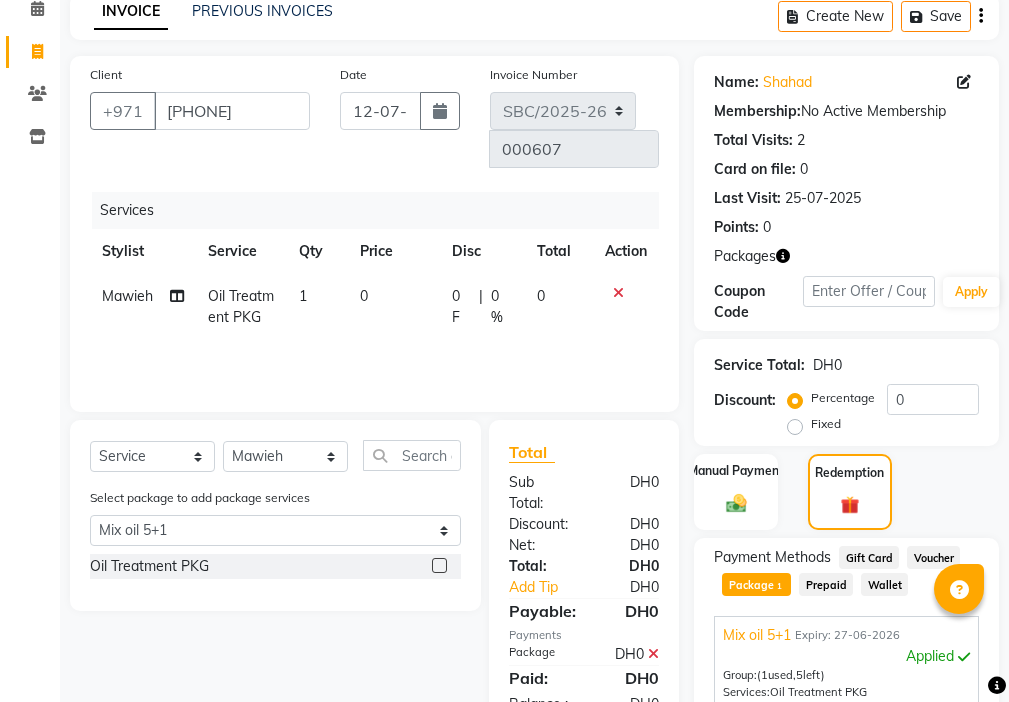 scroll, scrollTop: 338, scrollLeft: 0, axis: vertical 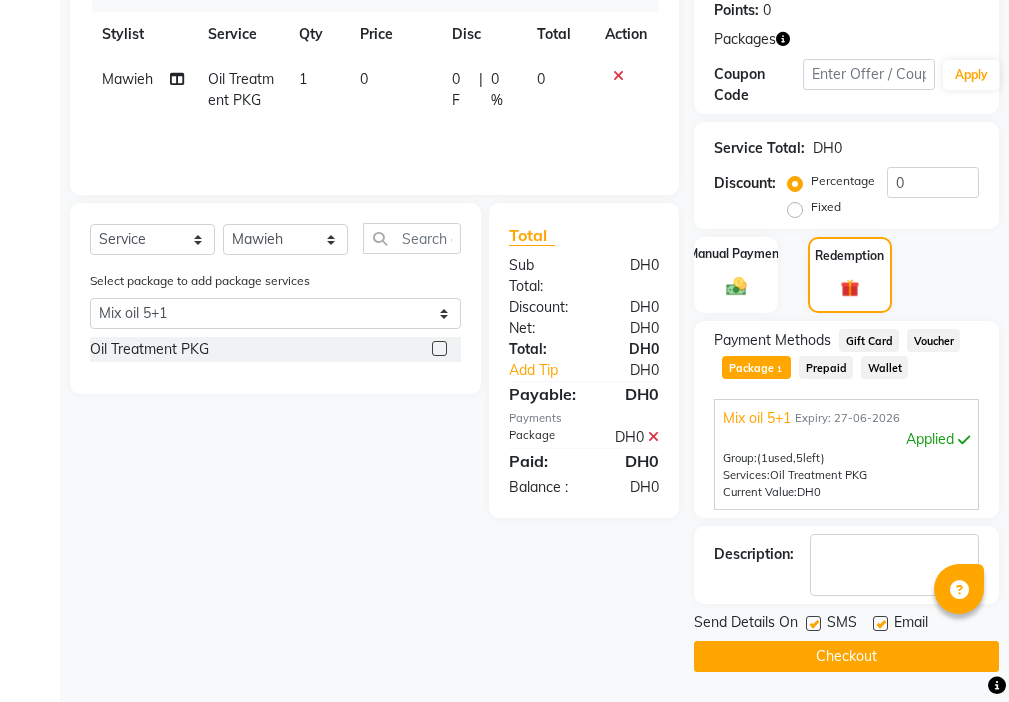 click 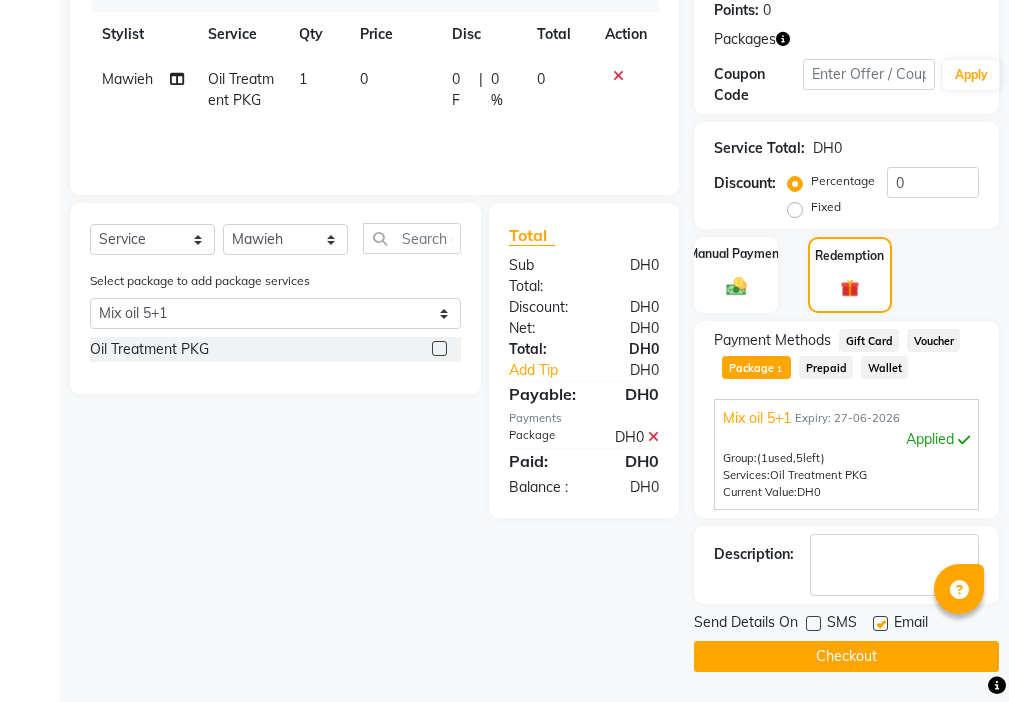 click 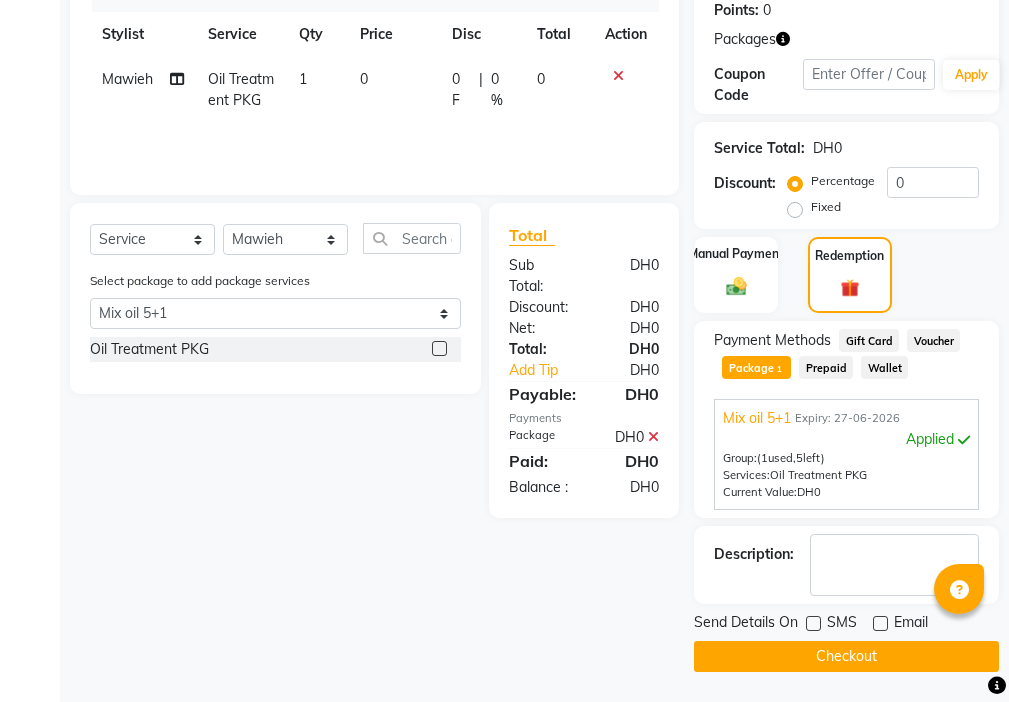 click on "Checkout" 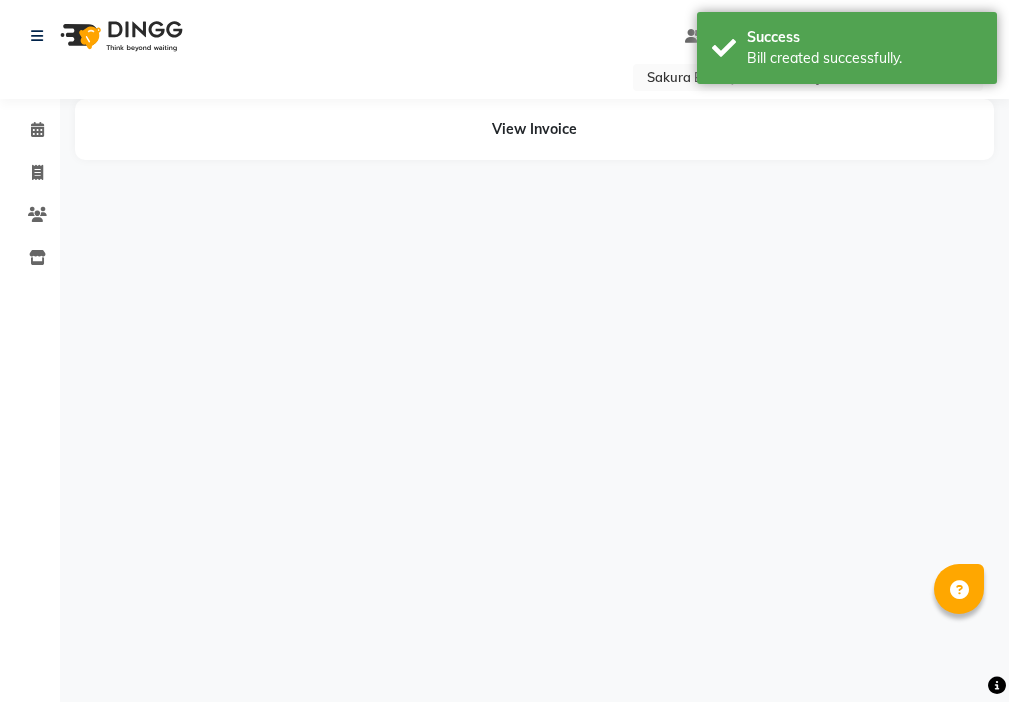 scroll, scrollTop: 0, scrollLeft: 0, axis: both 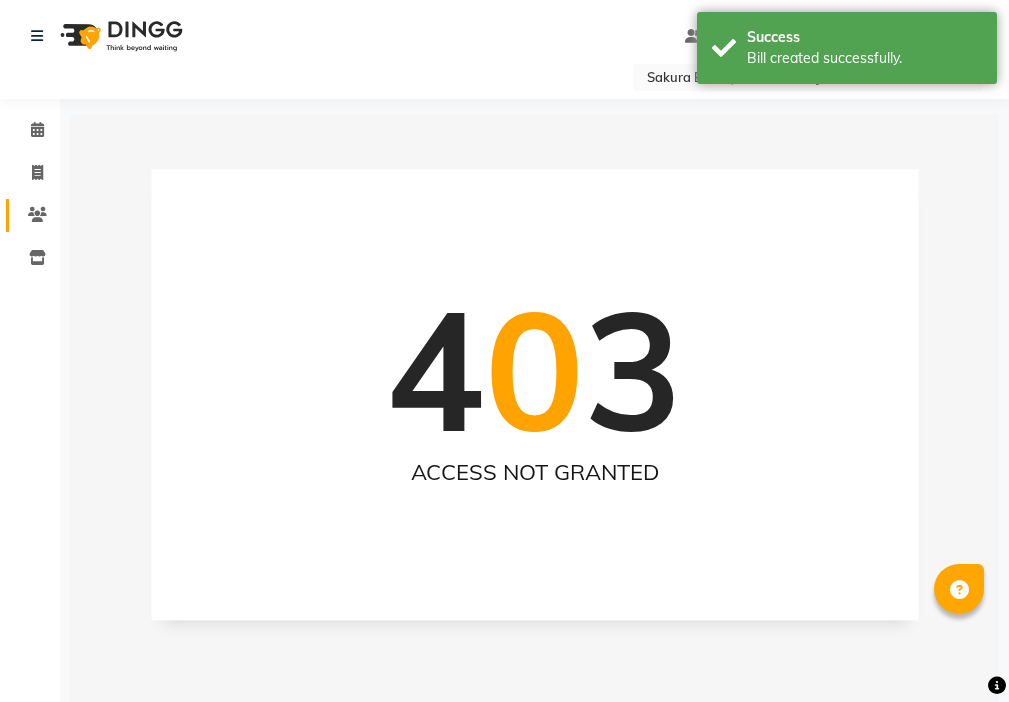 click 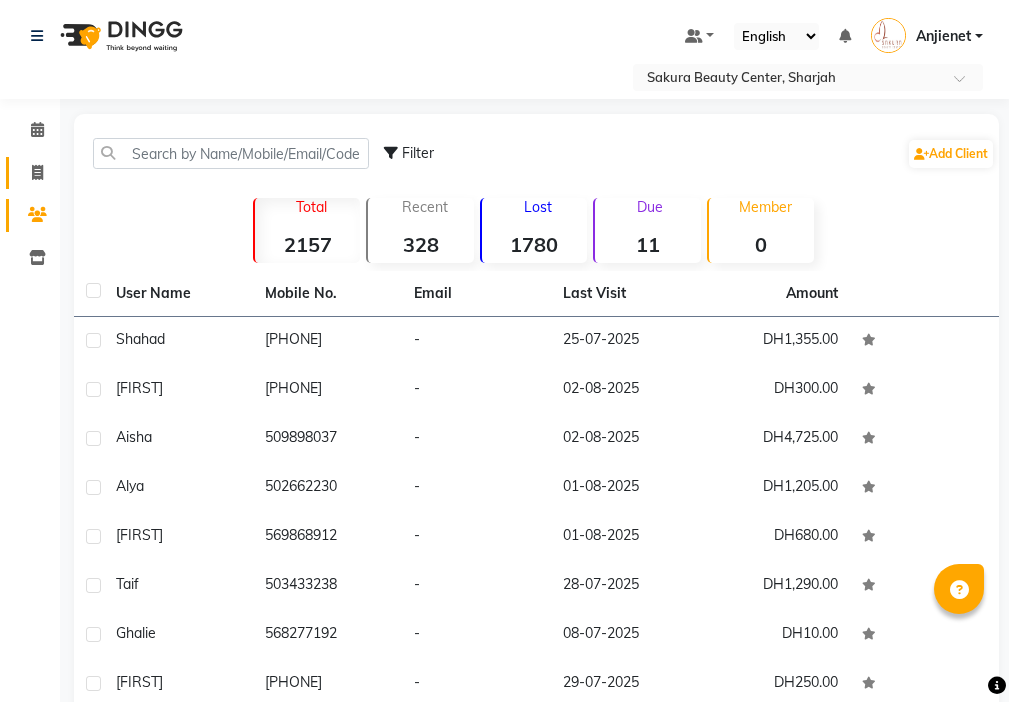 click 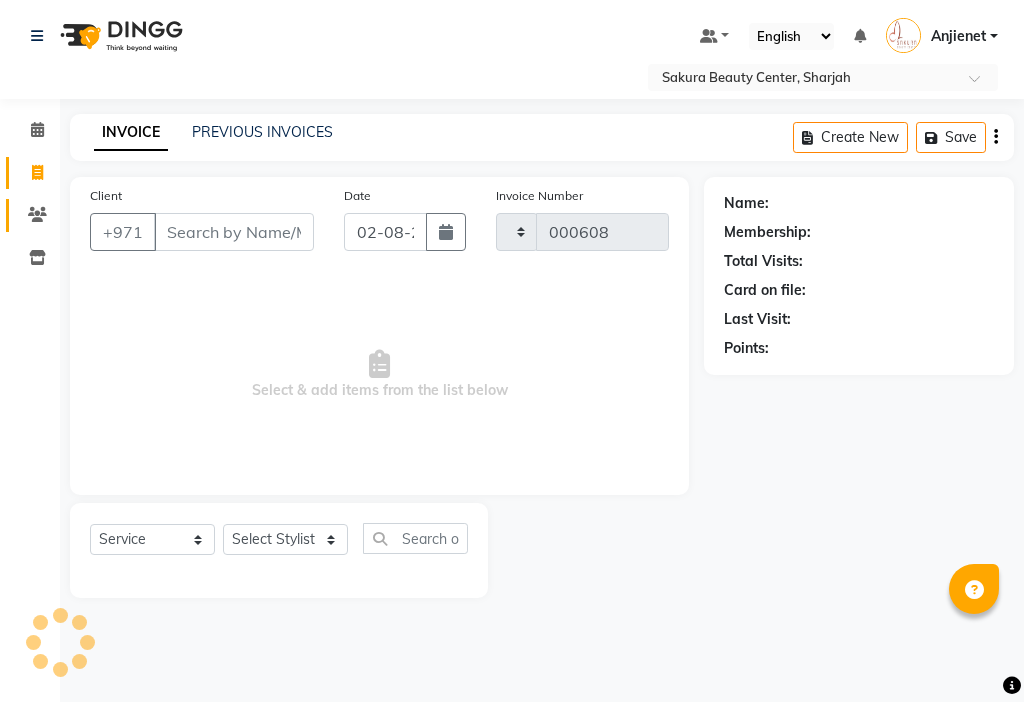 click 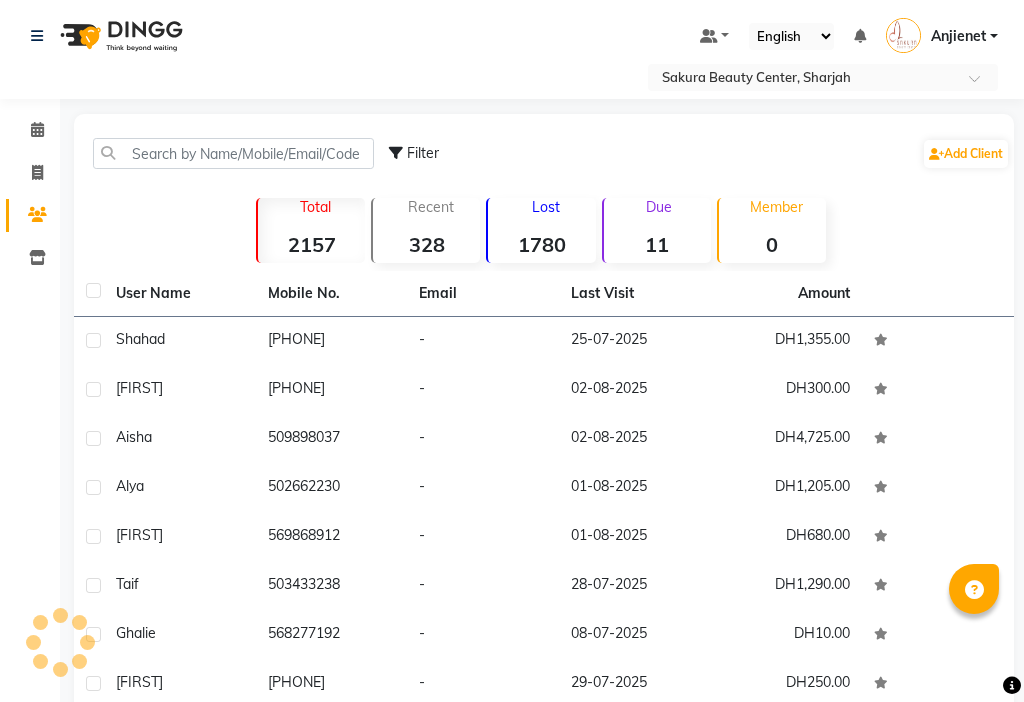 click 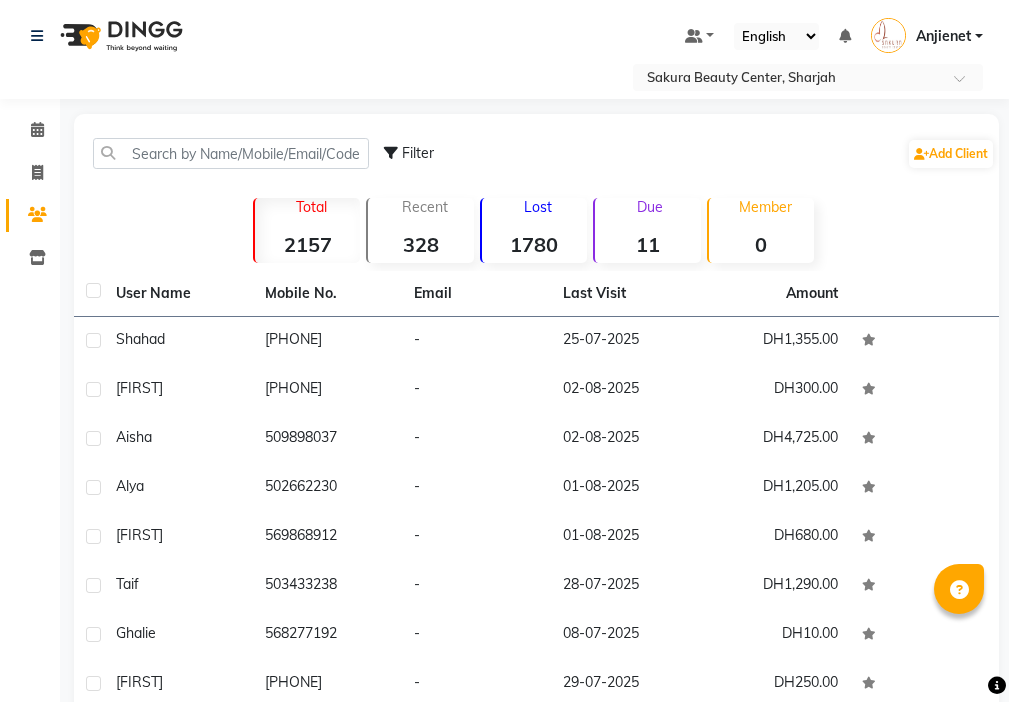 click 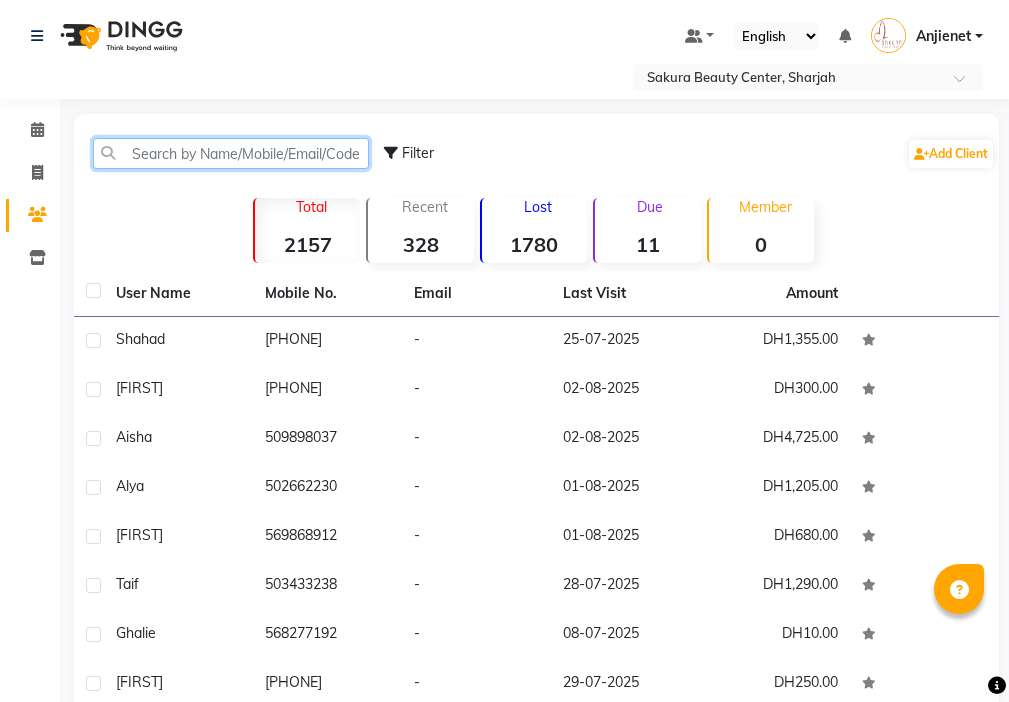 click 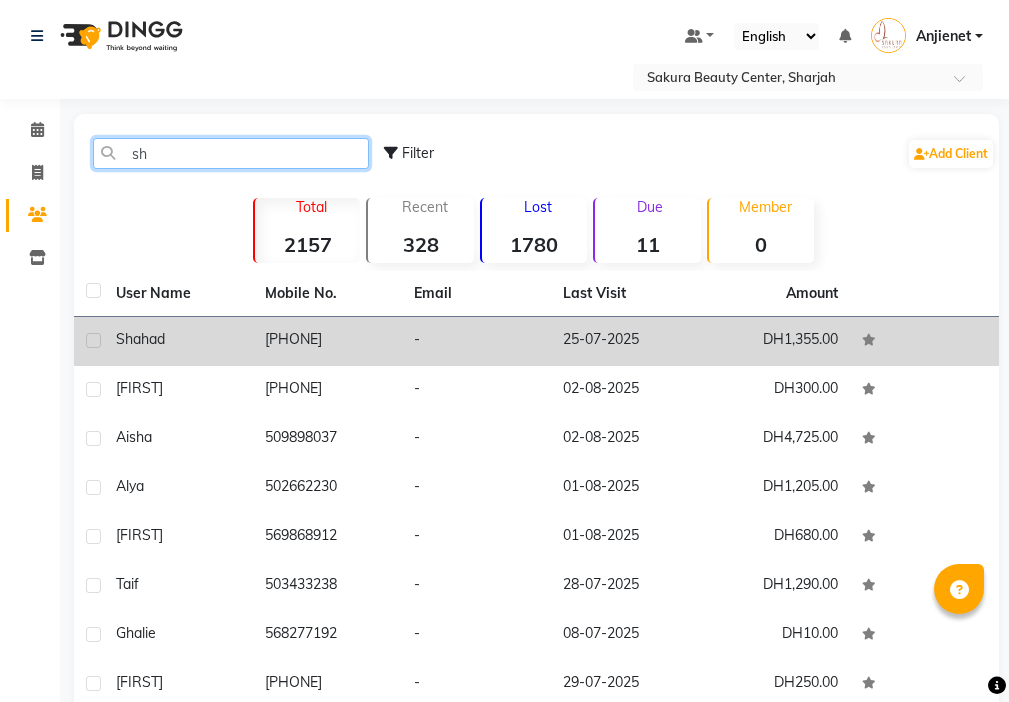 type on "sh" 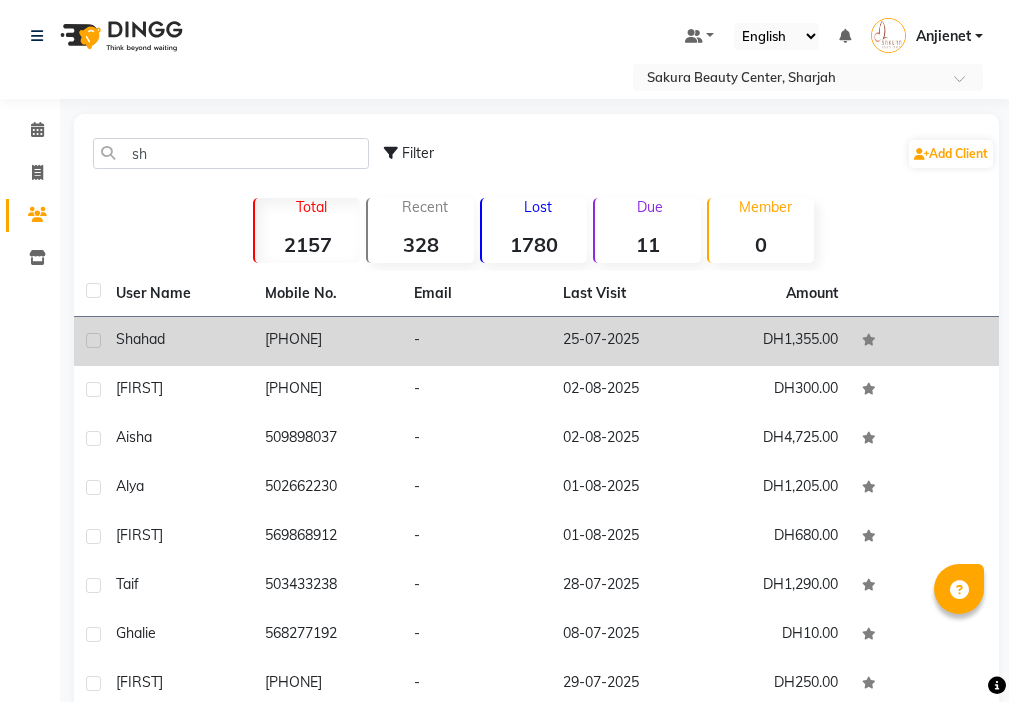 click on "[PHONE]" 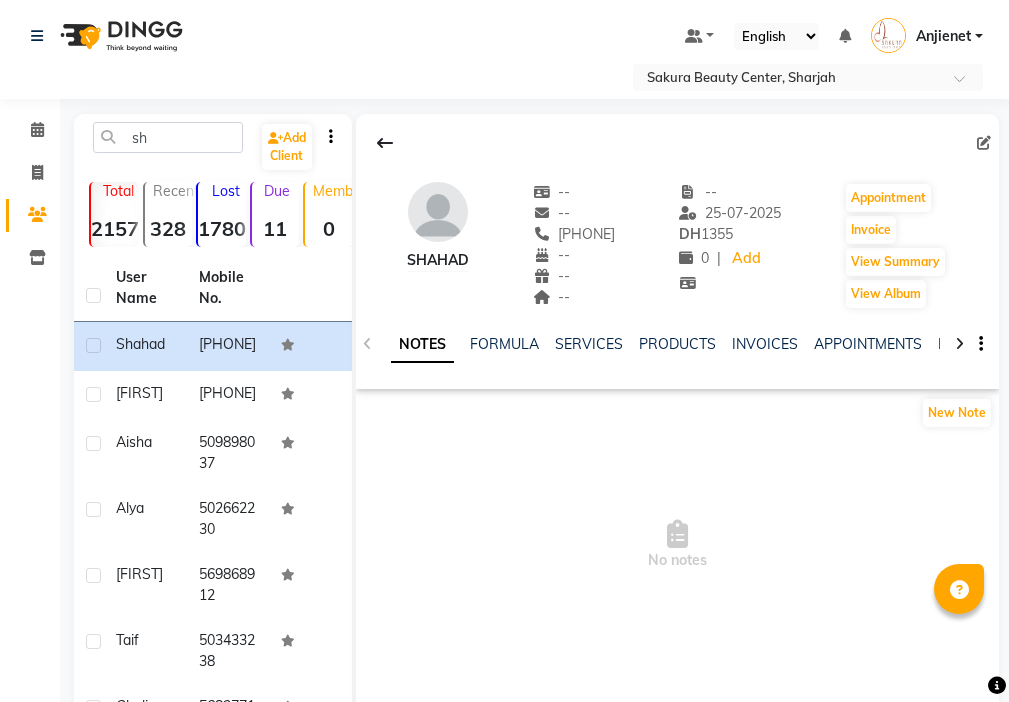 click 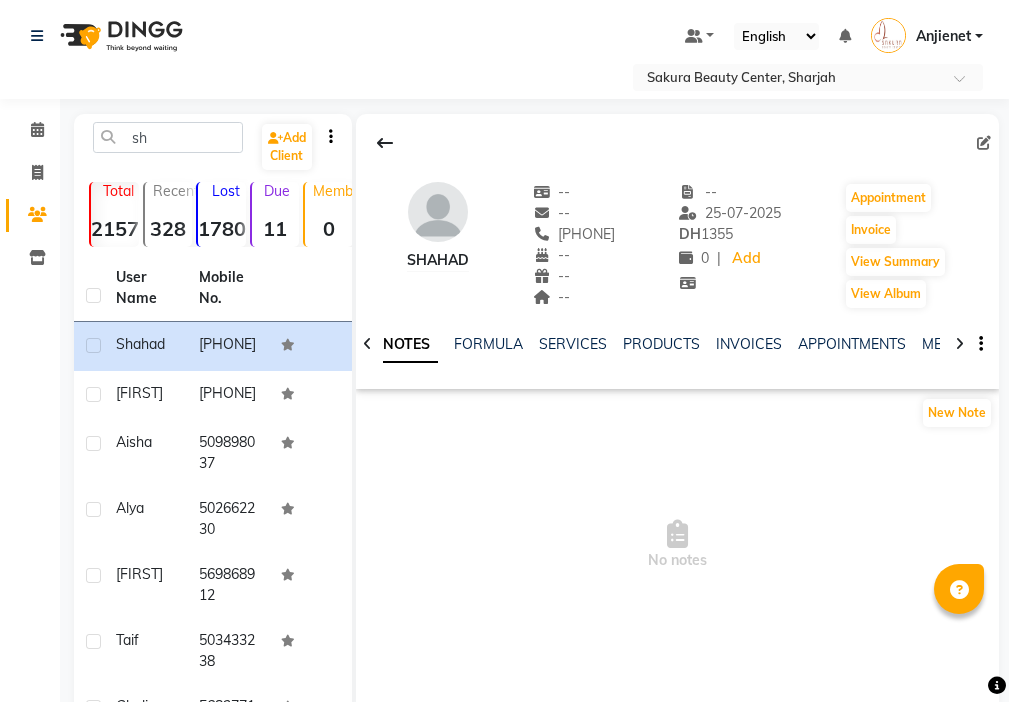 click 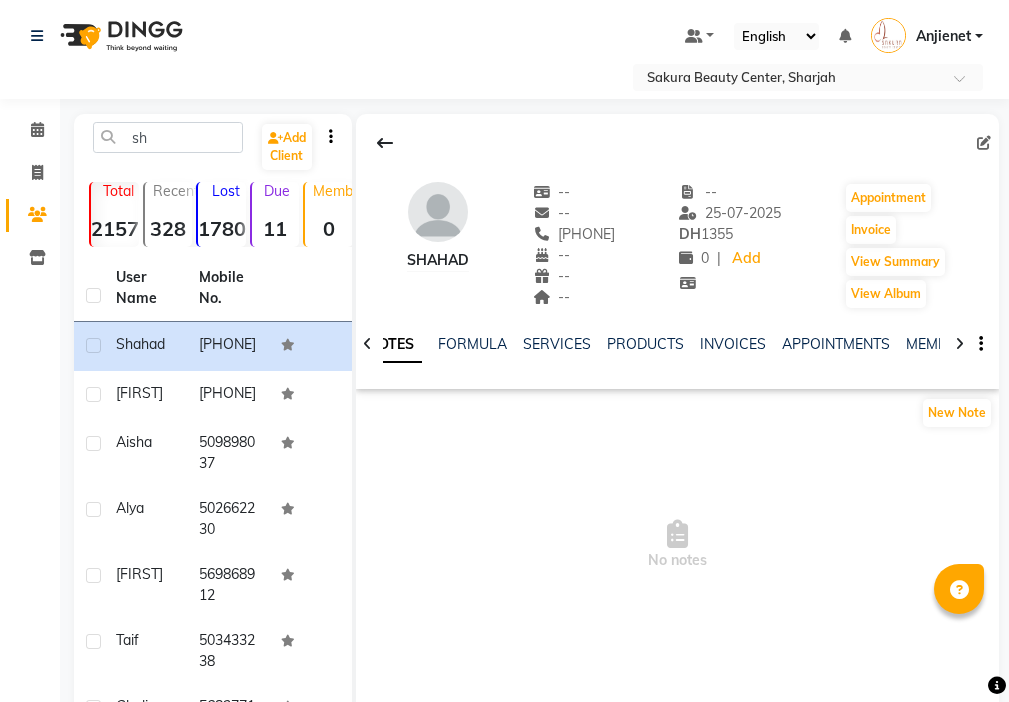 click 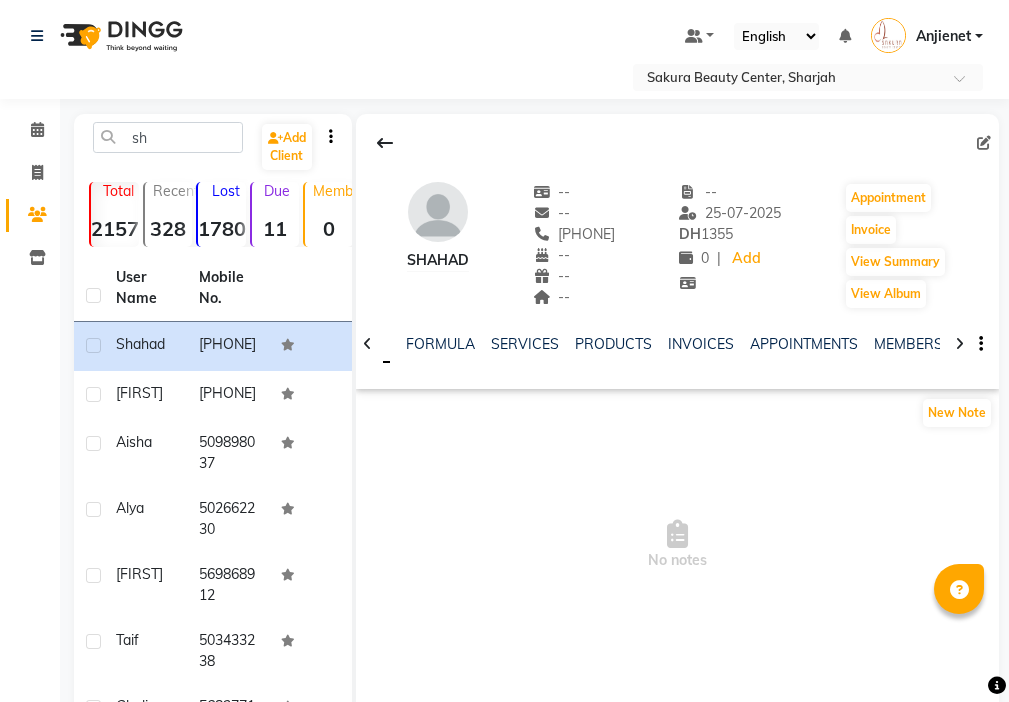 click 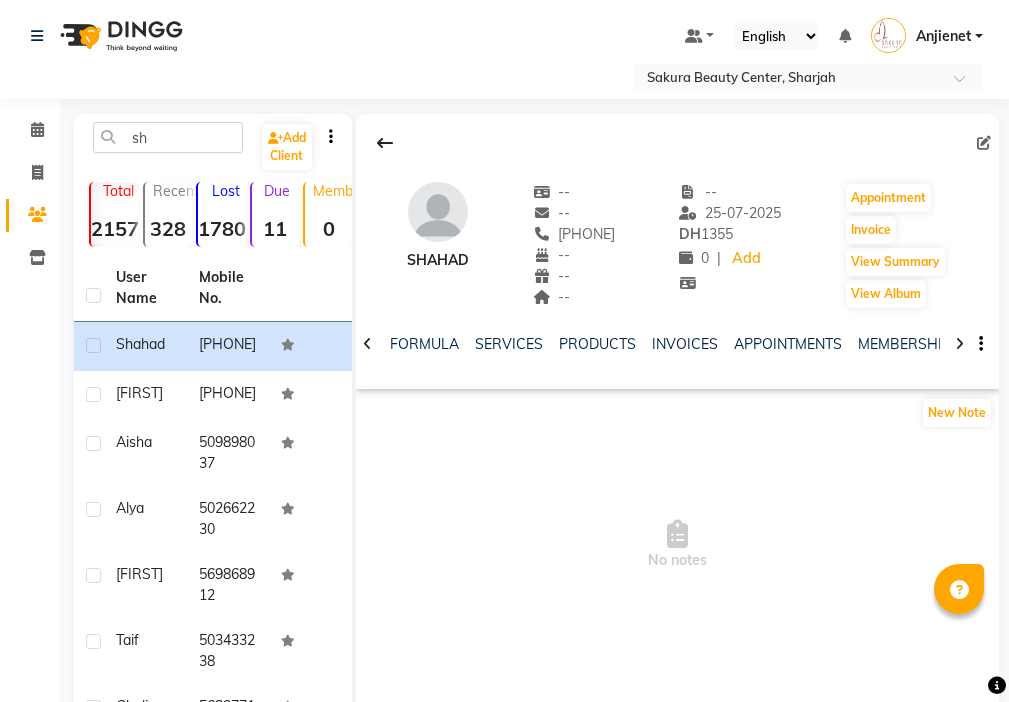 click 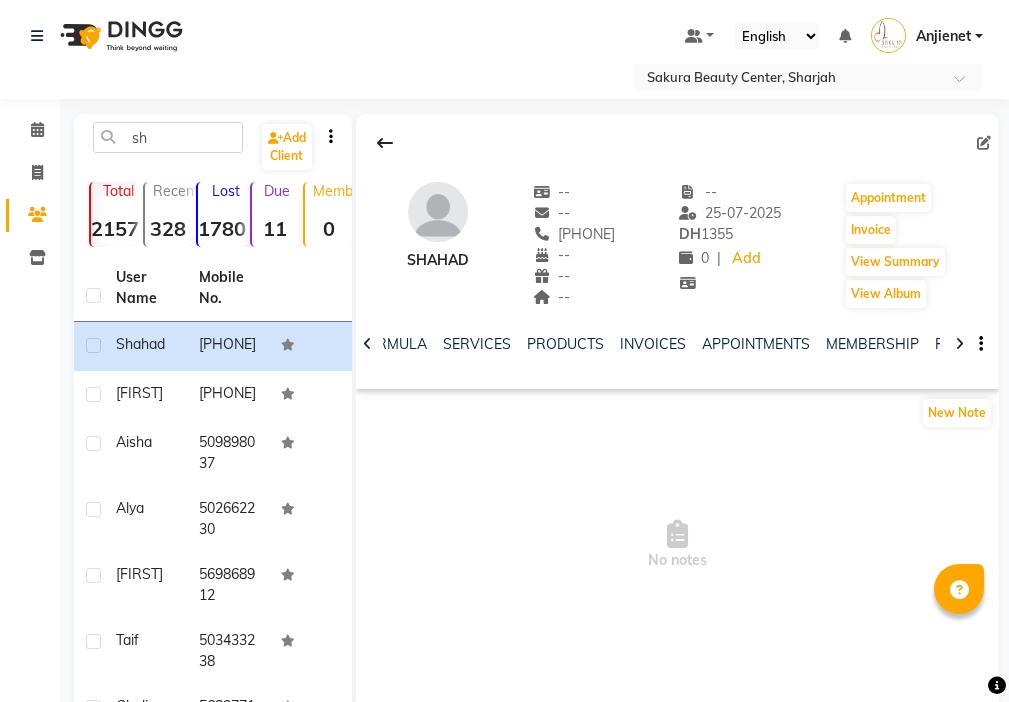 click 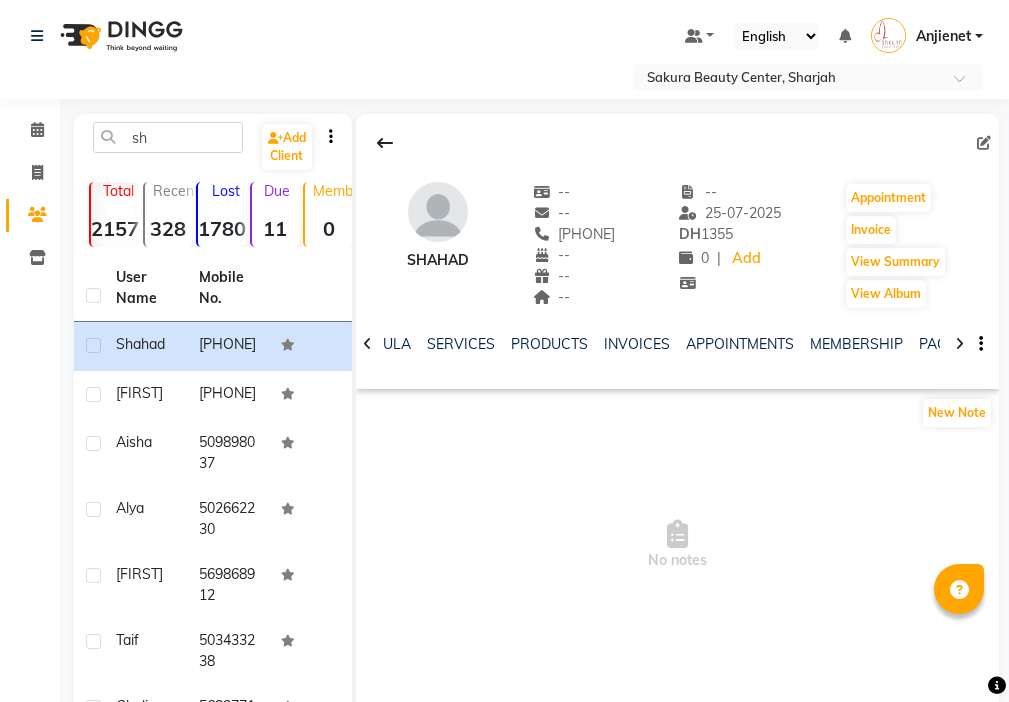 click 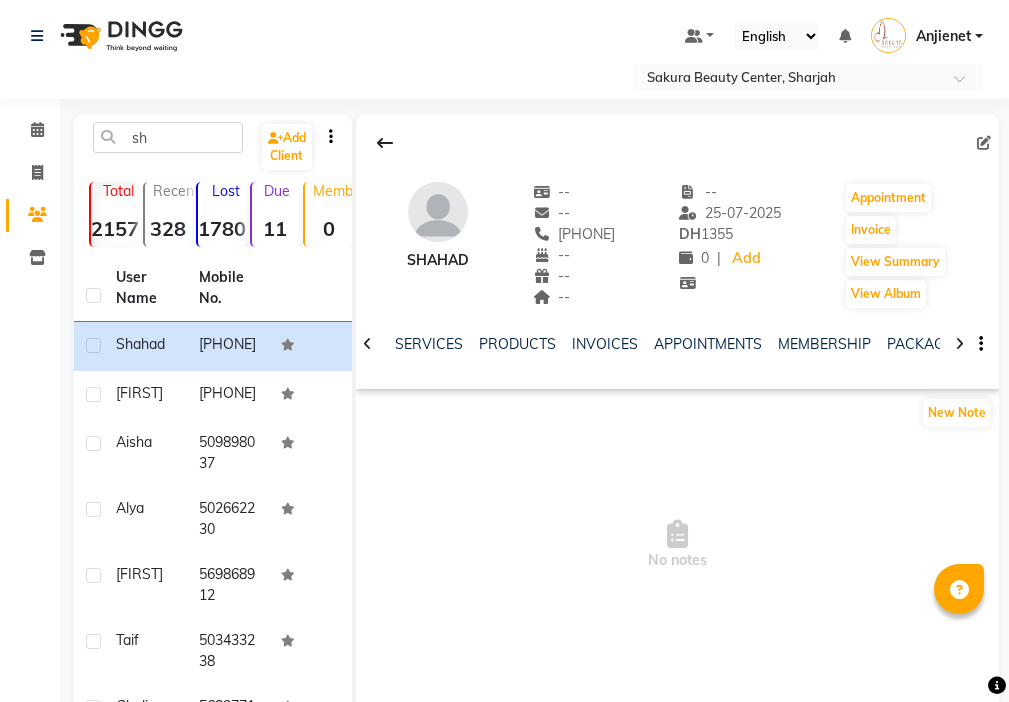 click 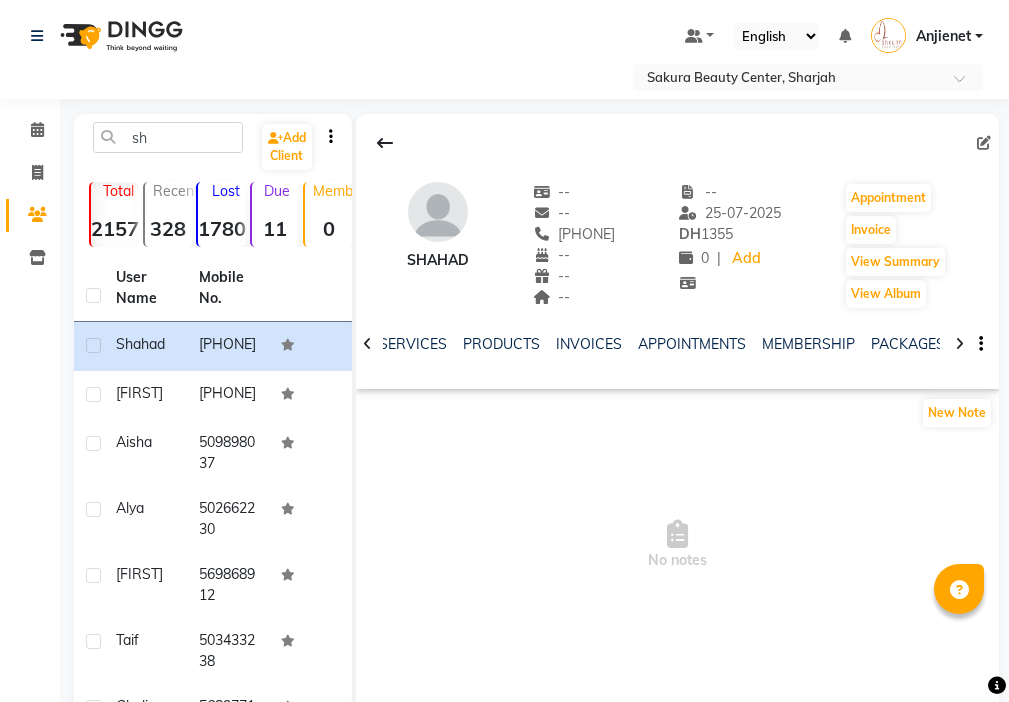 click 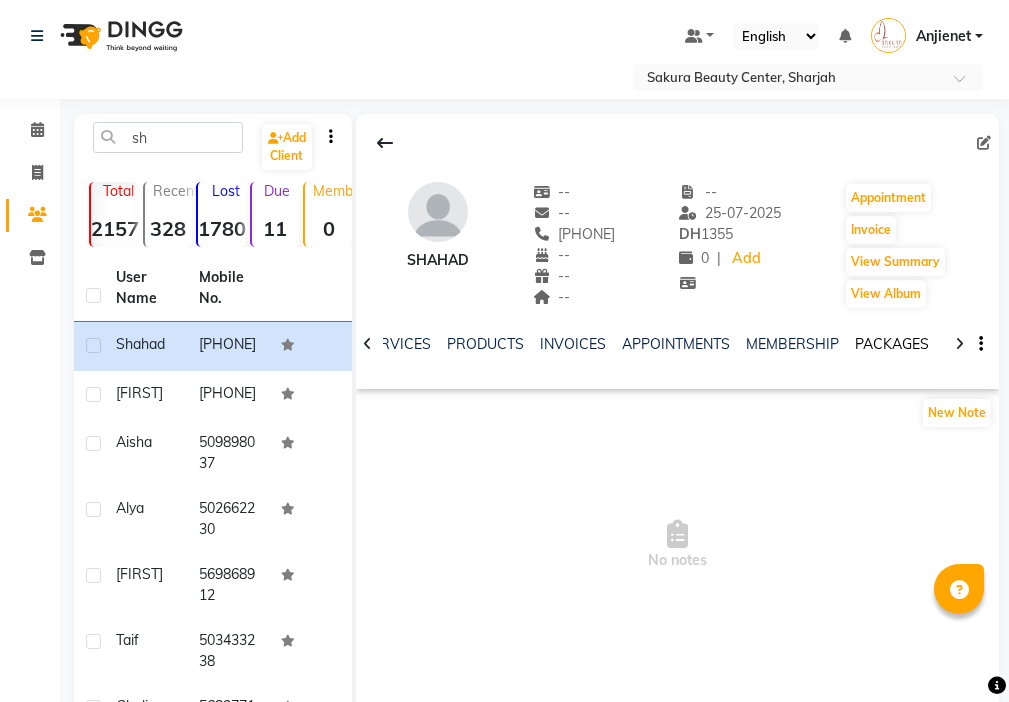 click on "PACKAGES" 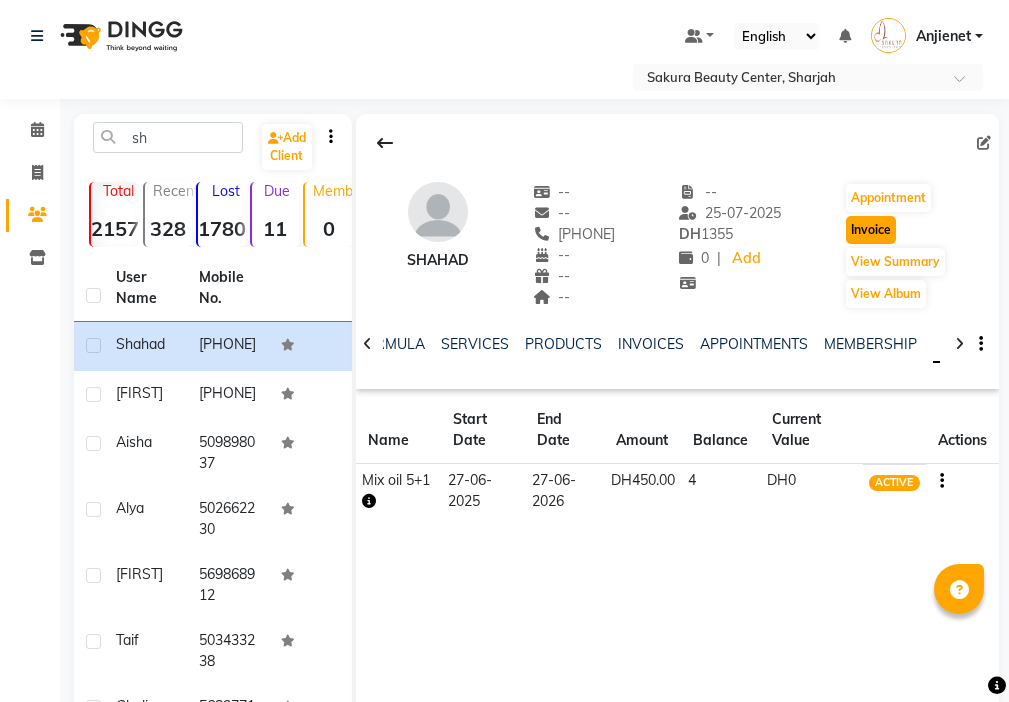 click on "Invoice" 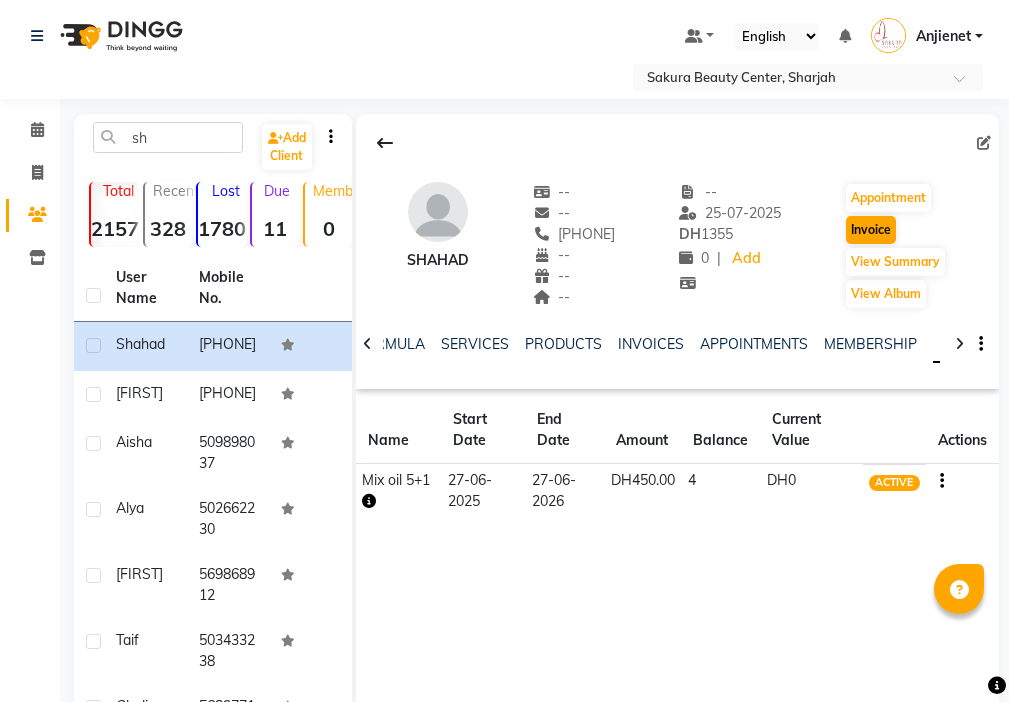 select on "service" 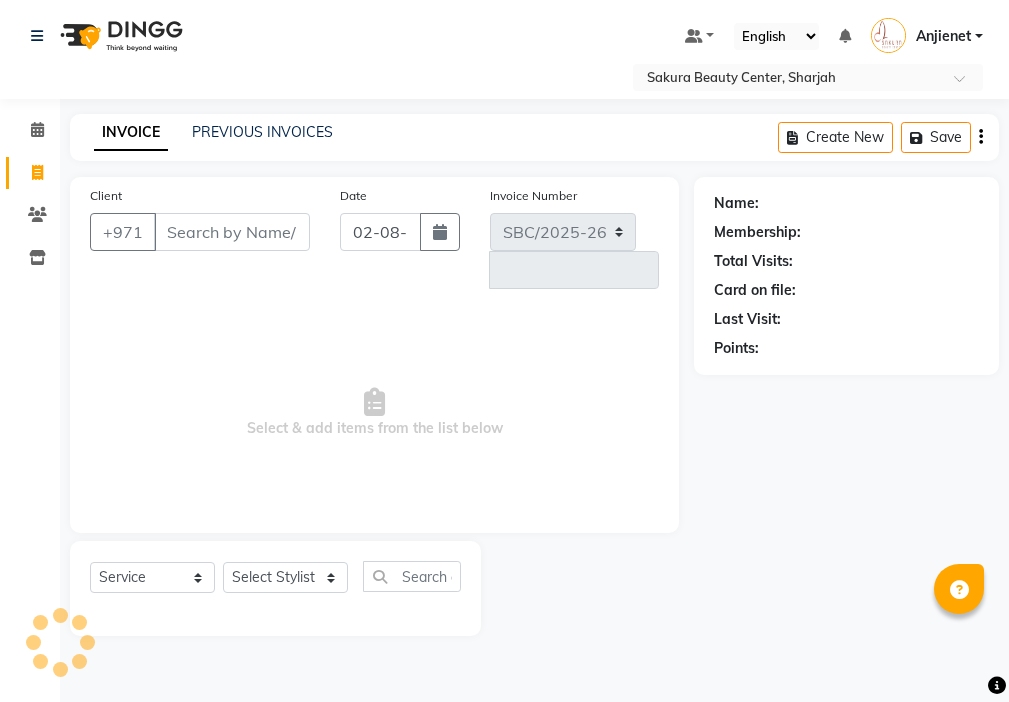 select on "3691" 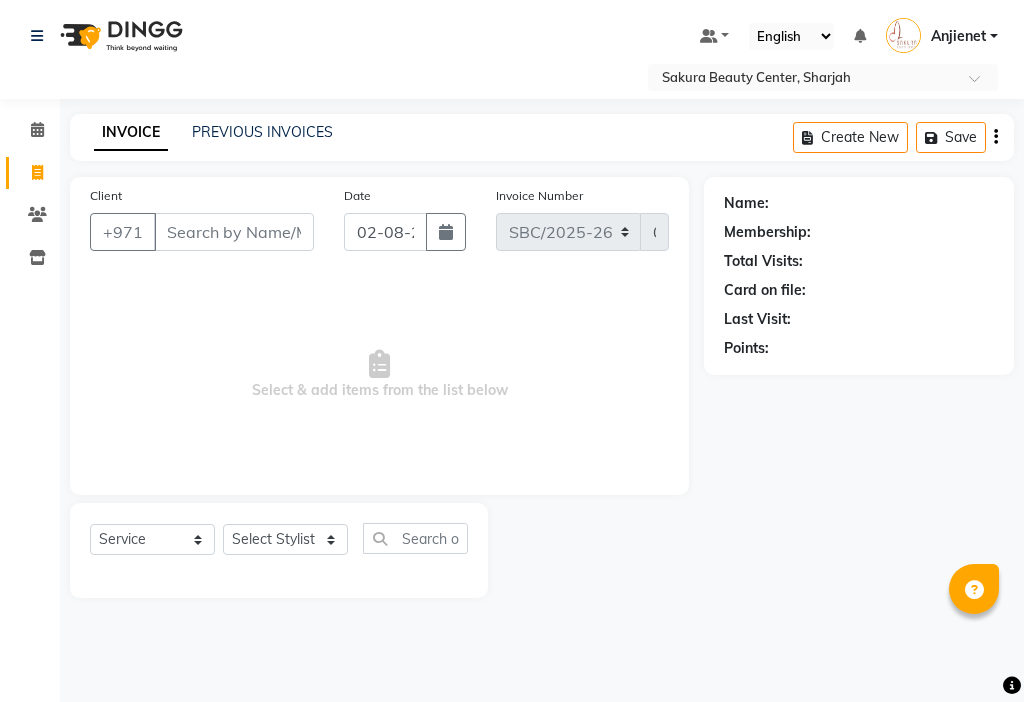 type on "[PHONE]" 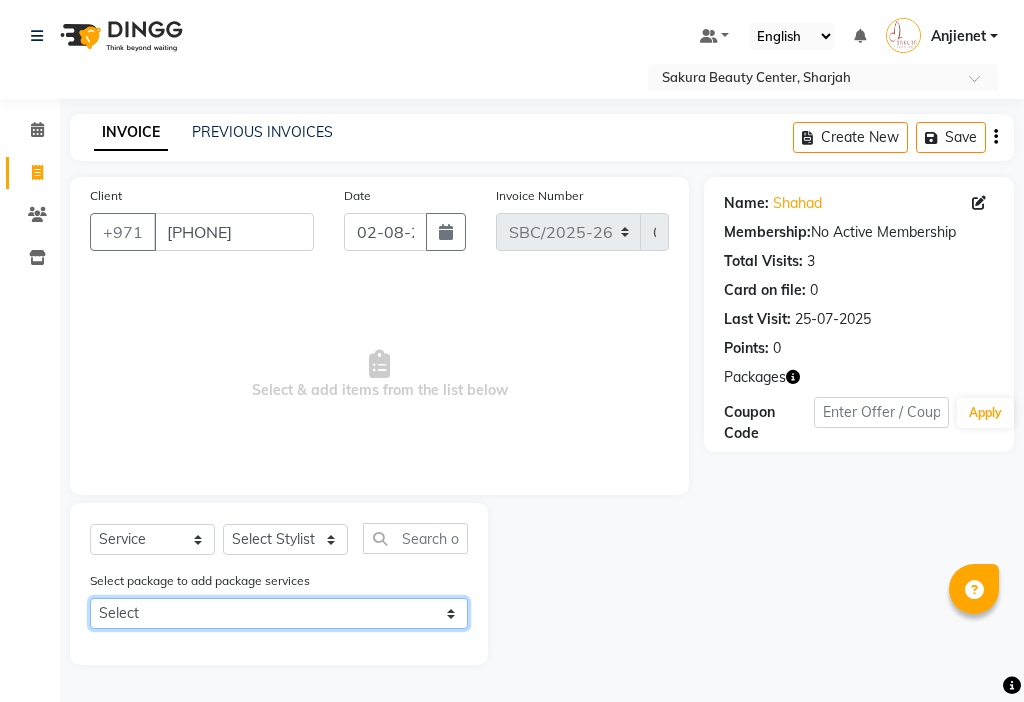 click on "Select Mix oil 5+1" 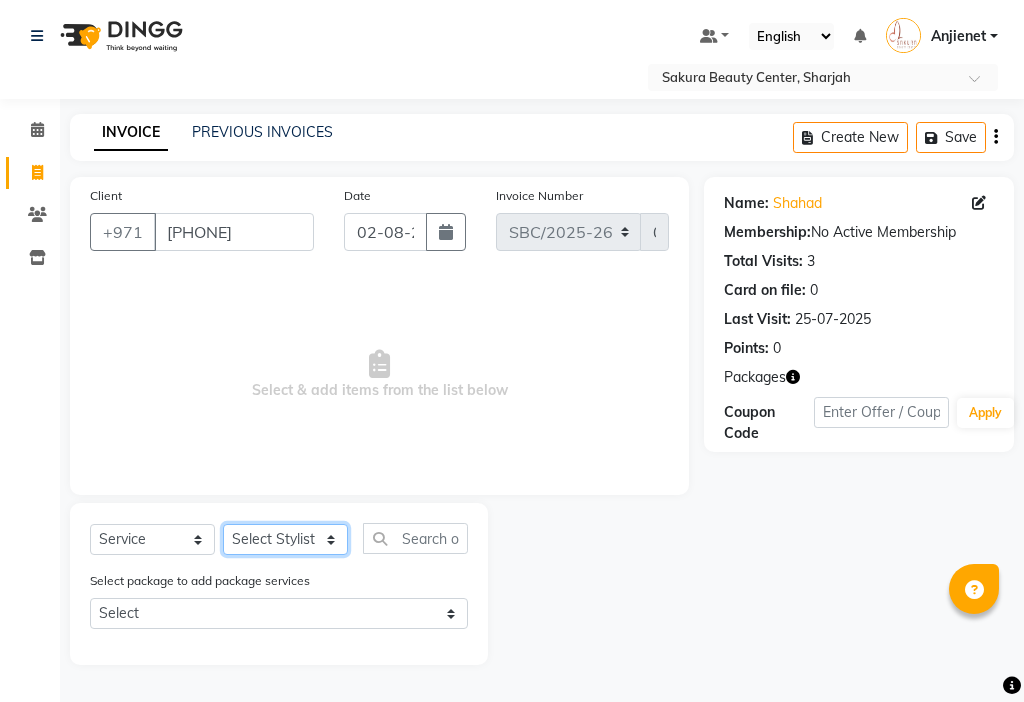 click on "Select Stylist Anjienet Davina Gladys marry Mawieh Moza Rania Starla" 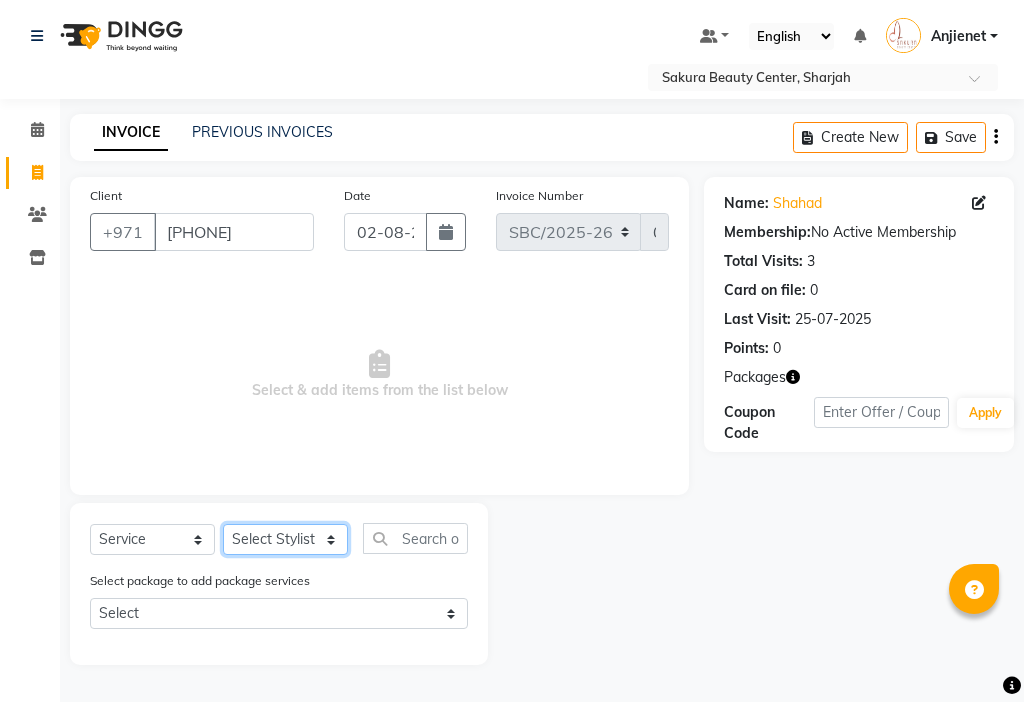 select on "59406" 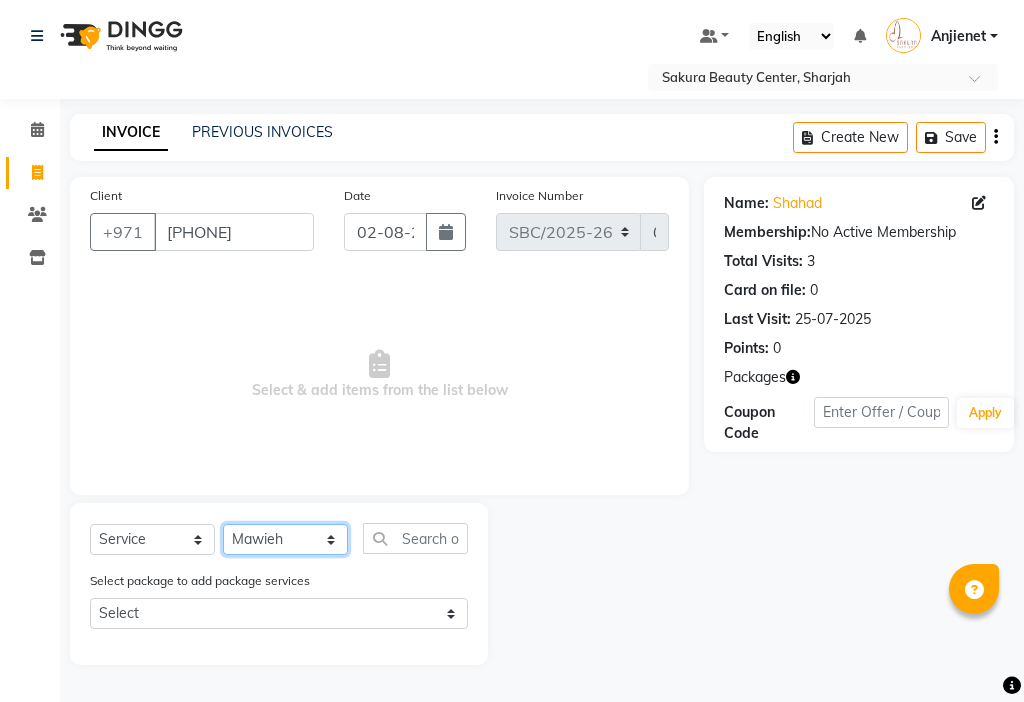 click on "Select Stylist Anjienet Davina Gladys marry Mawieh Moza Rania Starla" 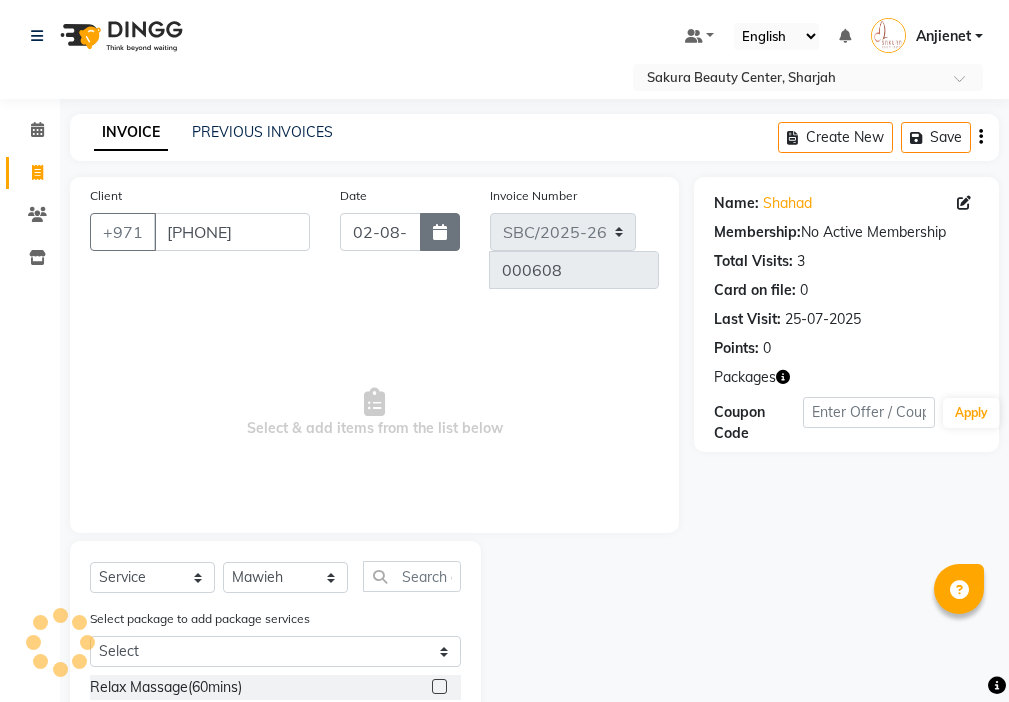 click 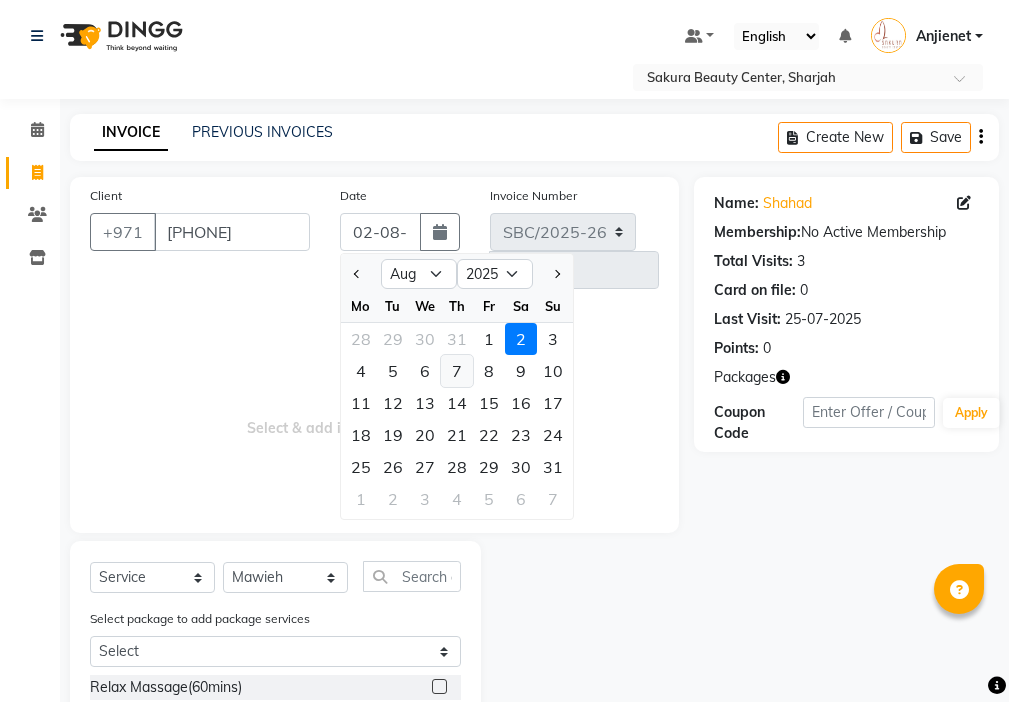 click on "7" 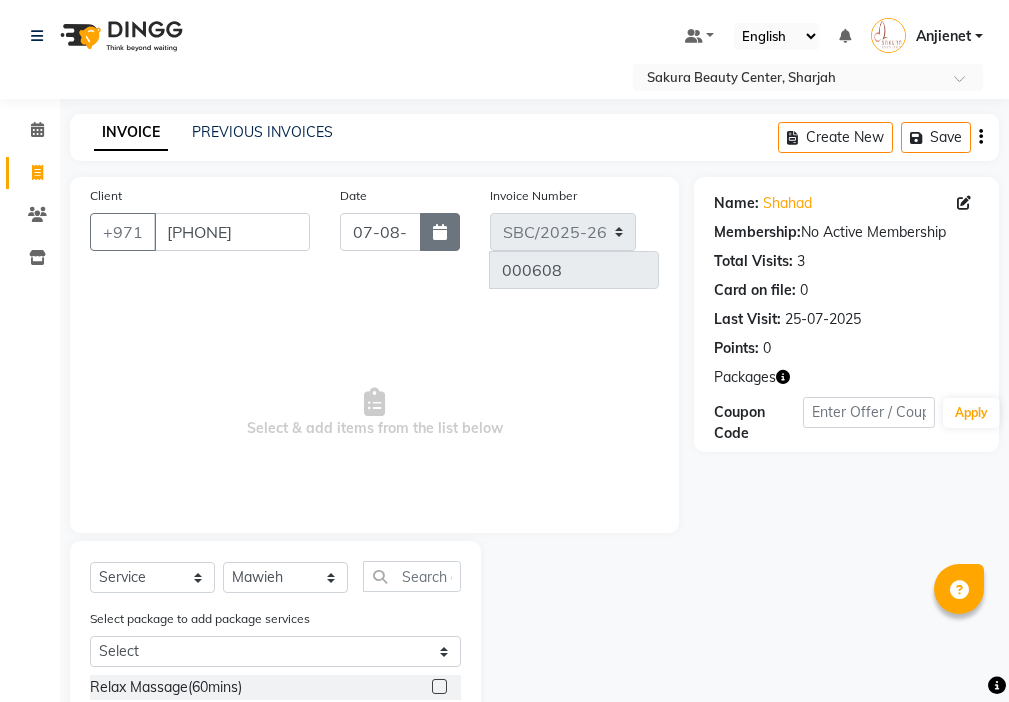 click 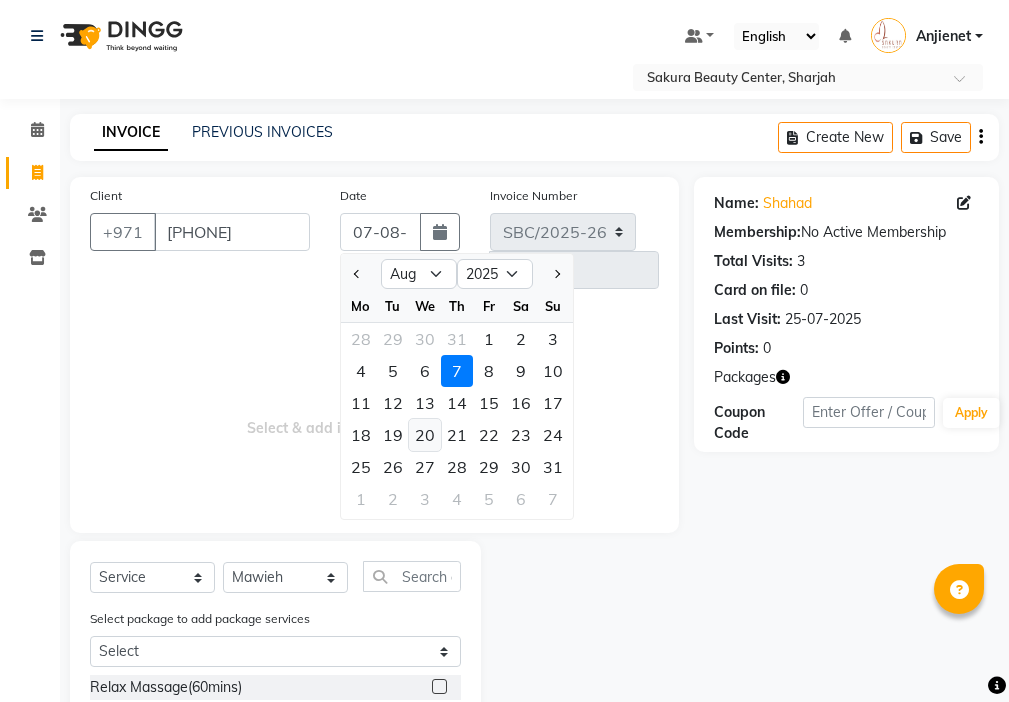 click on "20" 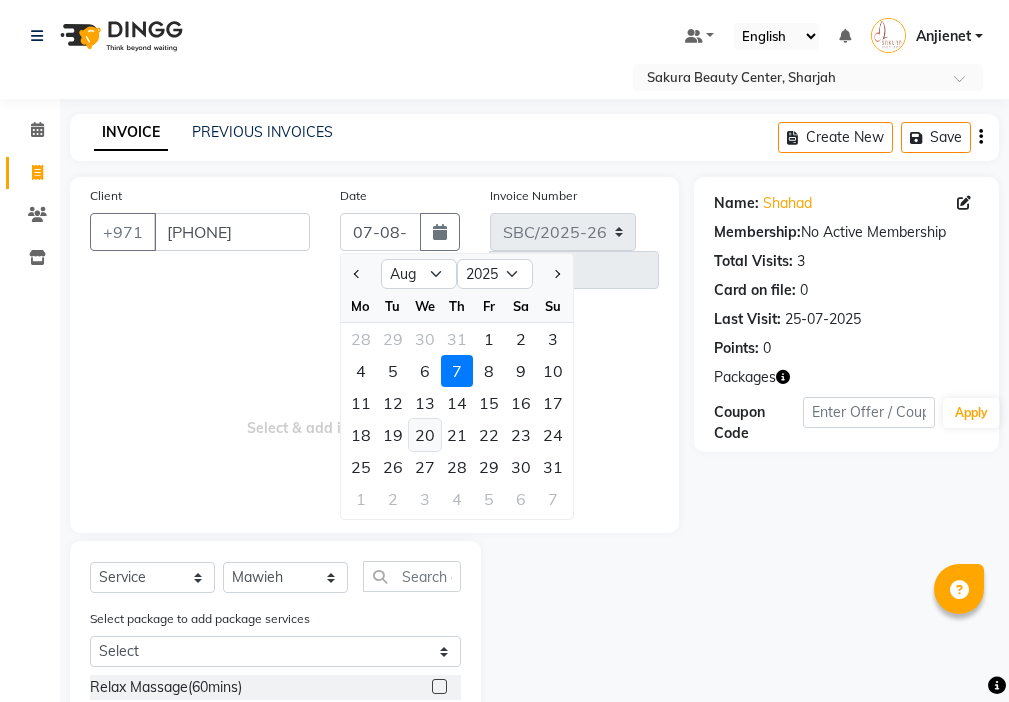 type on "20-08-2025" 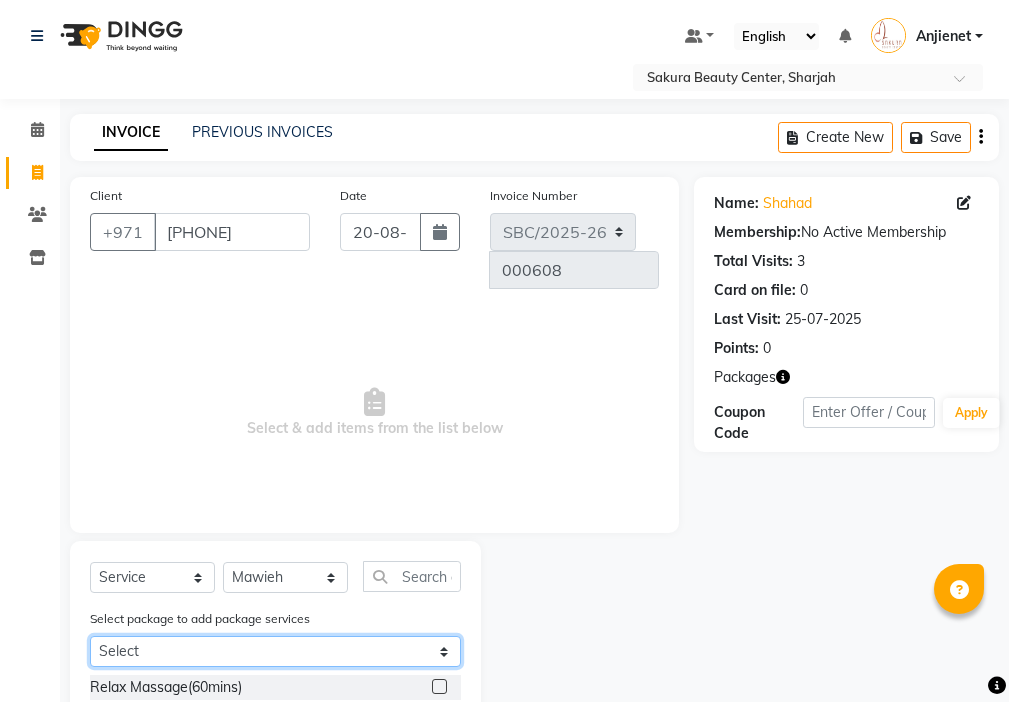 click on "Select Mix oil 5+1" 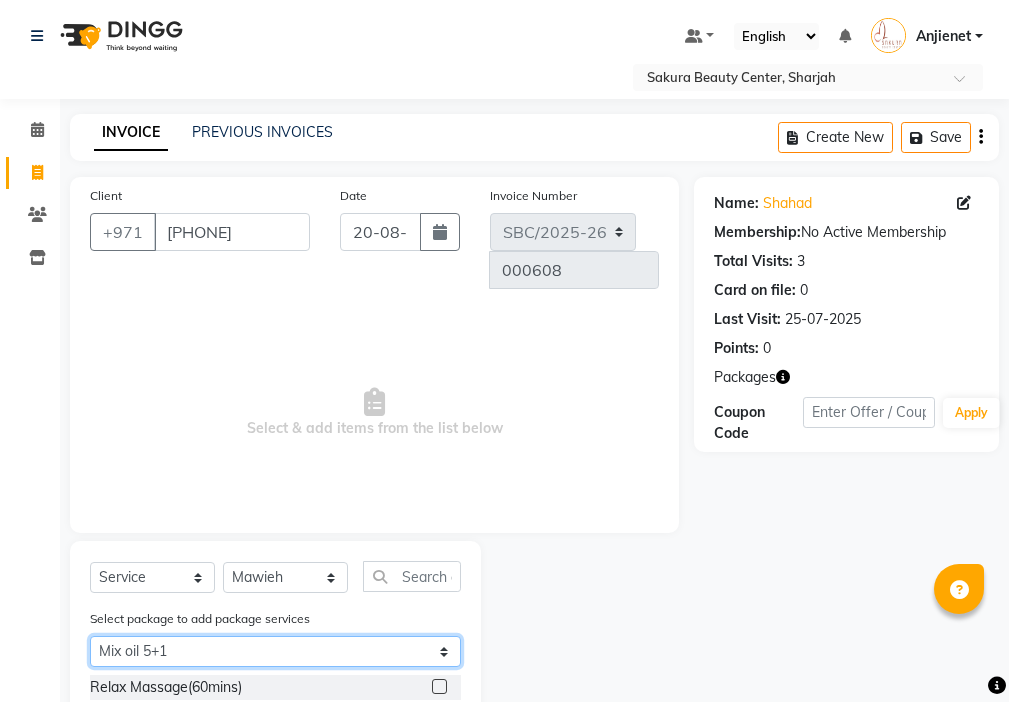 click on "Select Mix oil 5+1" 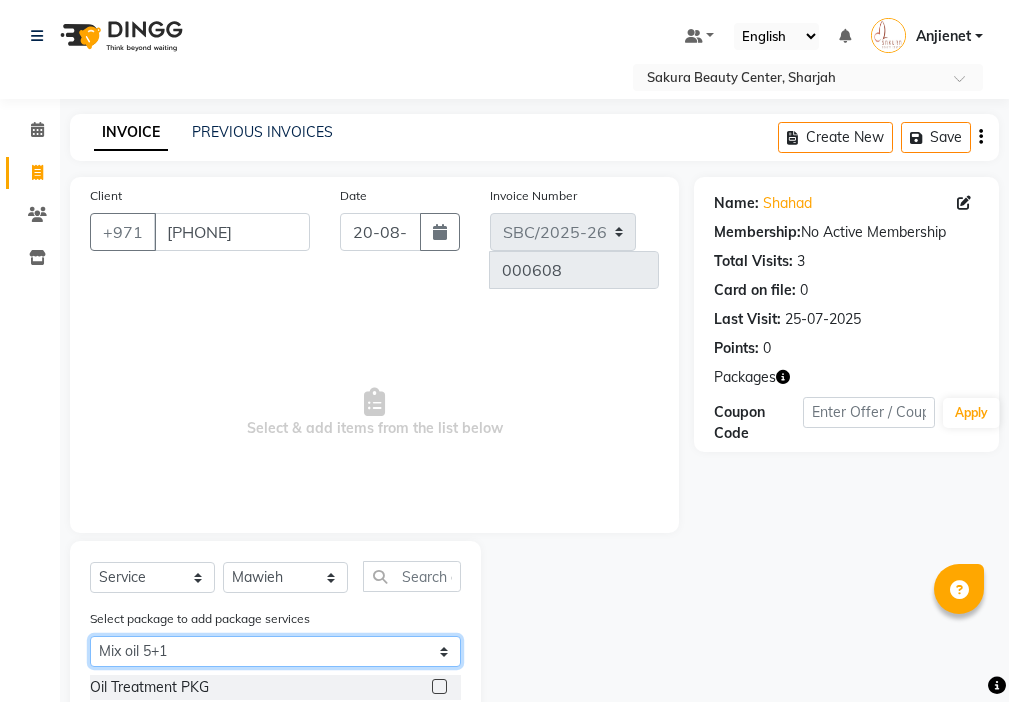 scroll, scrollTop: 22, scrollLeft: 0, axis: vertical 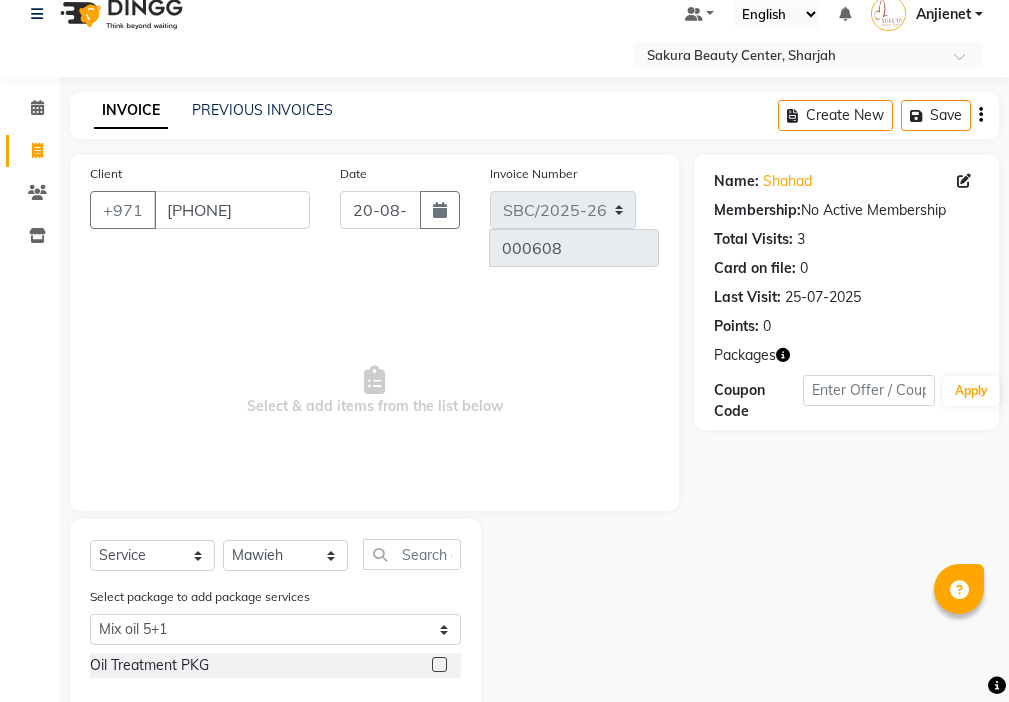 click 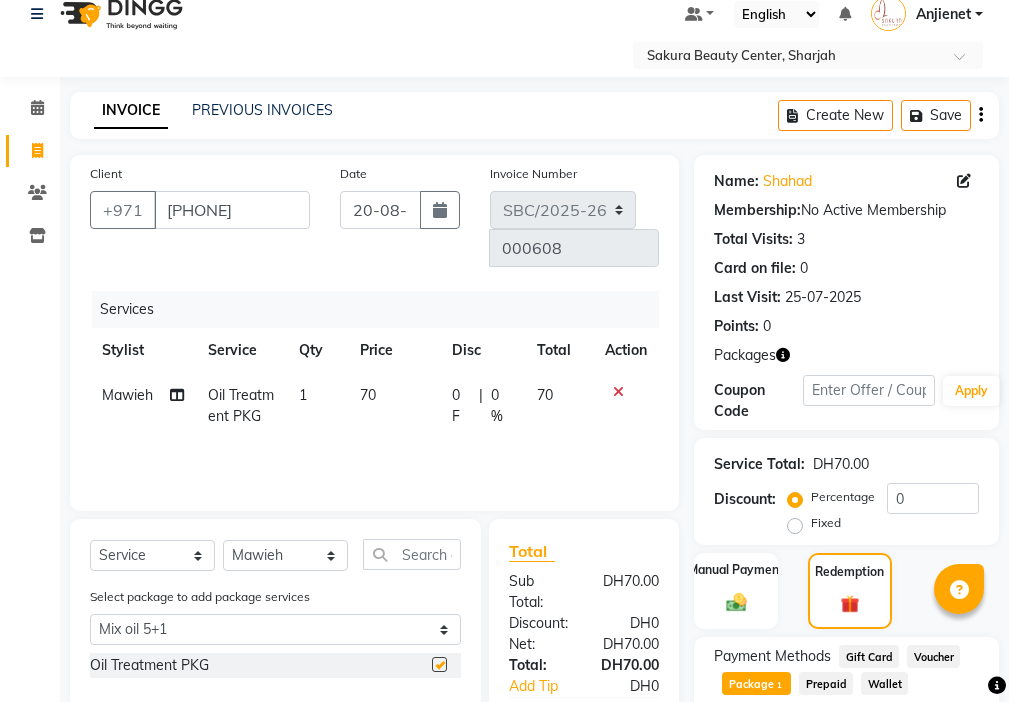 checkbox on "false" 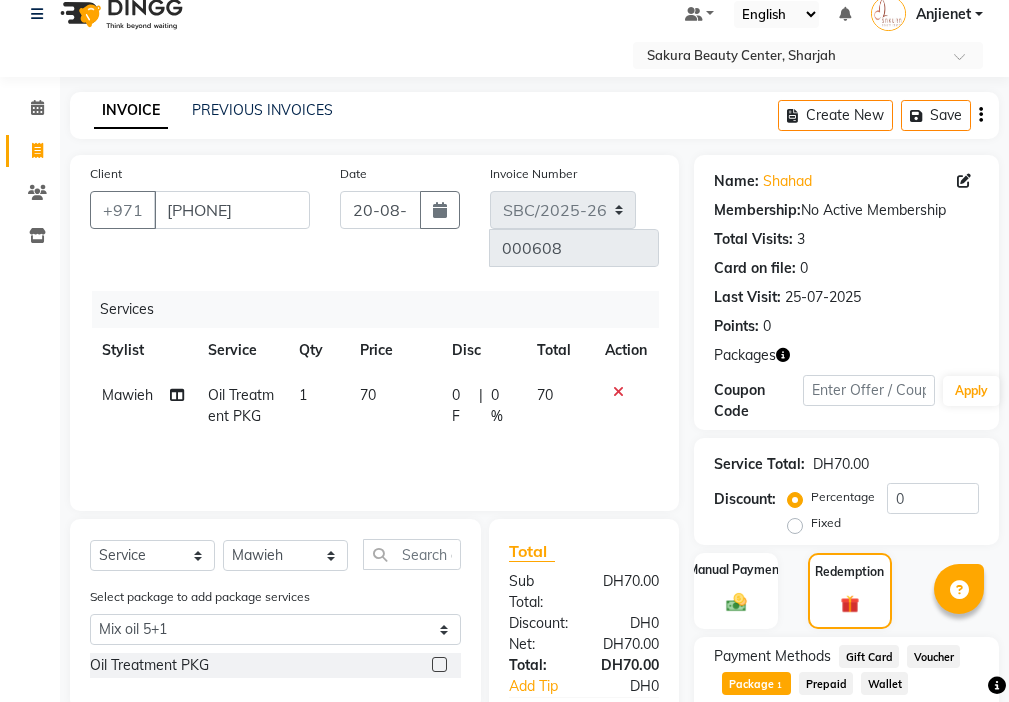 click on "70" 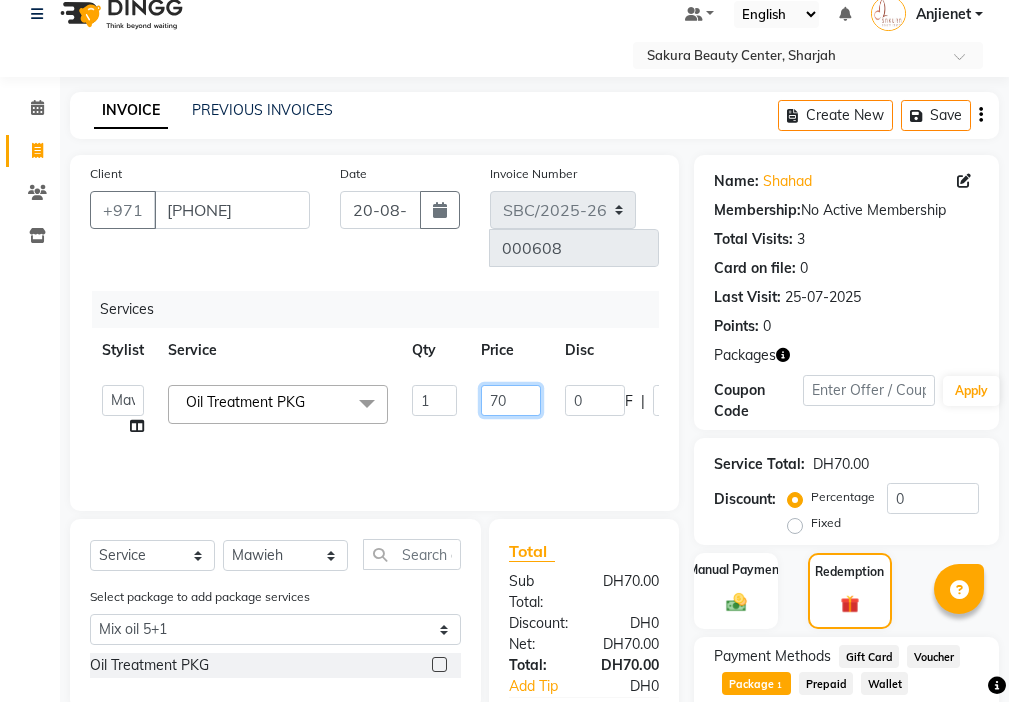 click on "70" 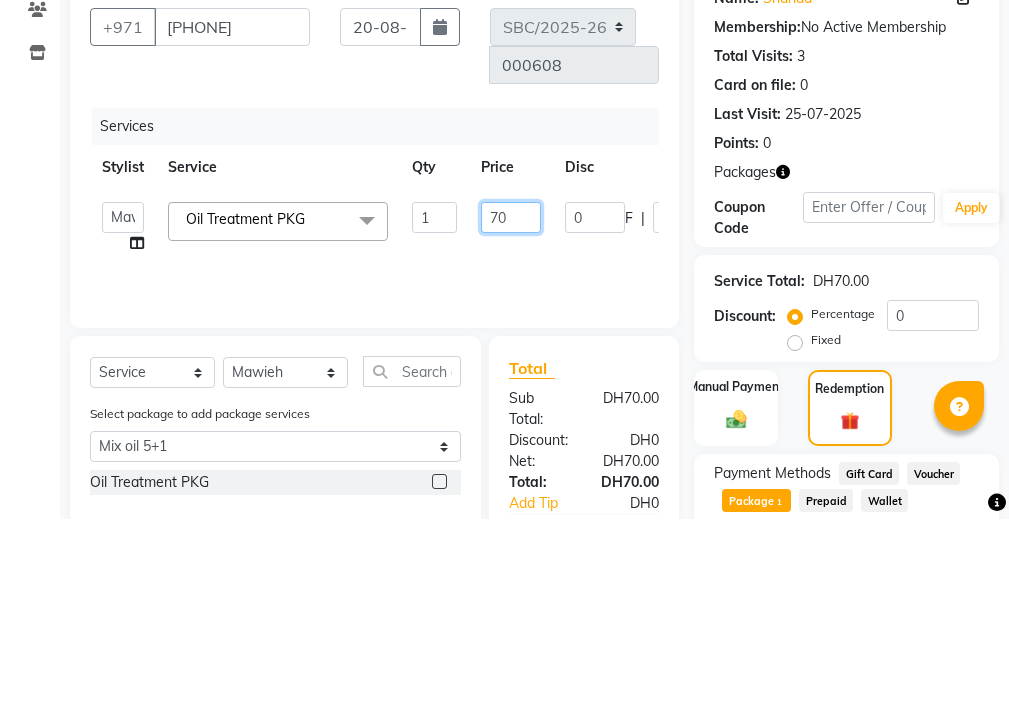 click on "70" 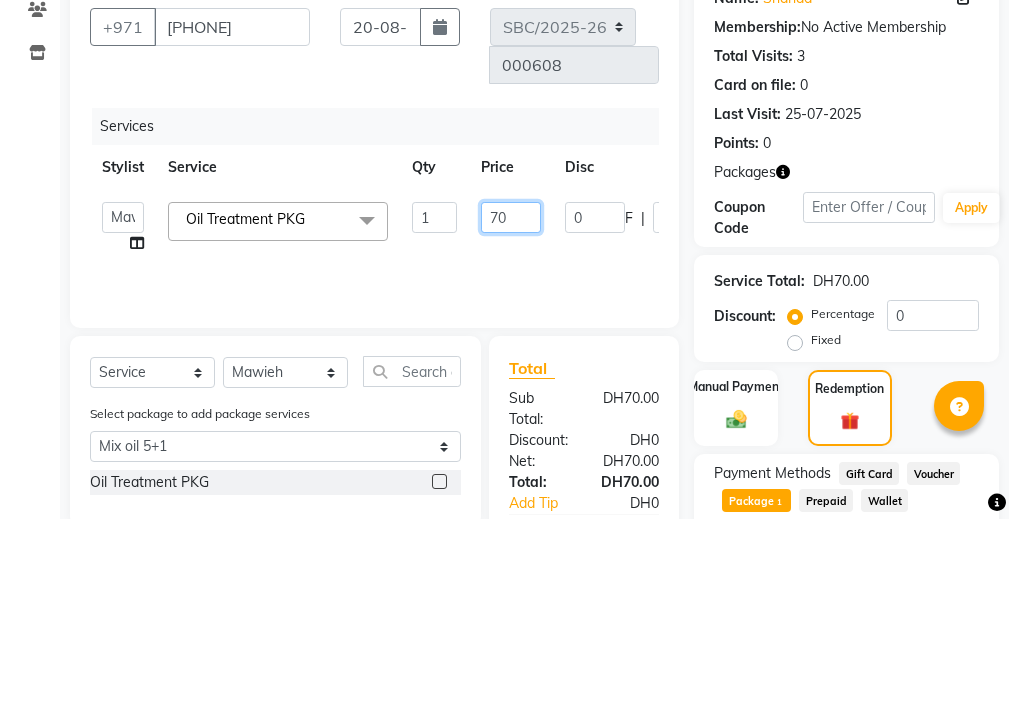 type on "7" 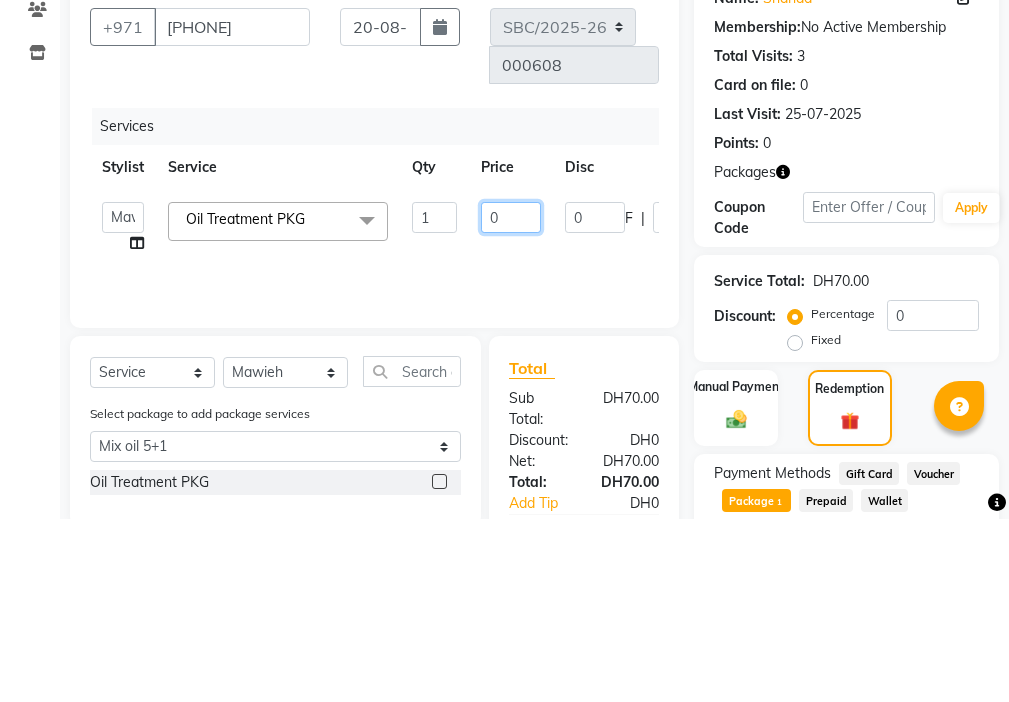 type on "00" 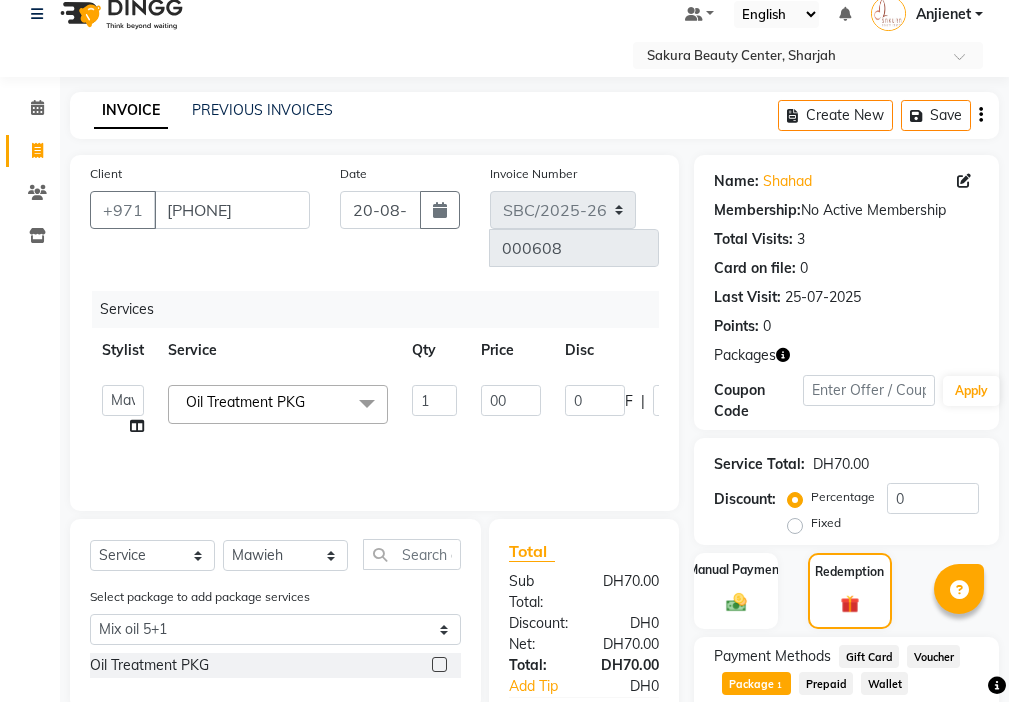 click on "Calendar  Invoice  Clients  Inventory Completed InProgress Upcoming Dropped Tentative Check-In Confirm Bookings Segments Page Builder" 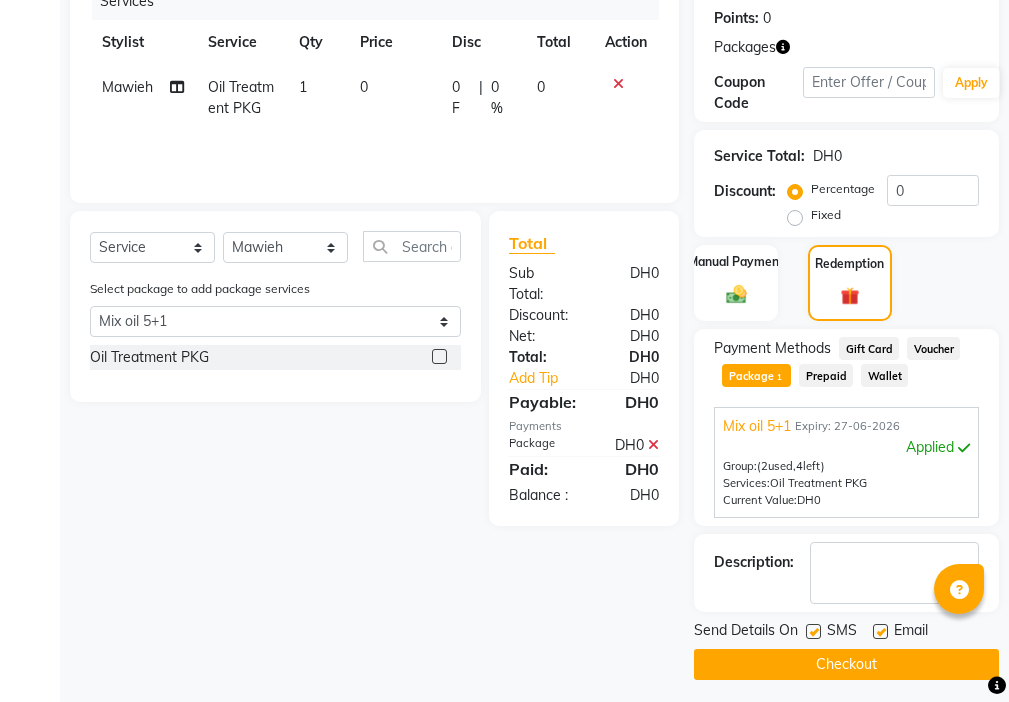 scroll, scrollTop: 332, scrollLeft: 0, axis: vertical 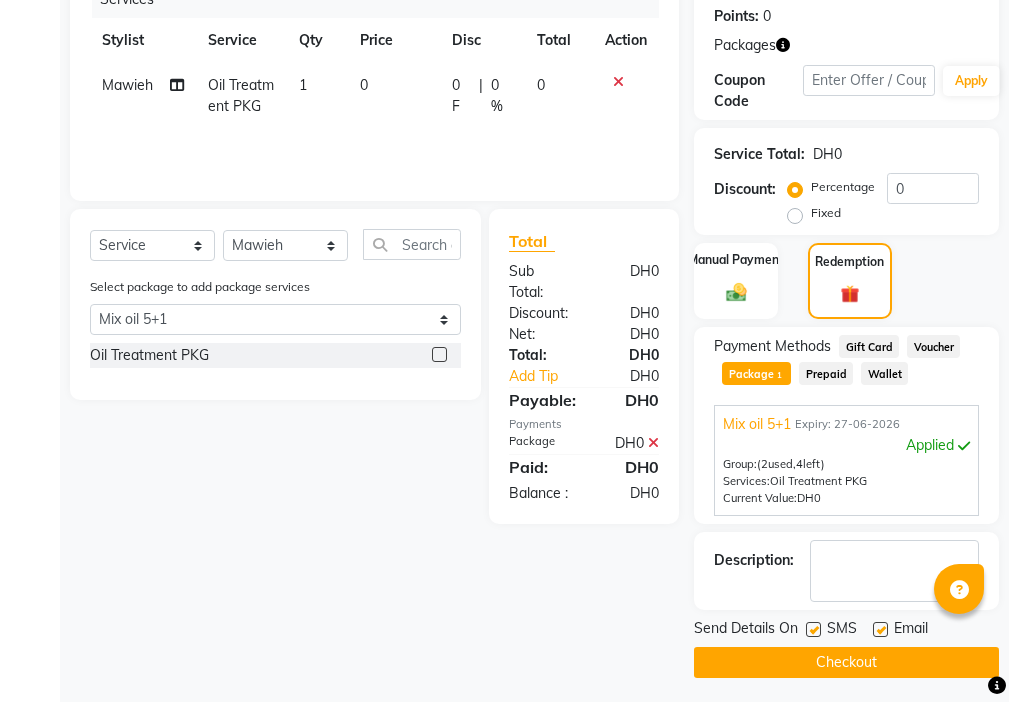 click 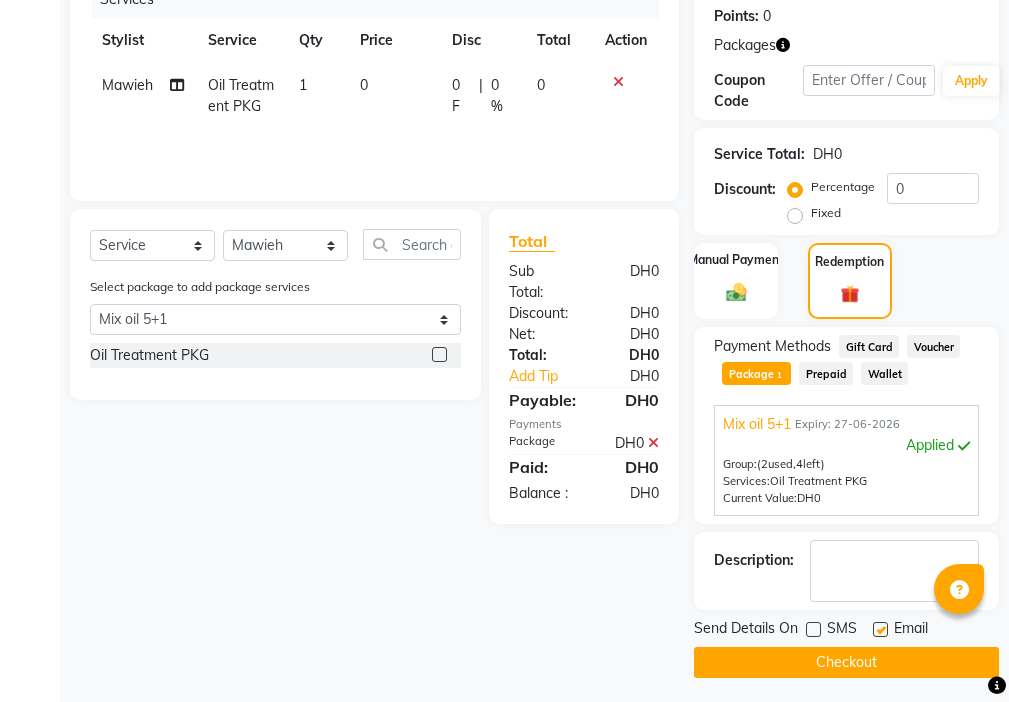 click 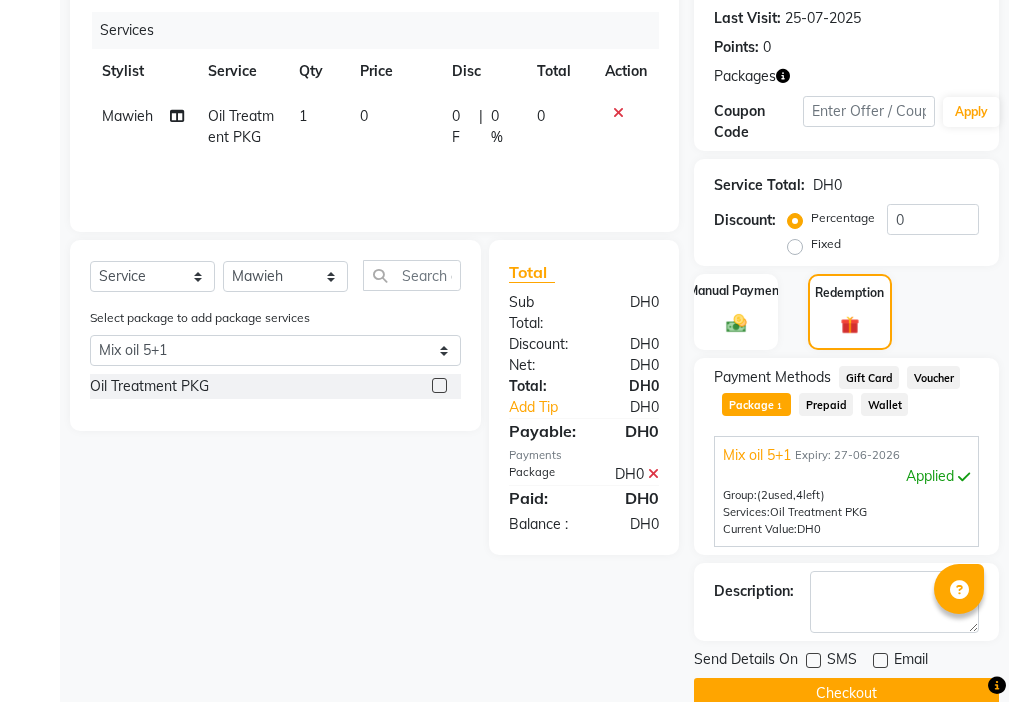 scroll, scrollTop: 338, scrollLeft: 0, axis: vertical 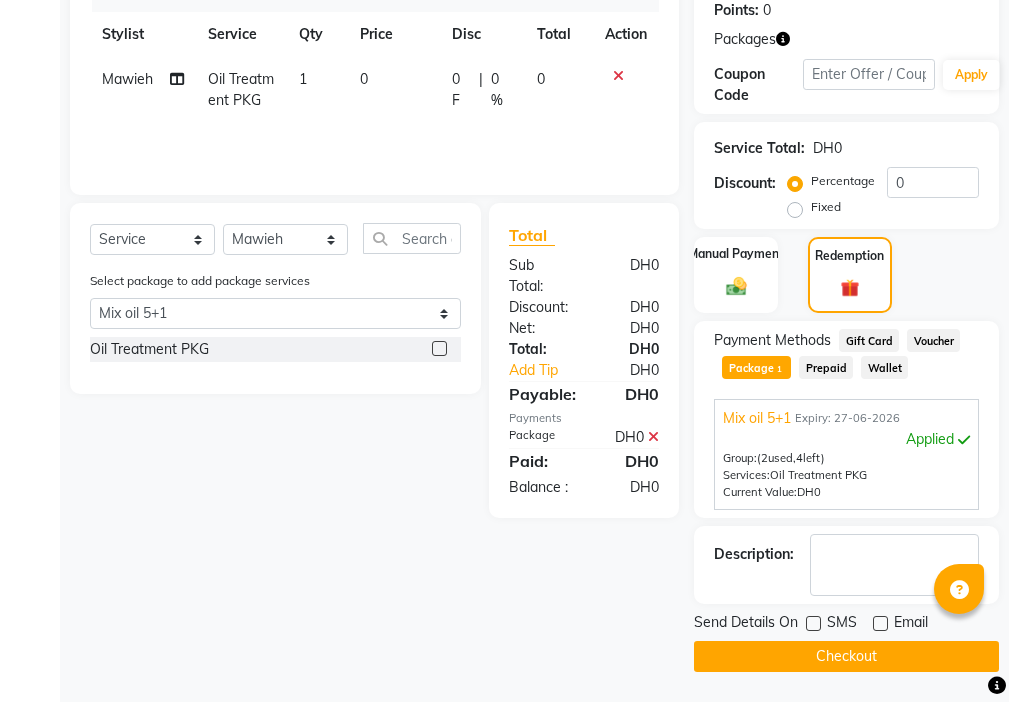 click on "Checkout" 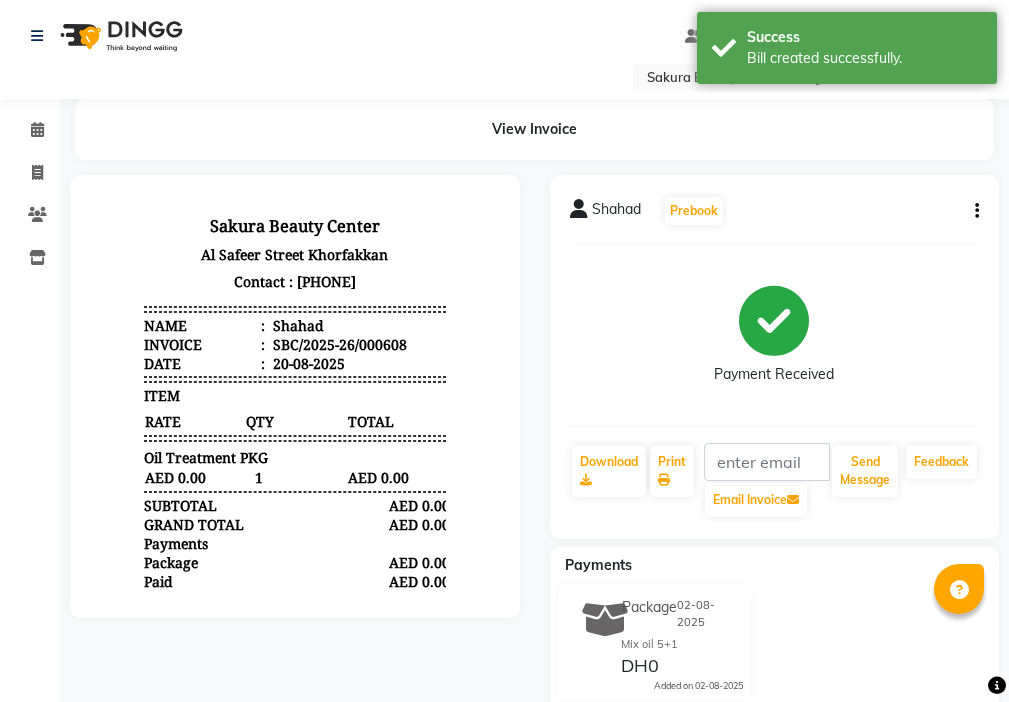 scroll, scrollTop: 0, scrollLeft: 0, axis: both 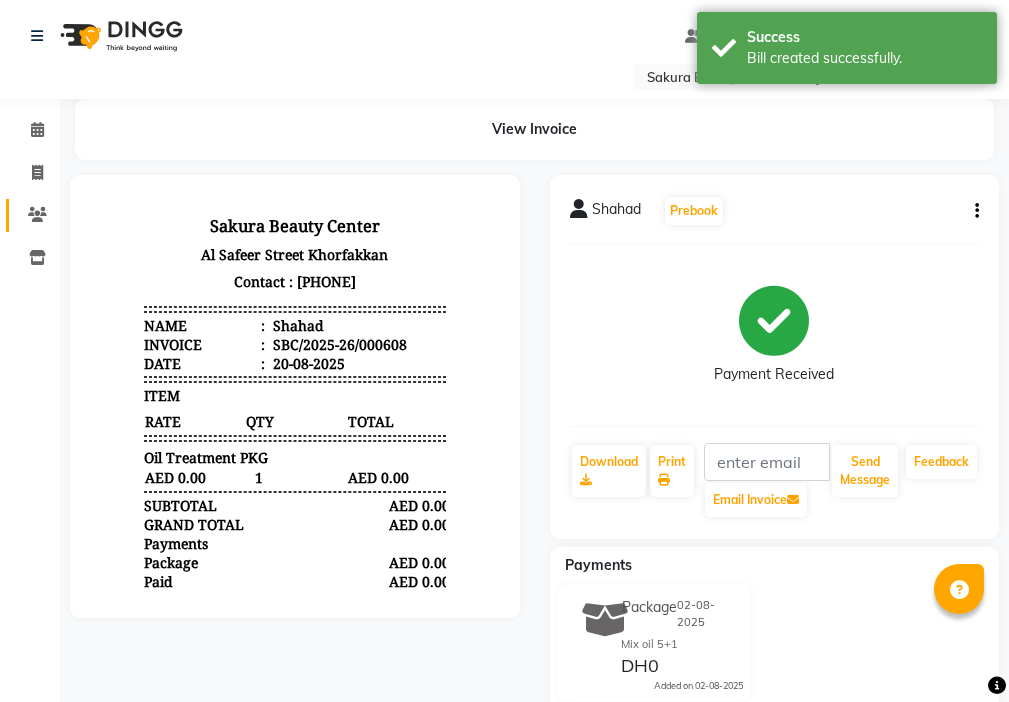 click 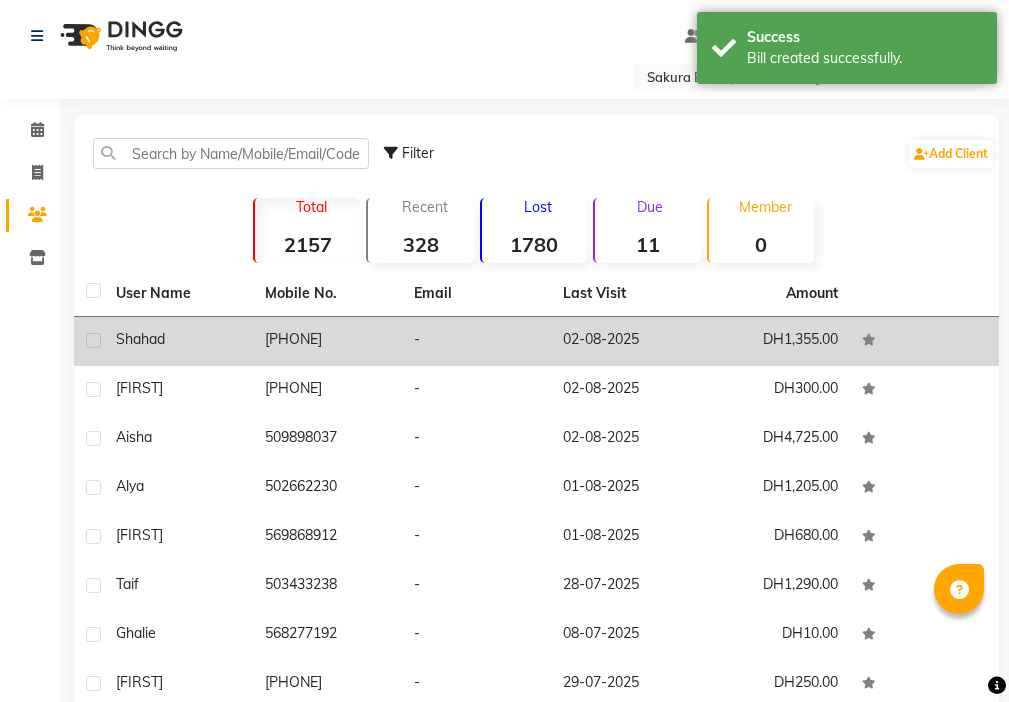 click on "DH1,355.00" 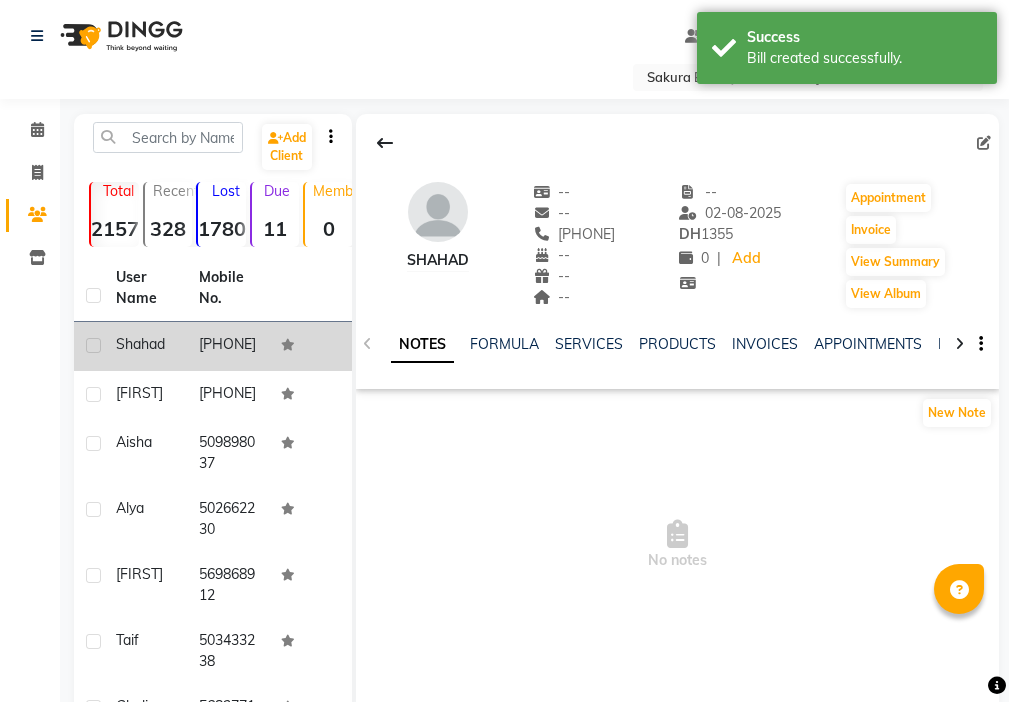 click 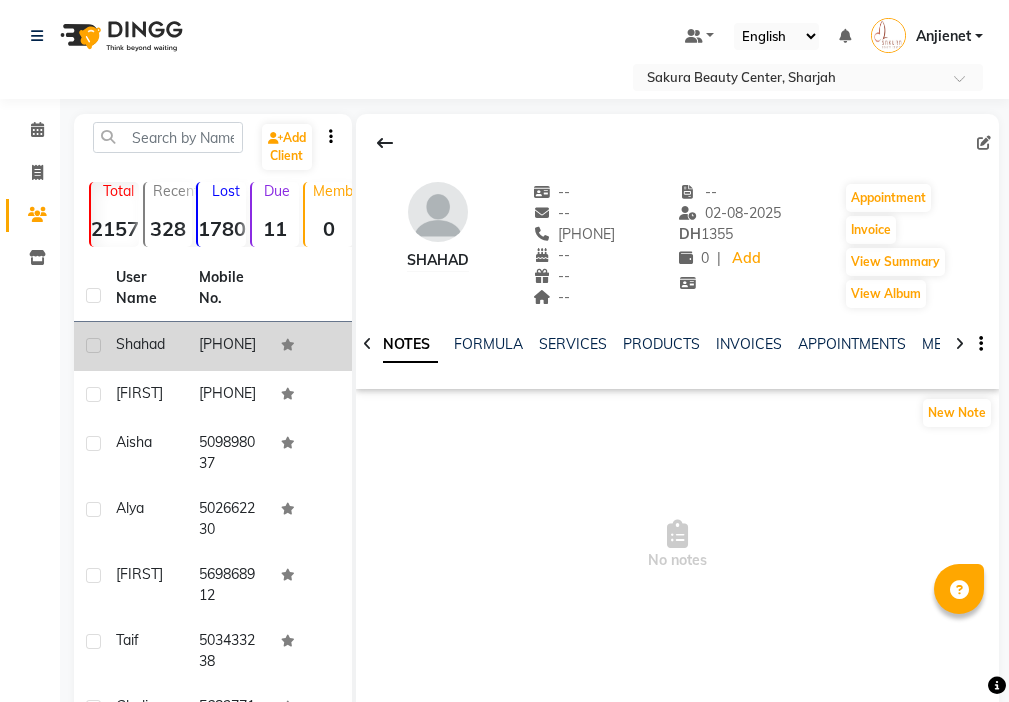 click 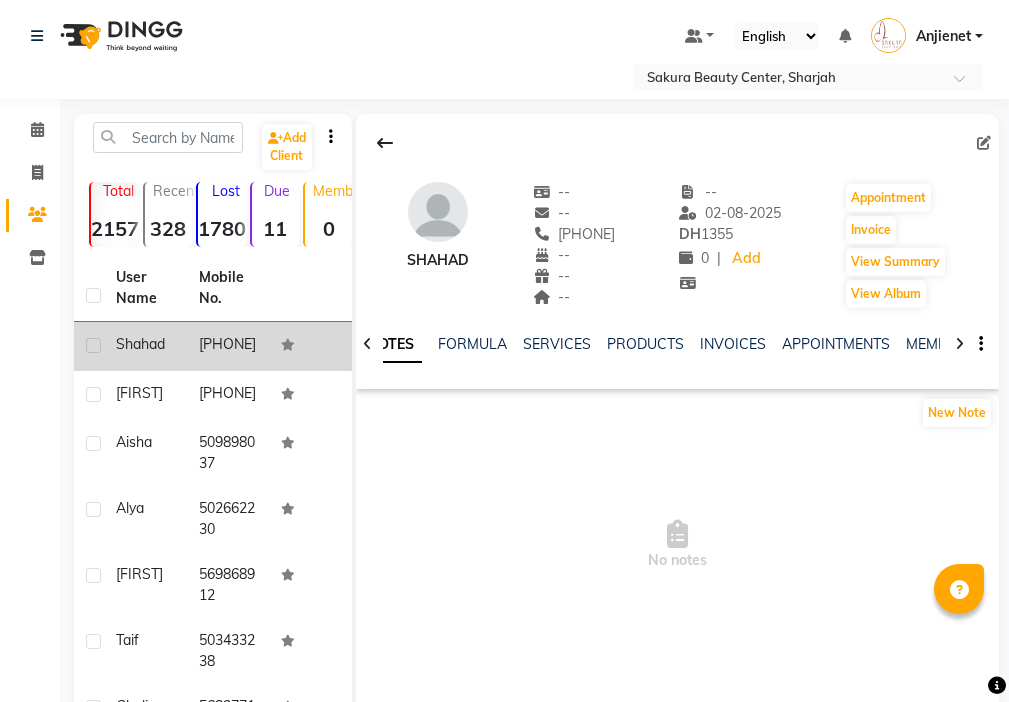 click 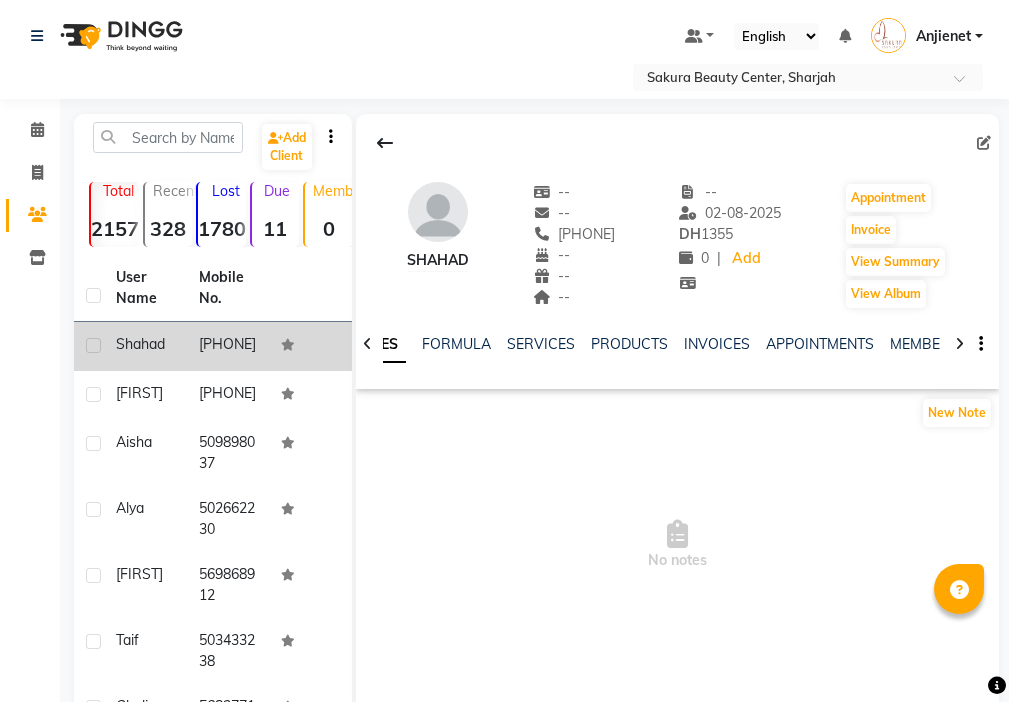 click 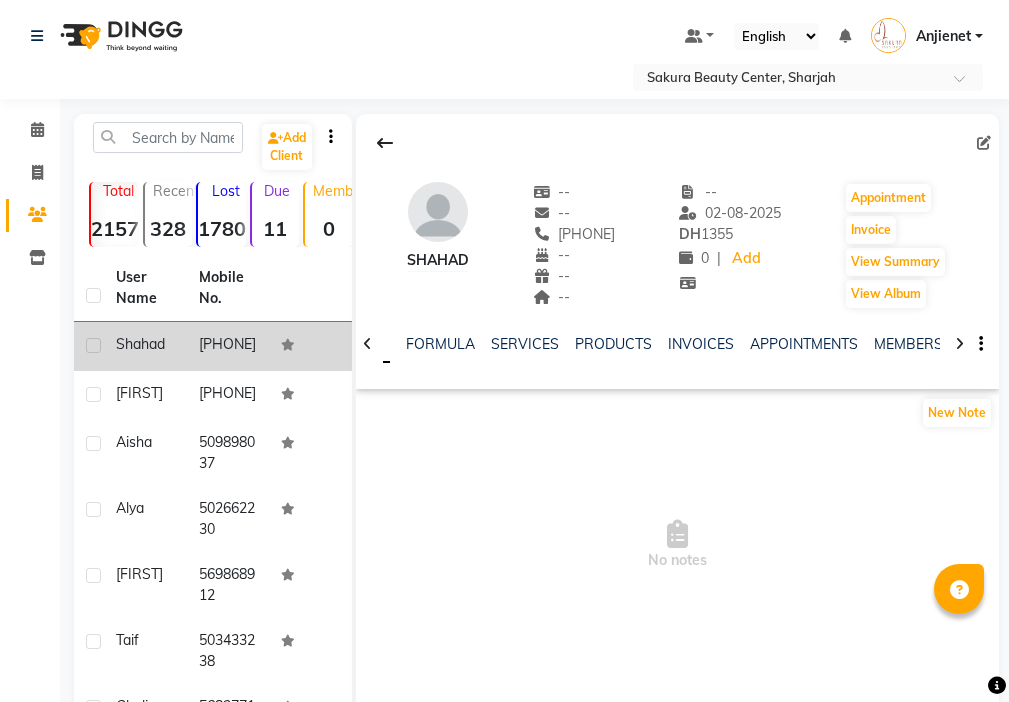 click 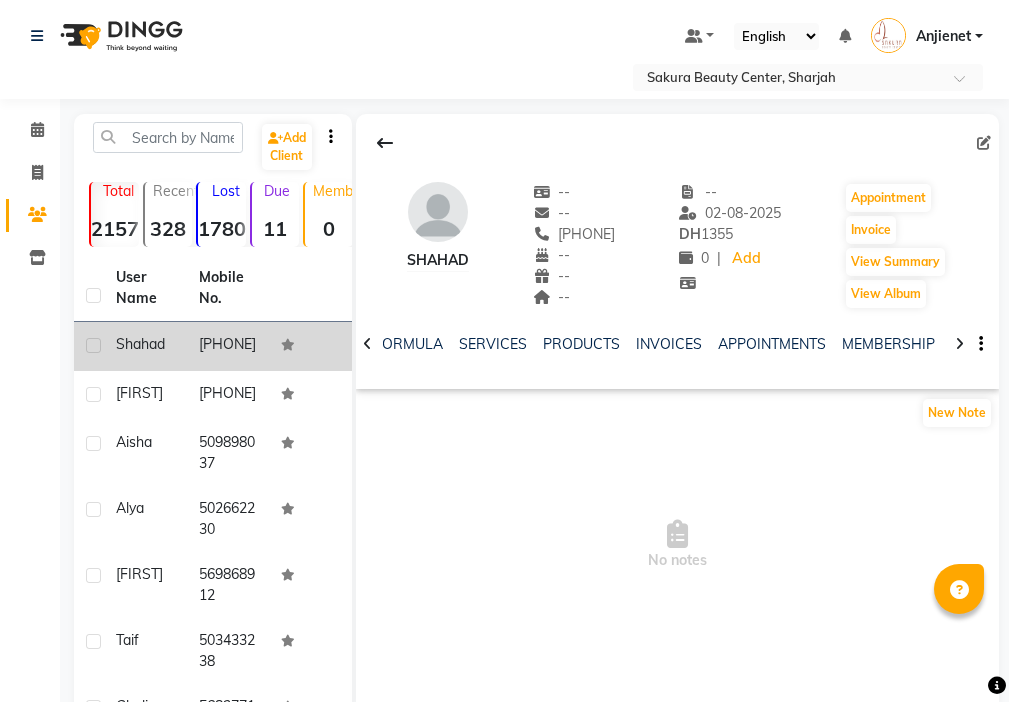 click 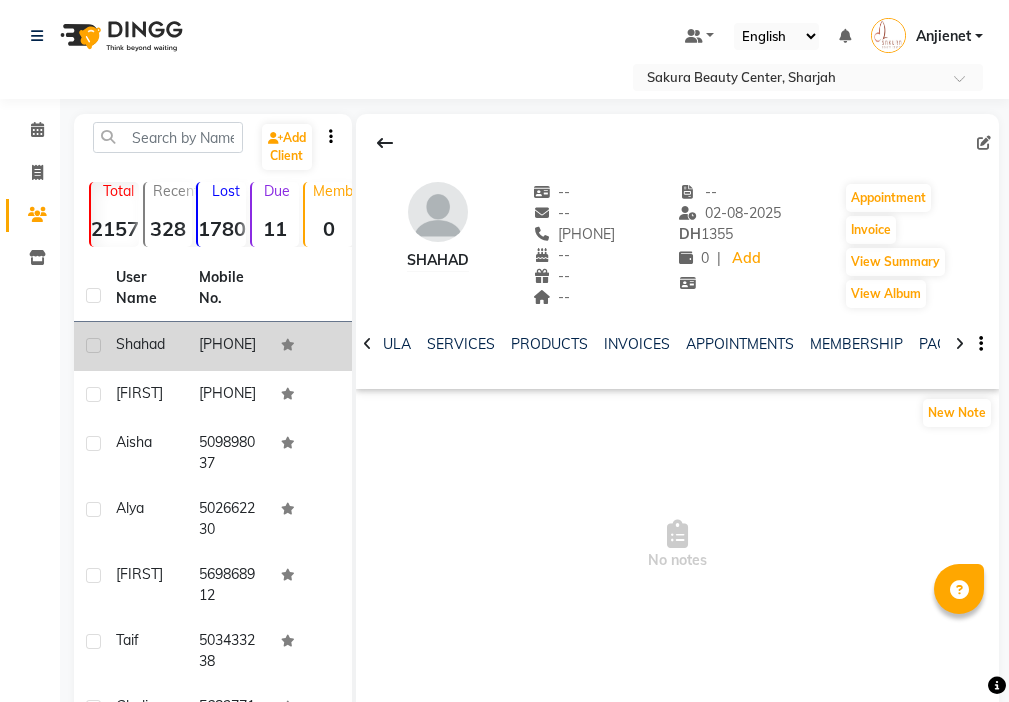 click 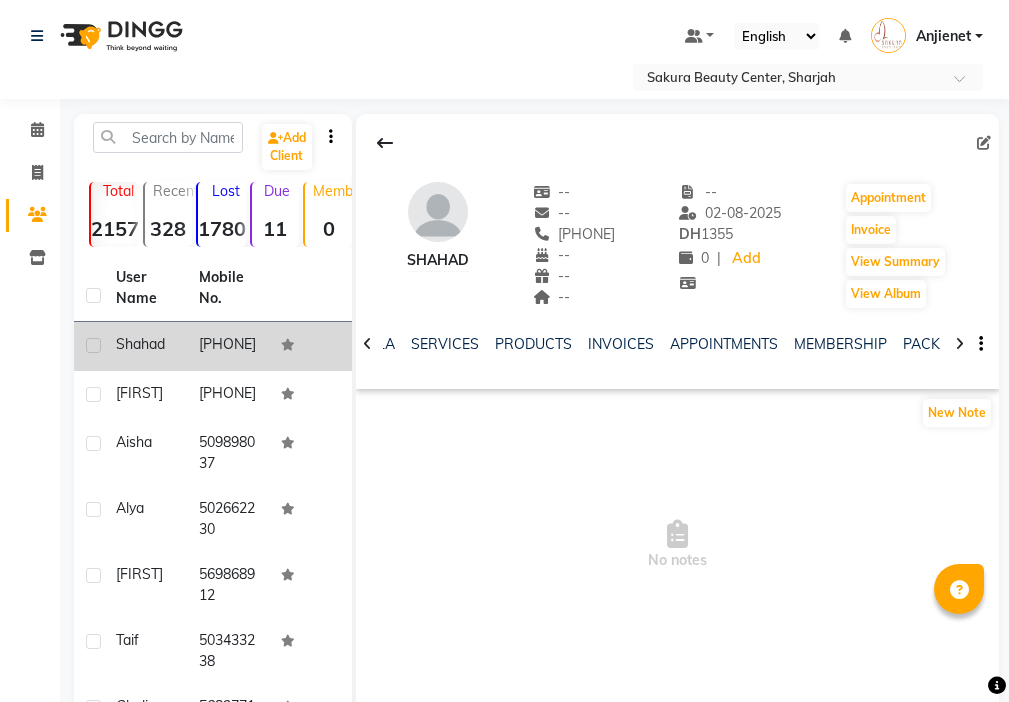 click 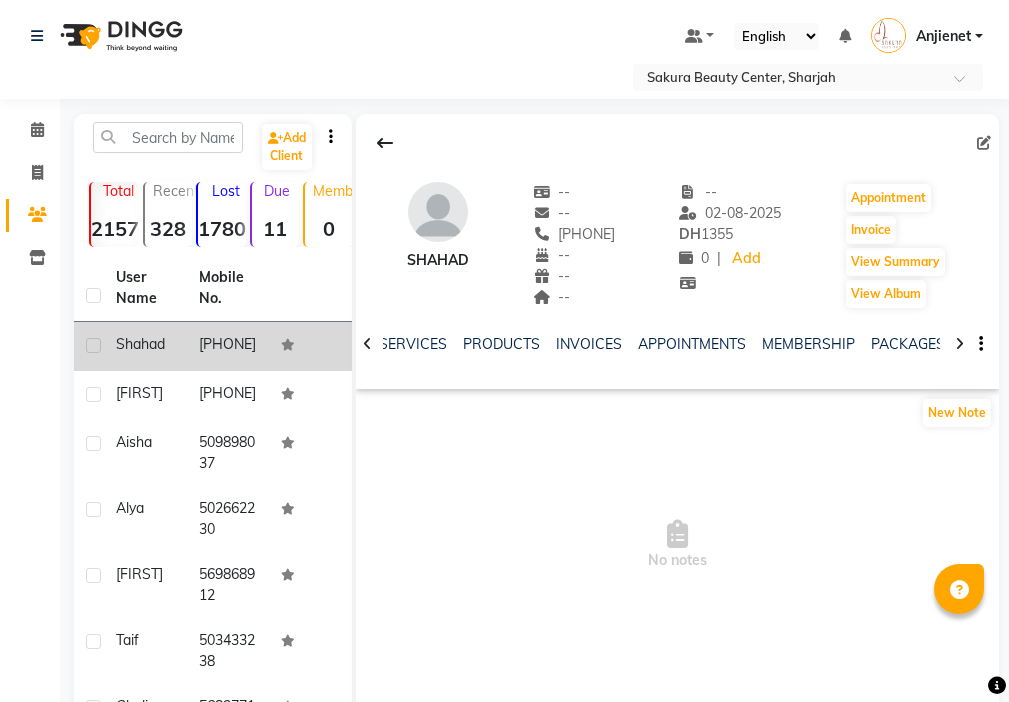 click 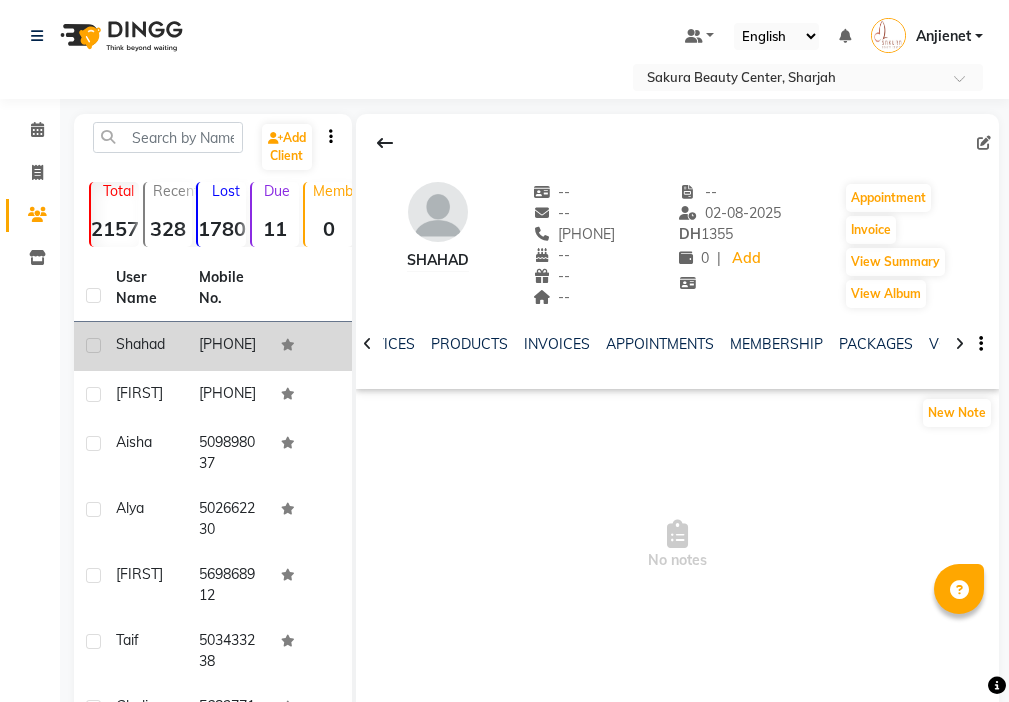 click 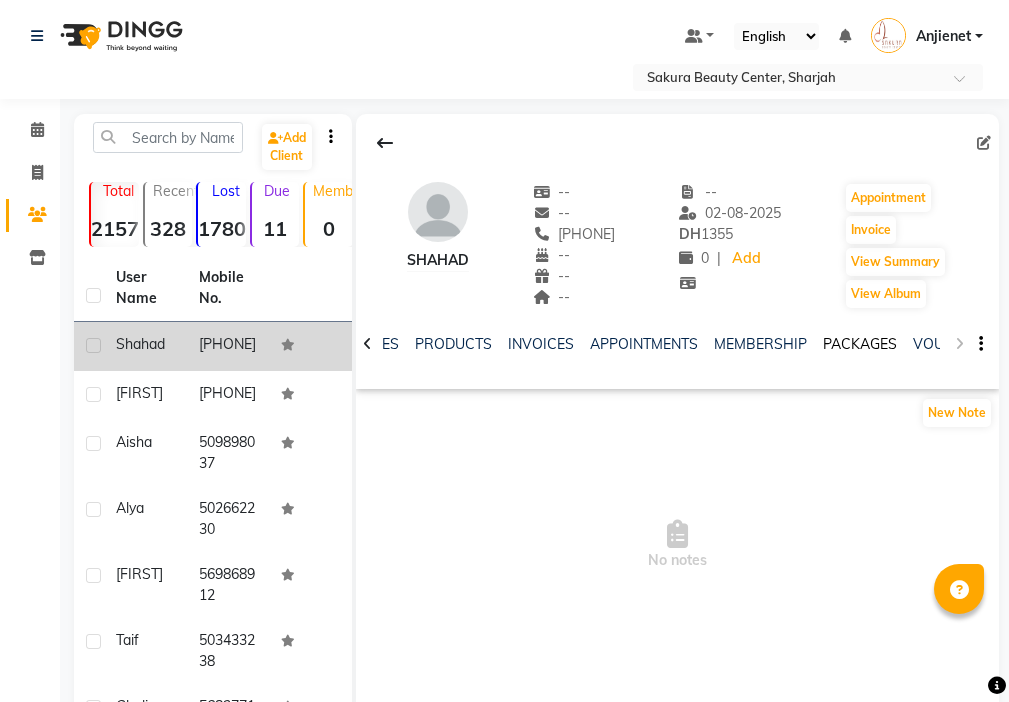 click on "PACKAGES" 